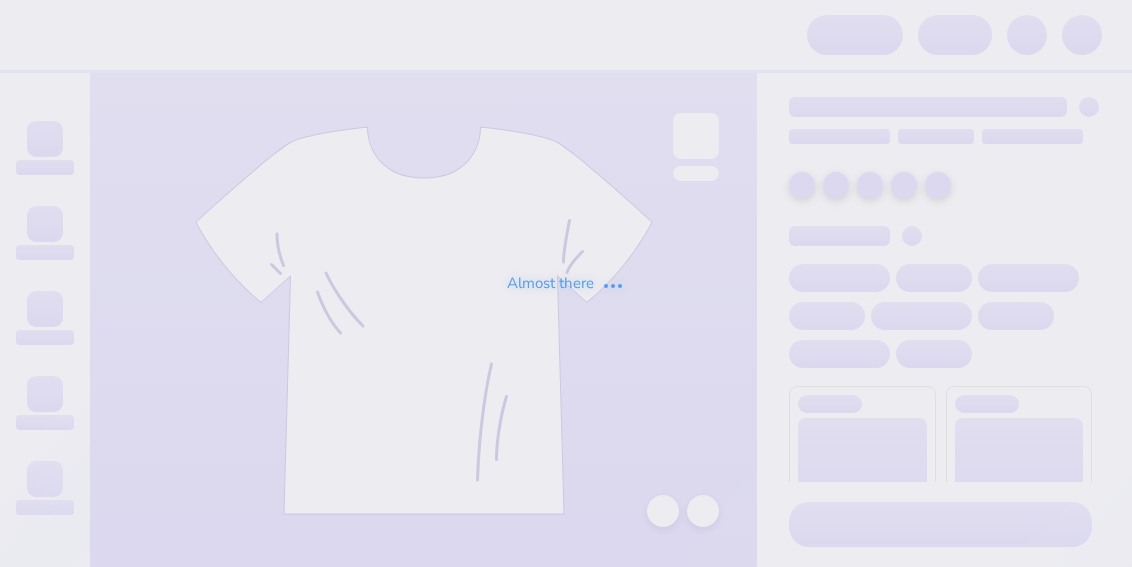scroll, scrollTop: 0, scrollLeft: 0, axis: both 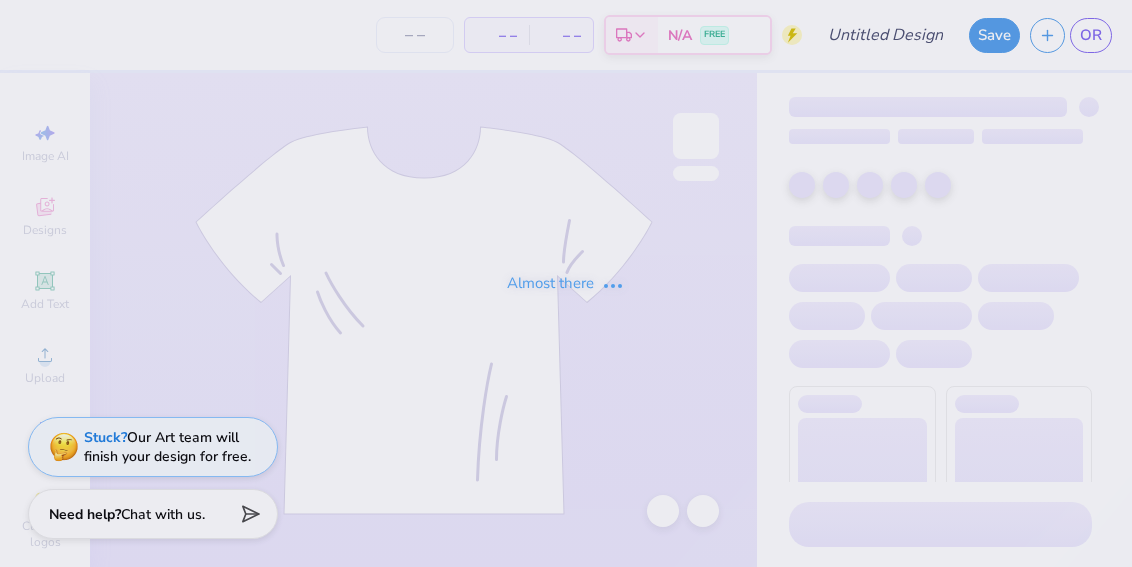 type on "design 1" 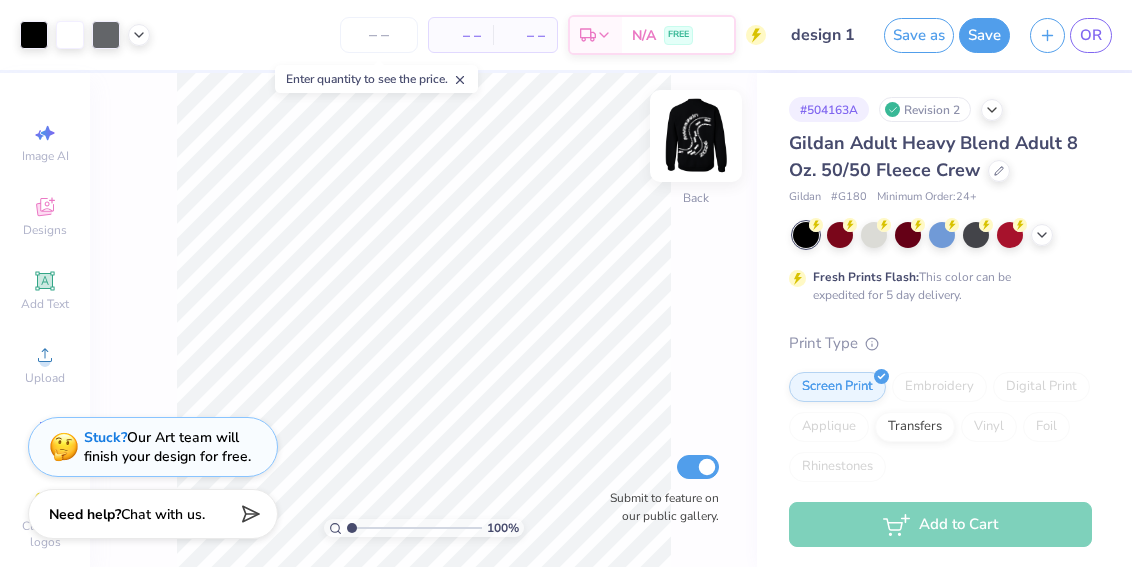 click at bounding box center (696, 136) 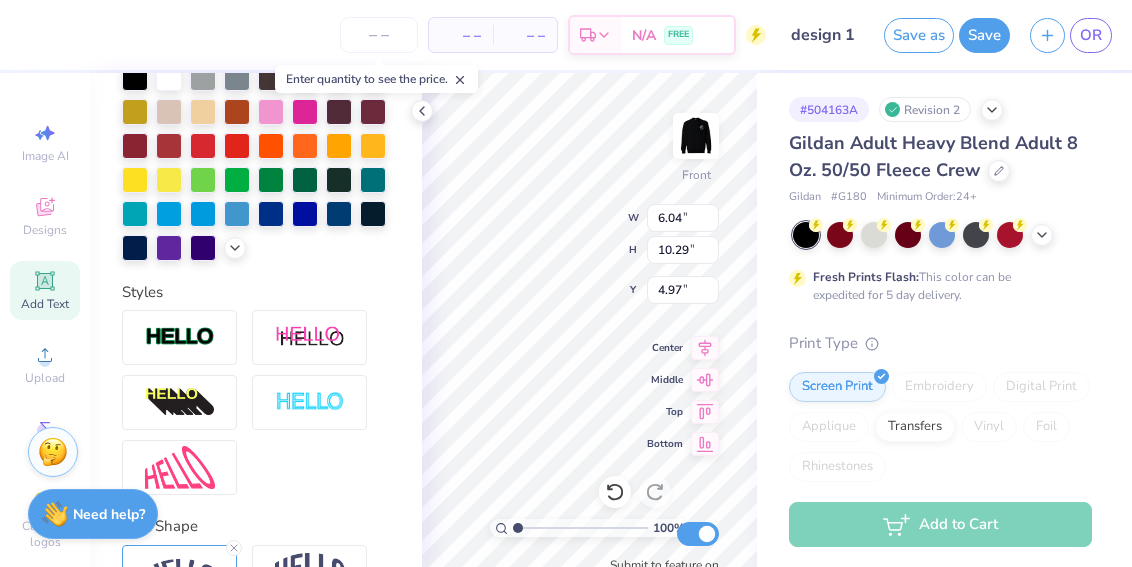 scroll, scrollTop: 595, scrollLeft: 0, axis: vertical 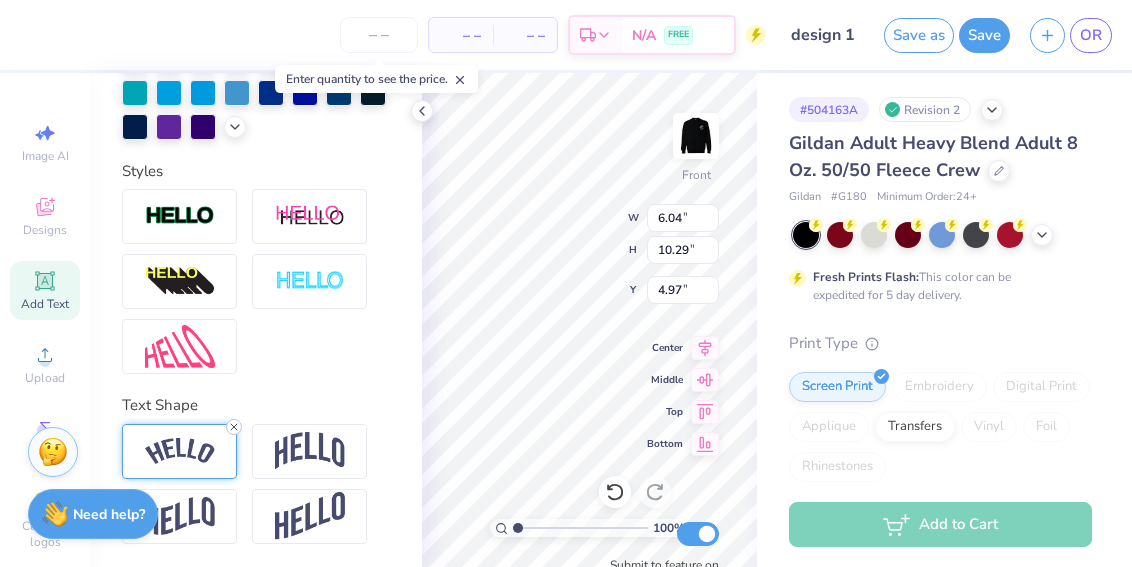 click 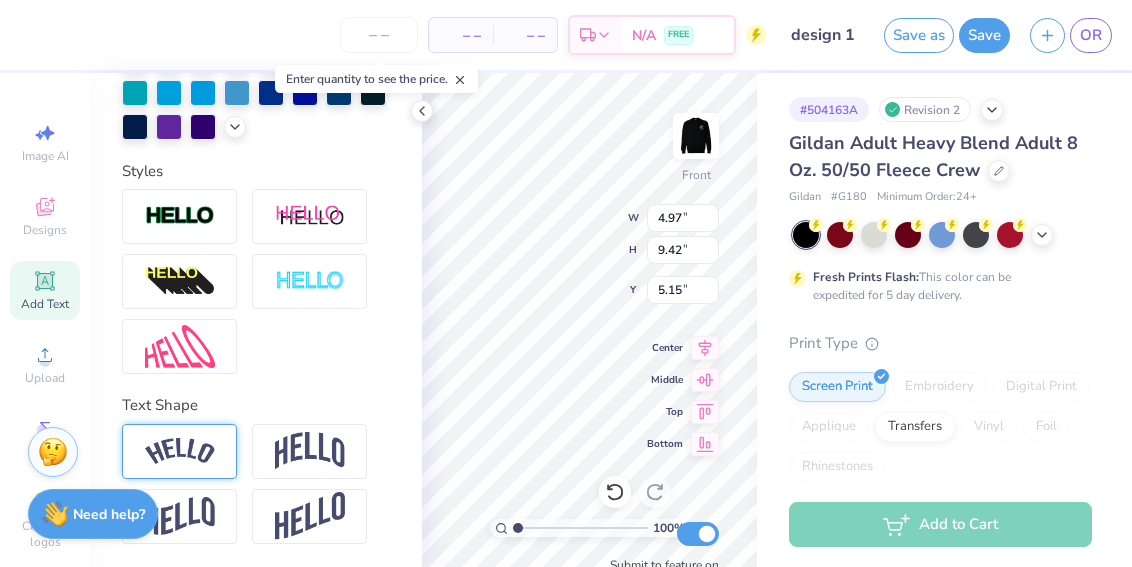 type on "4.97" 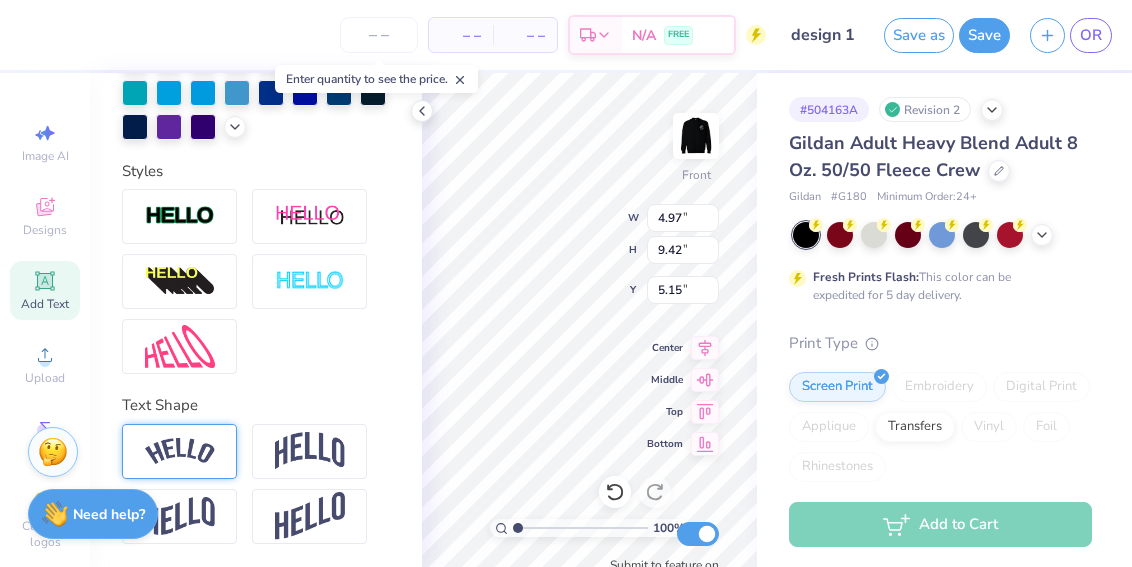 type on "1.60" 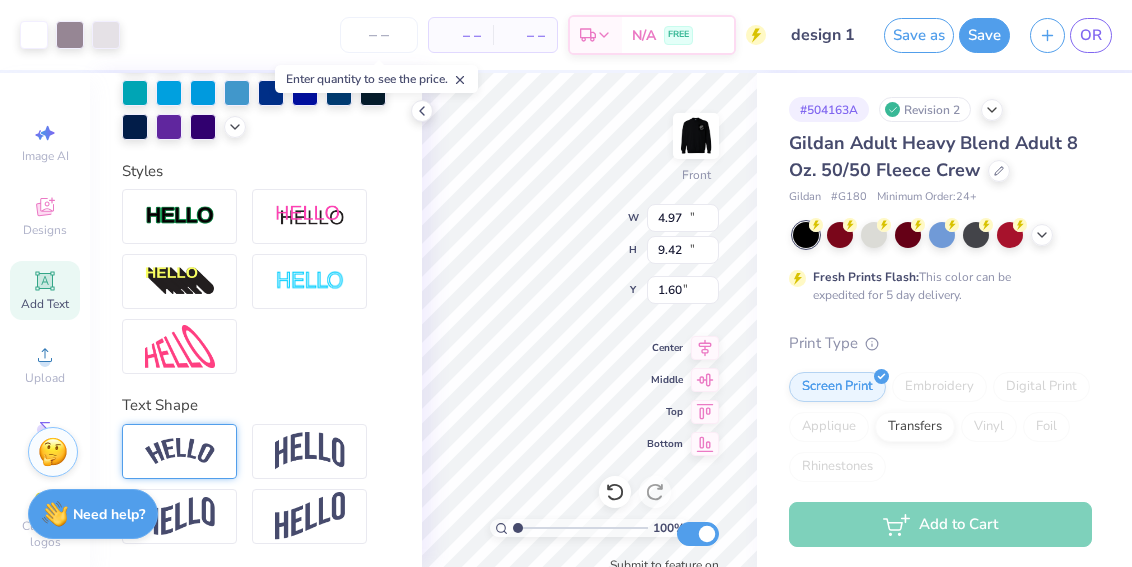type on "13.08" 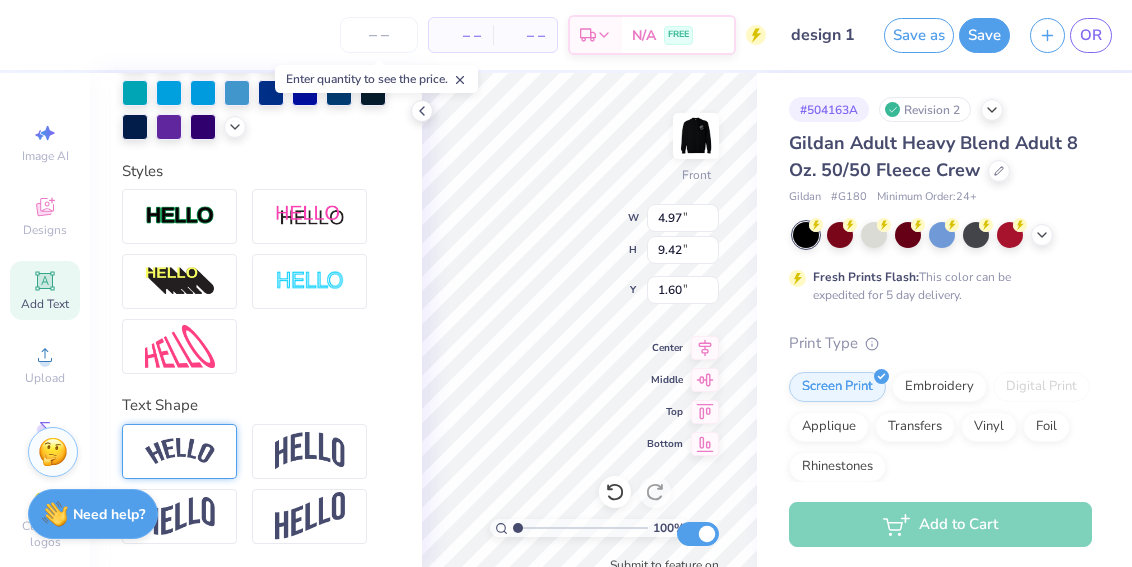 type on "5.76" 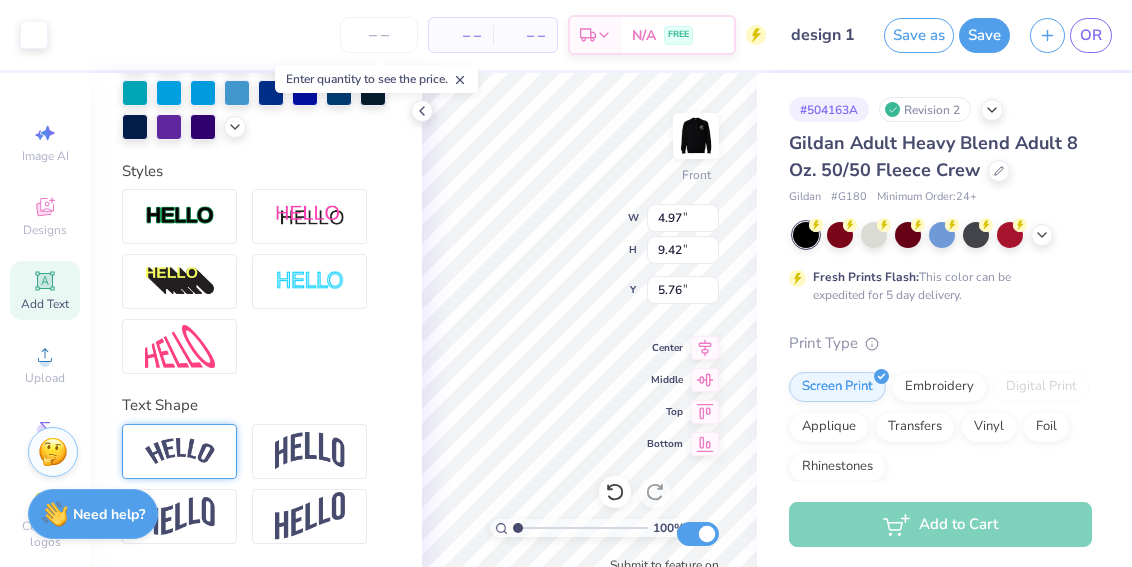 type on "5.77" 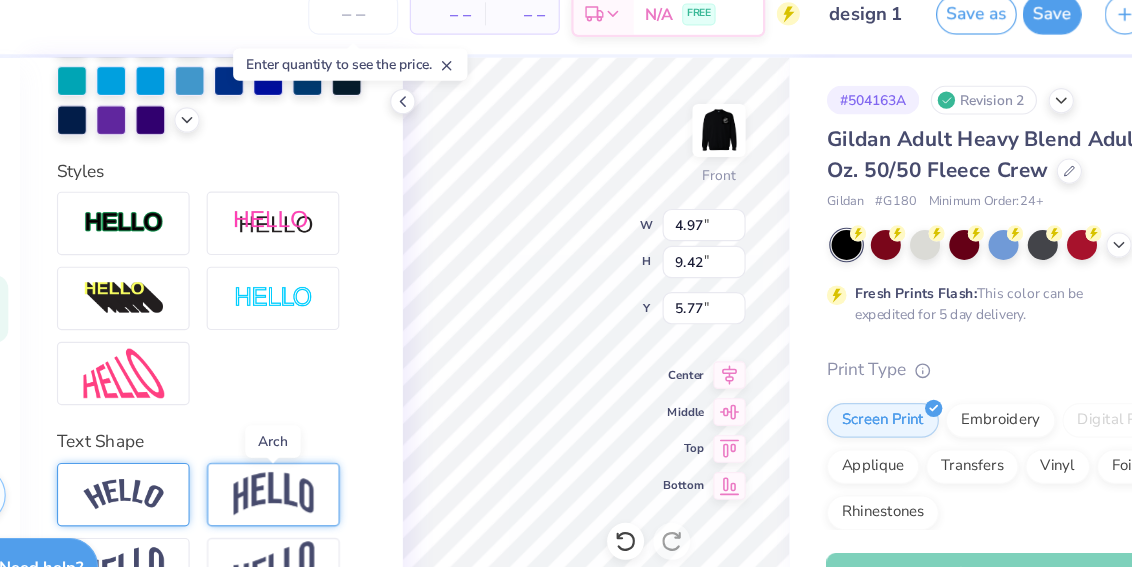 click at bounding box center [310, 451] 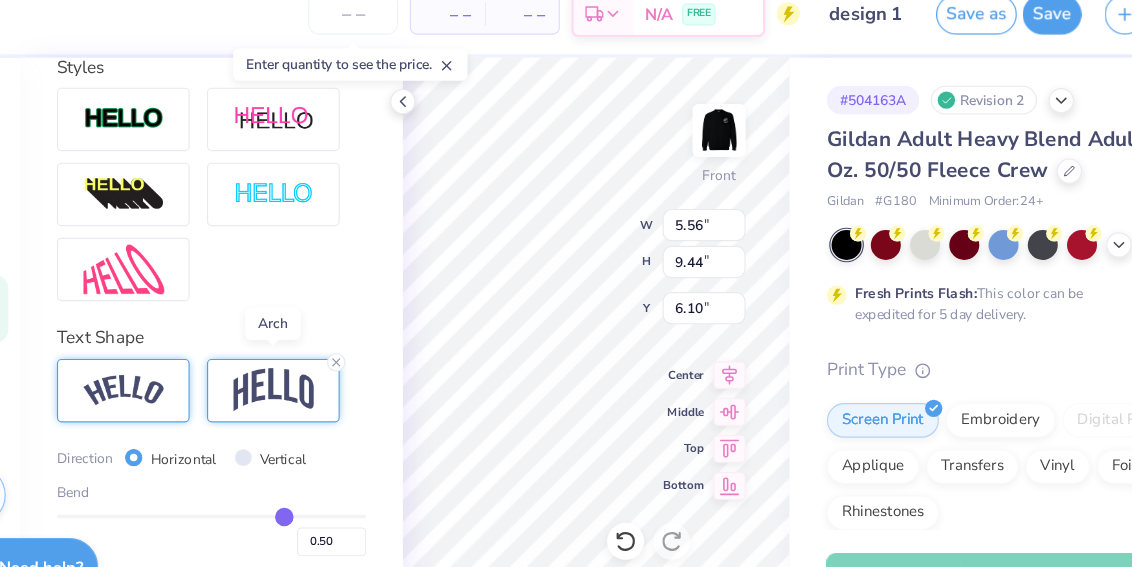 scroll, scrollTop: 712, scrollLeft: 0, axis: vertical 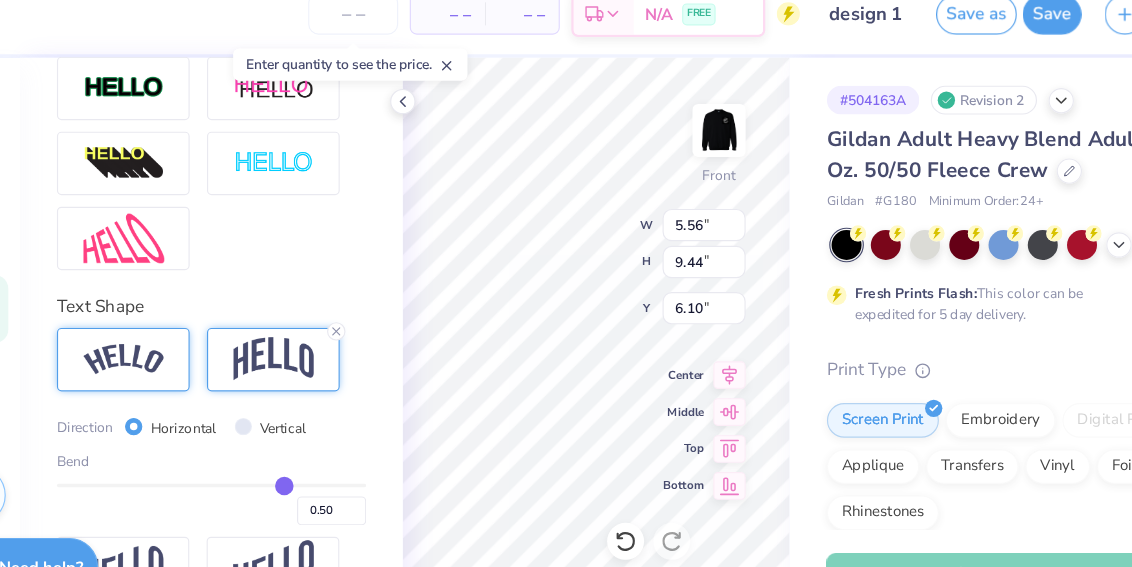 type on "0.47" 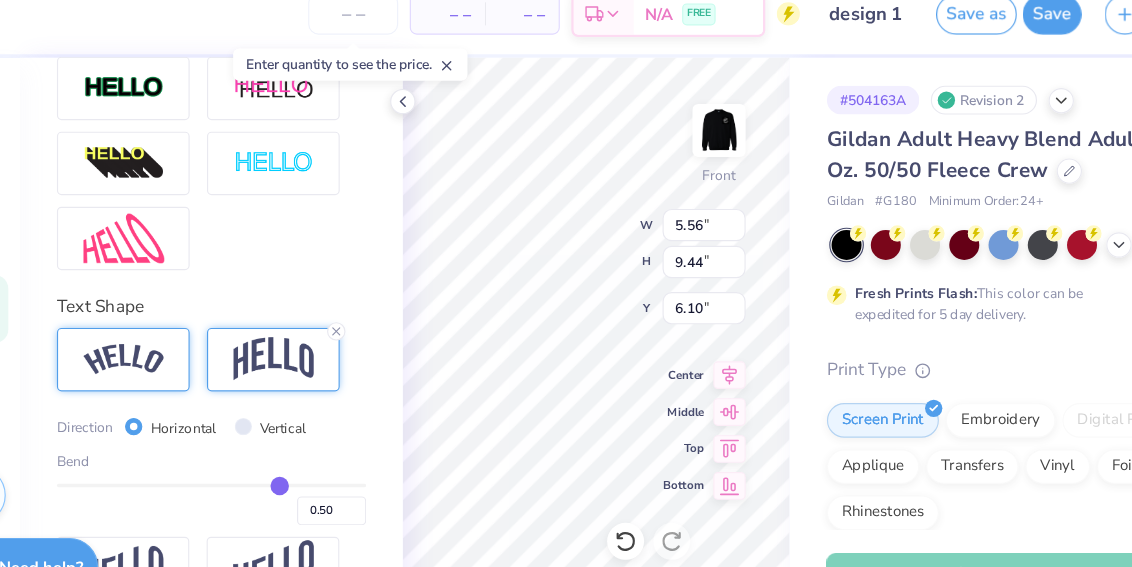 type on "0.47" 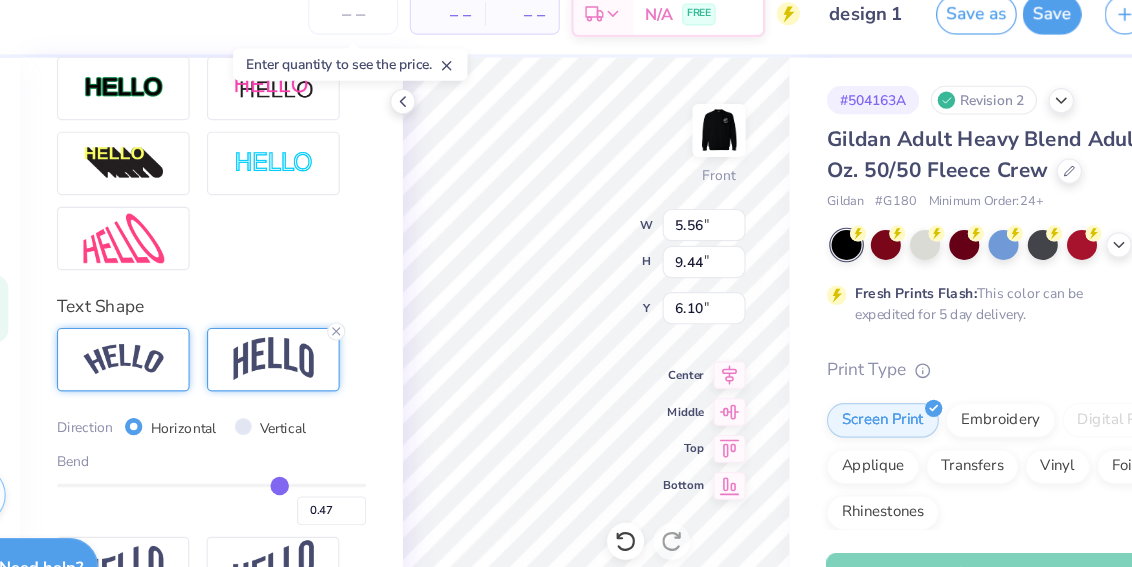 type on "0.5" 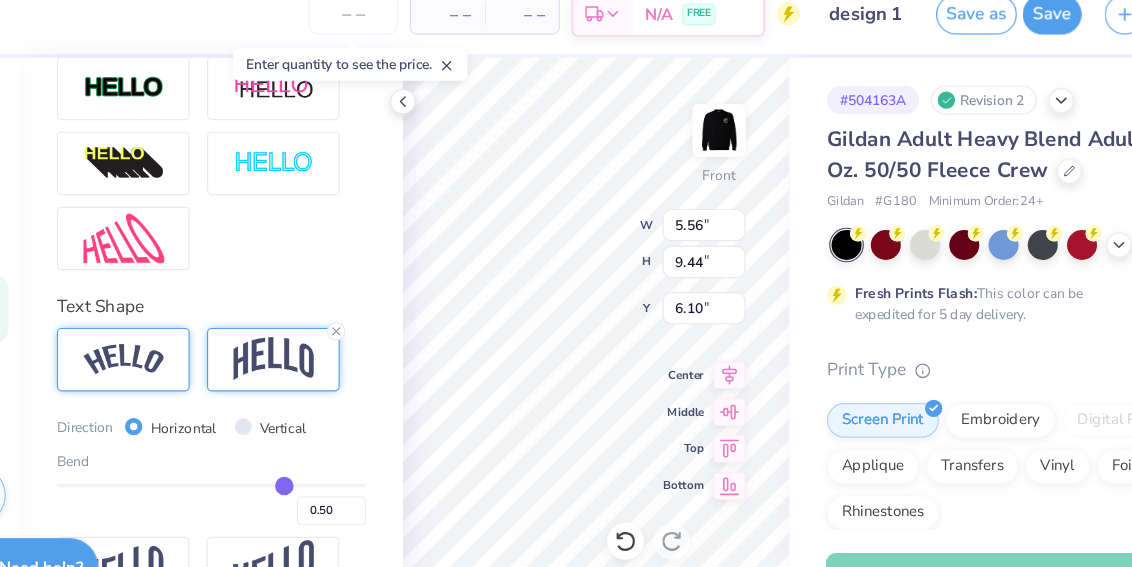 type on "0.55" 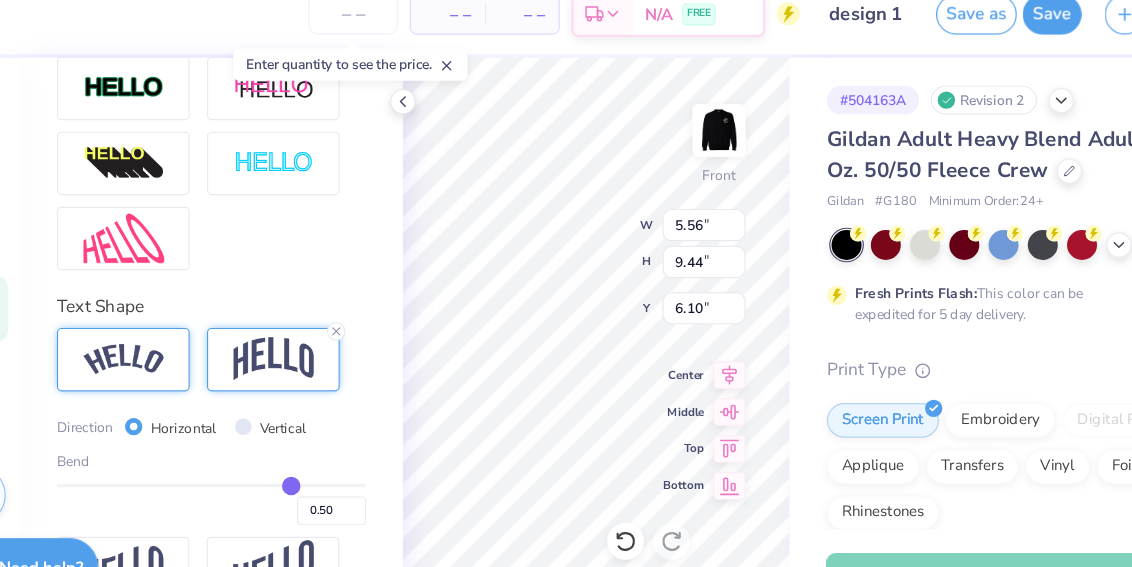 type on "0.55" 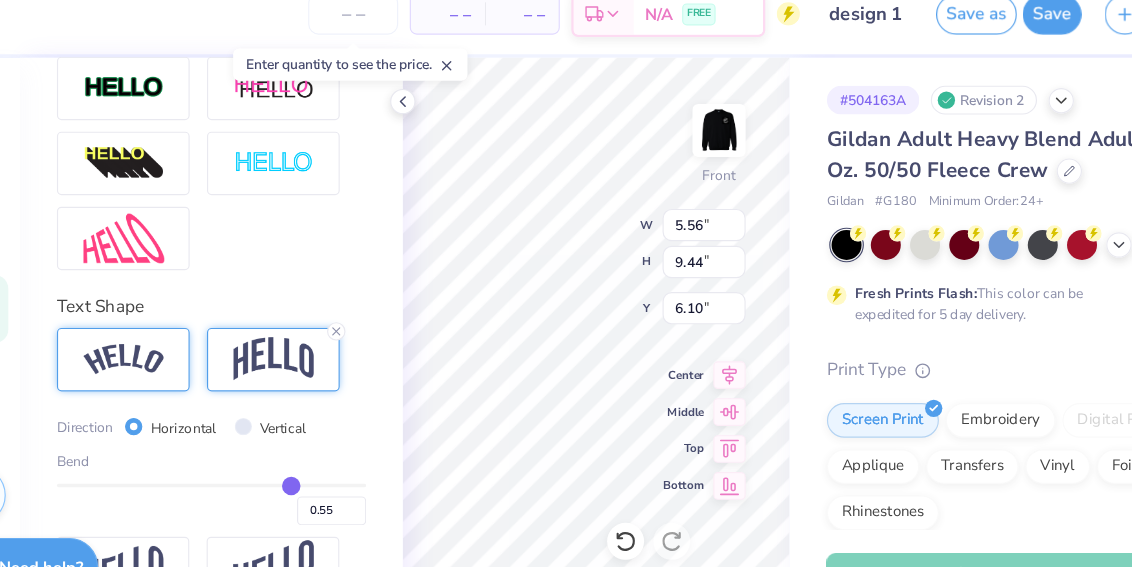 type on "0.6" 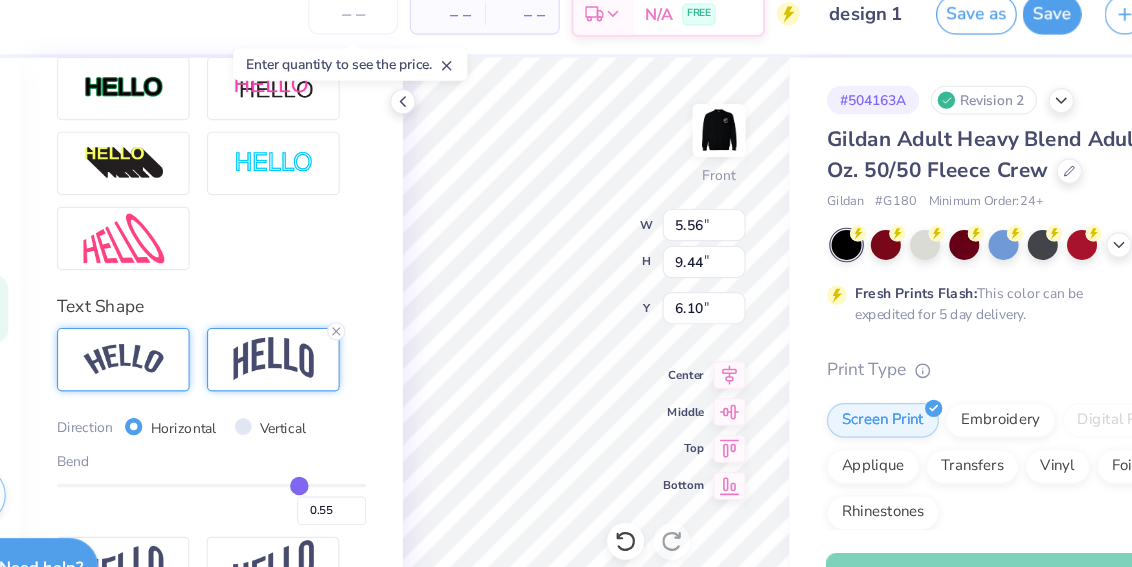 type on "0.60" 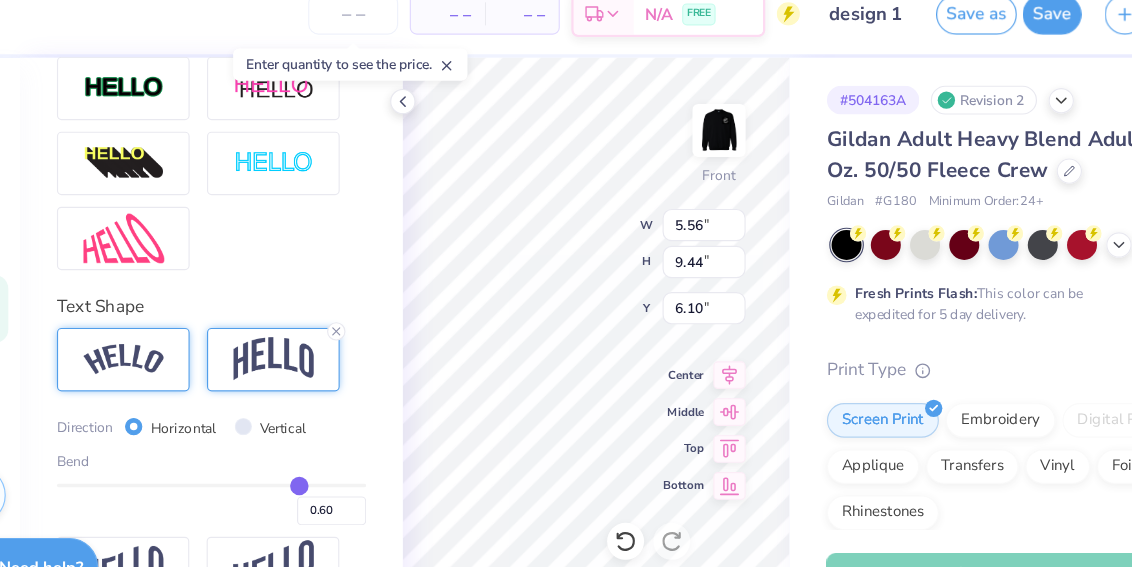 type on "0.63" 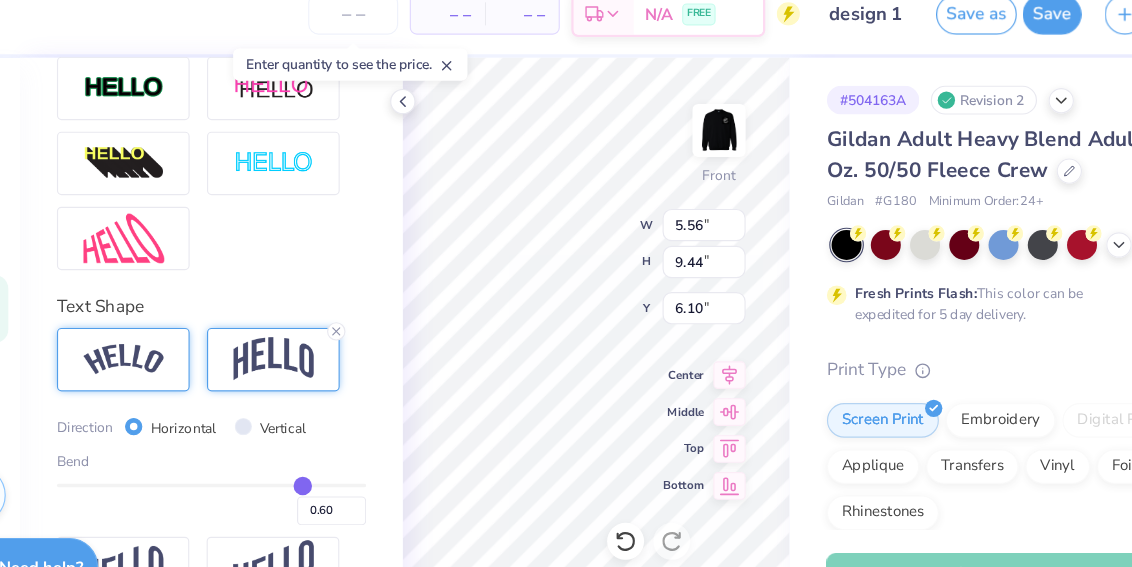 type on "0.63" 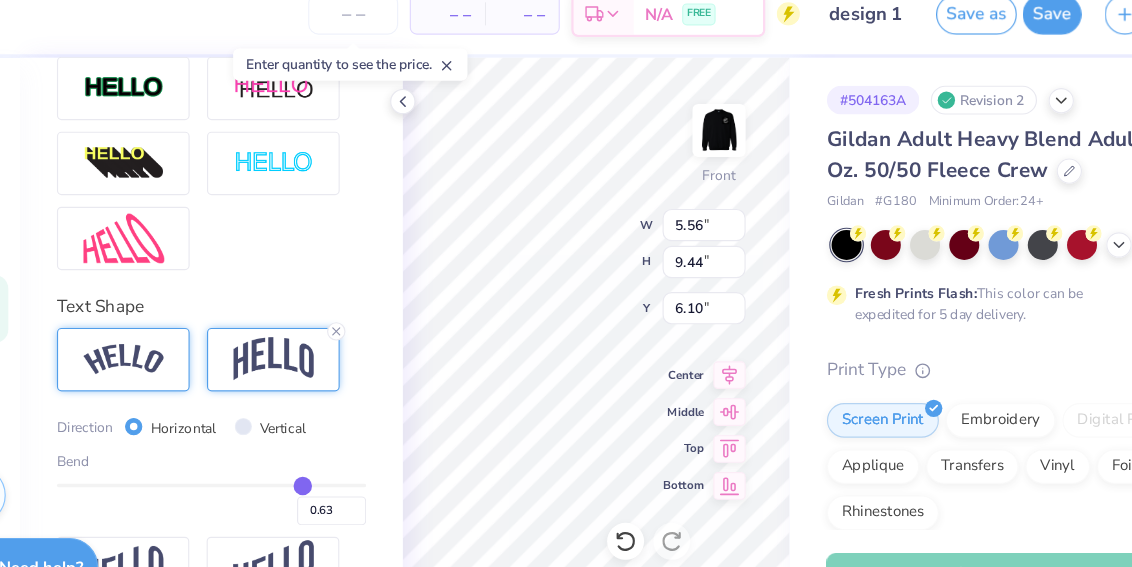 type on "0.65" 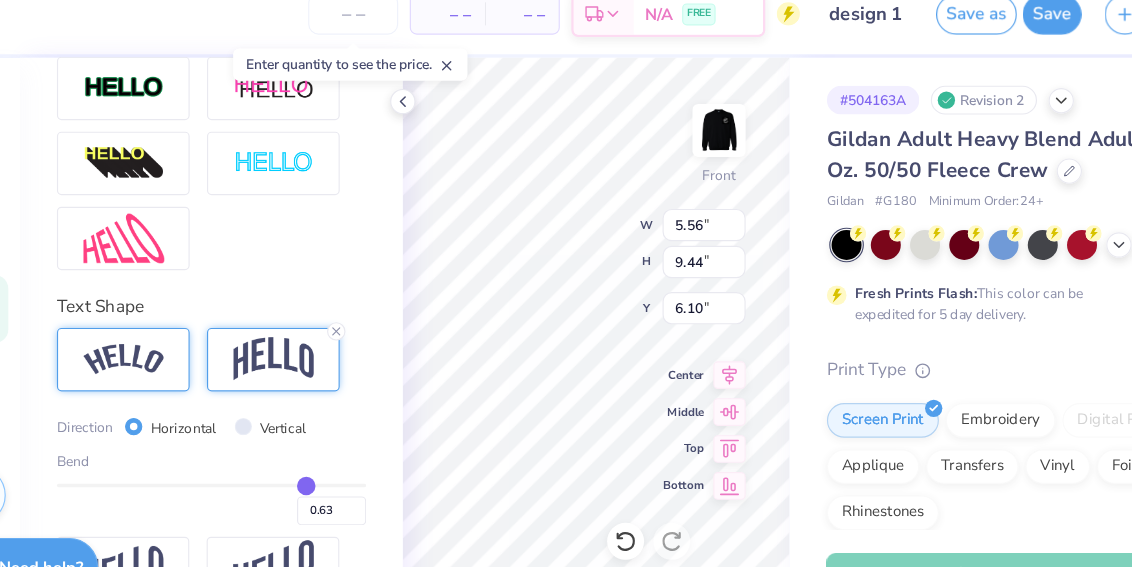 type on "0.65" 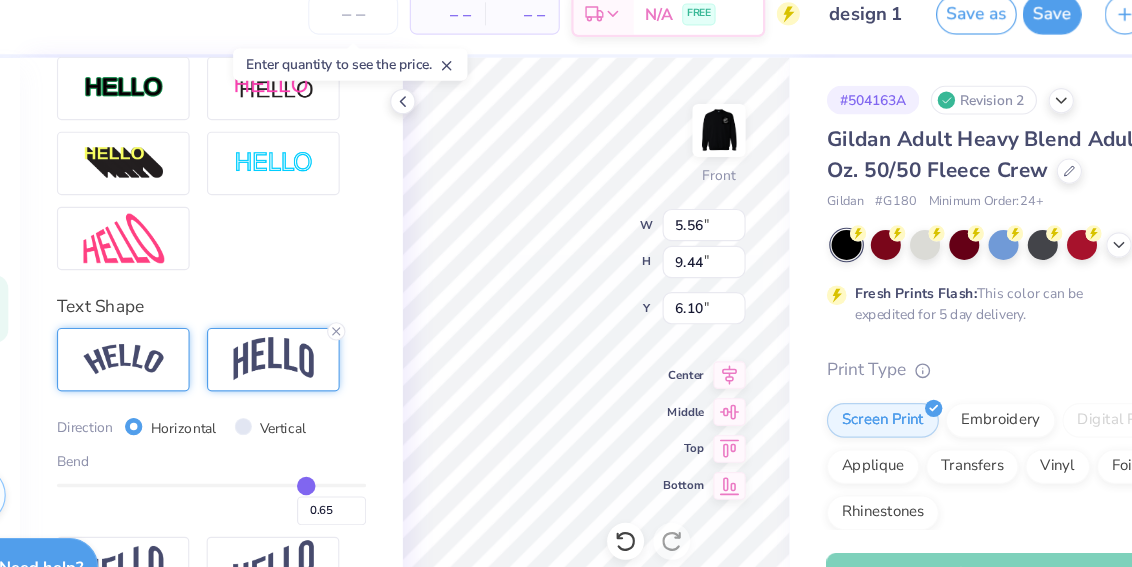 type on "0.66" 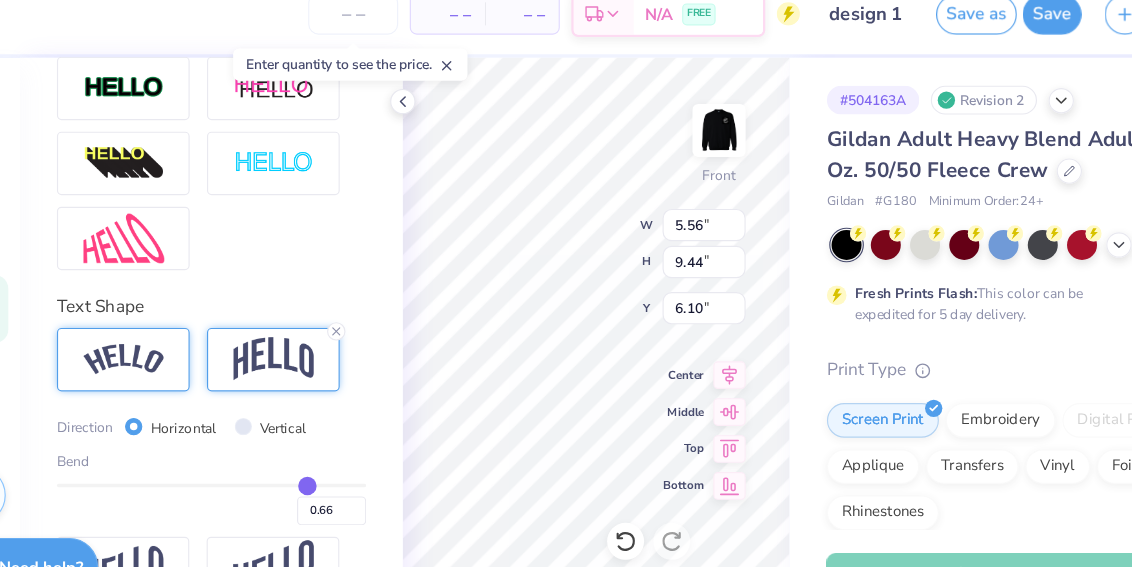 type on "0.69" 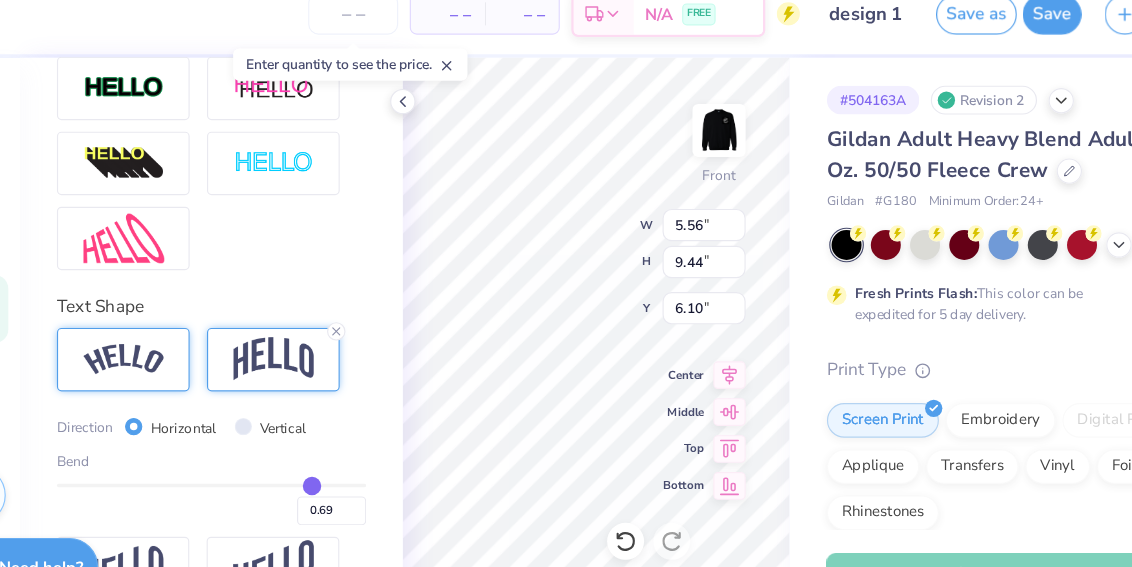 type on "0.75" 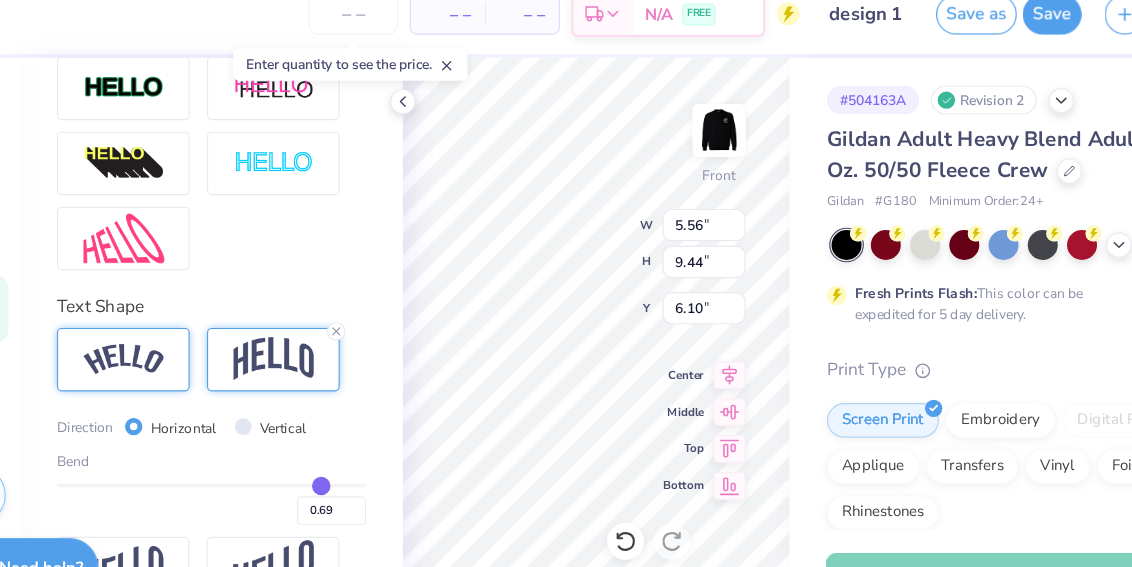 type on "0.75" 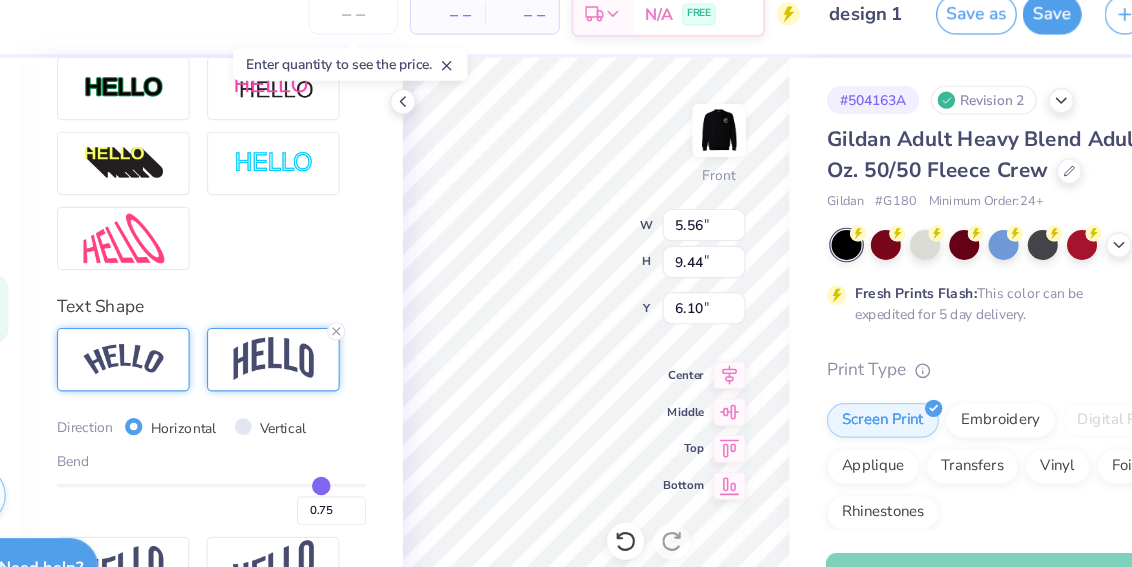 type on "0.85" 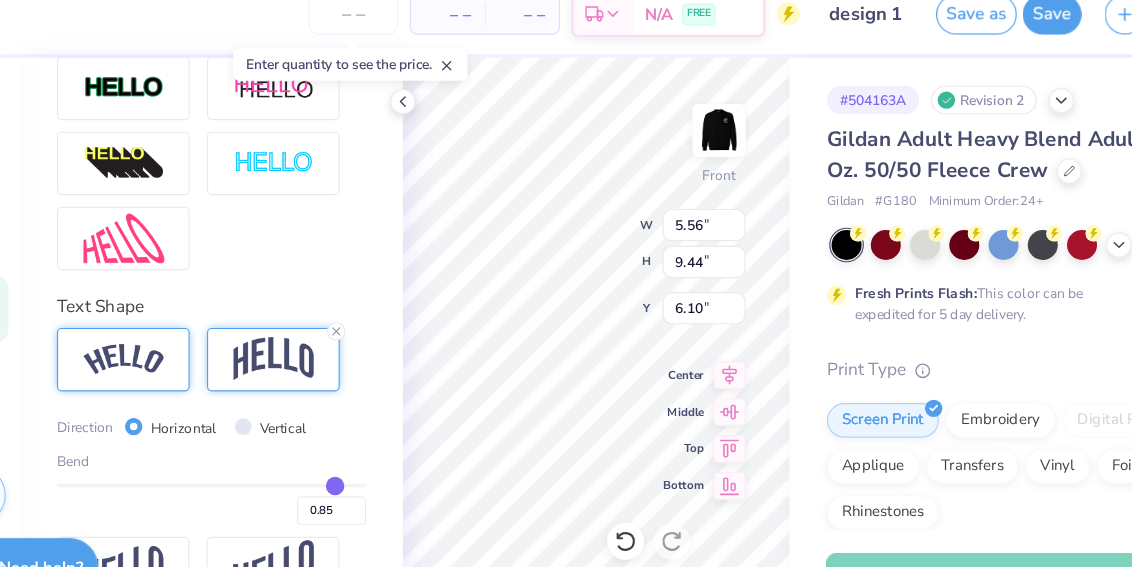 type on "0.93" 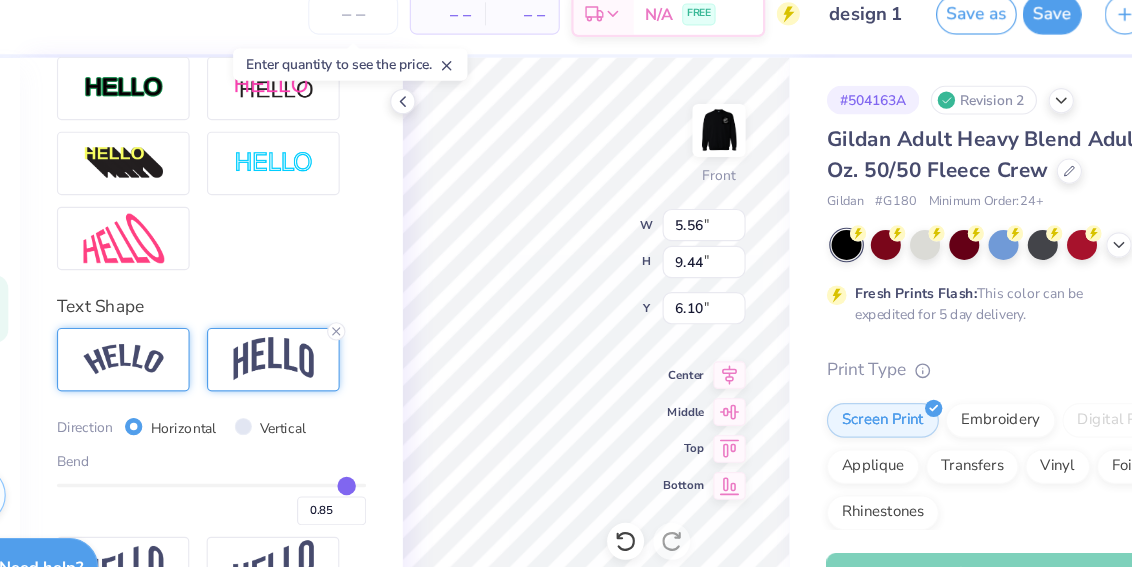 type on "0.93" 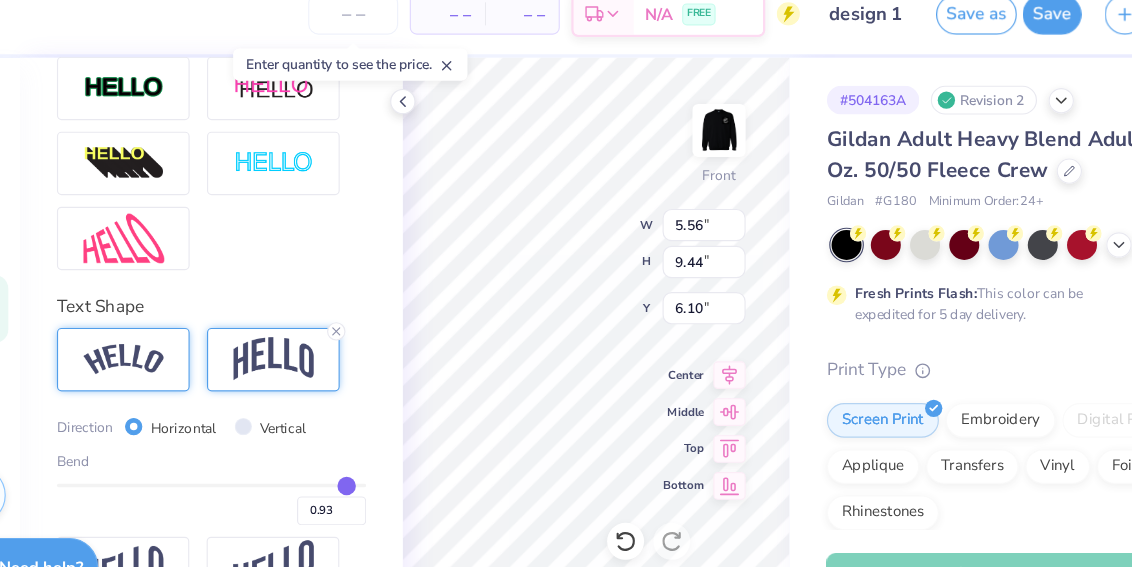 type on "0.99" 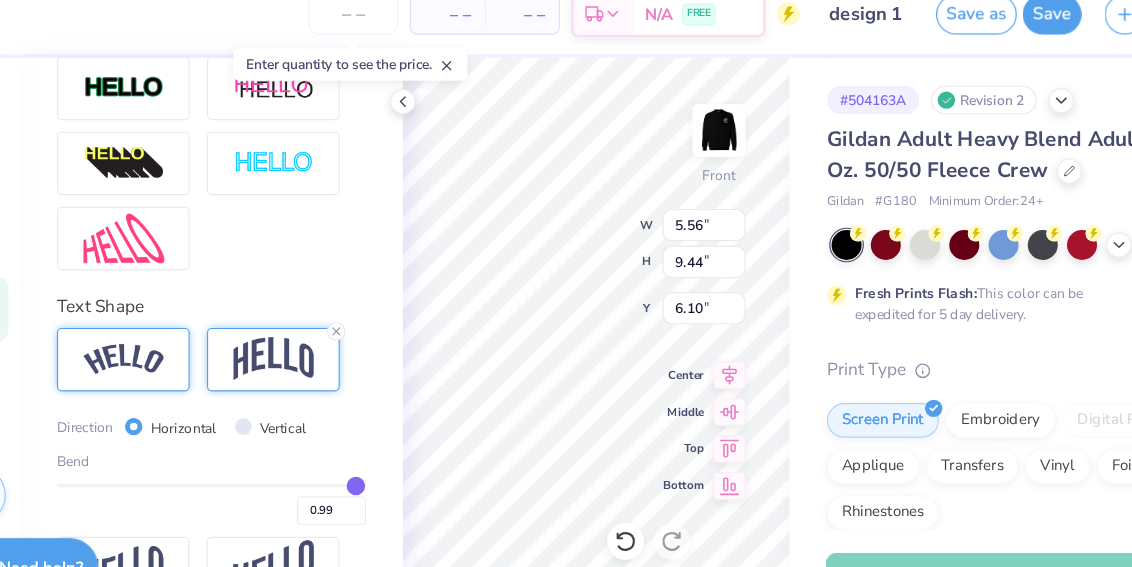 type on "1" 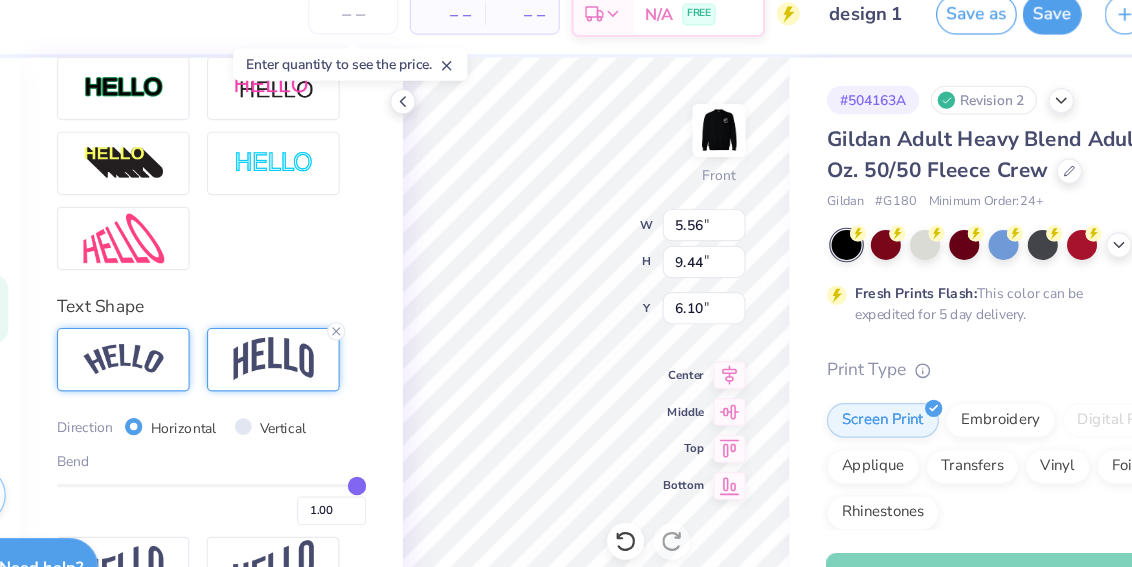 type on "0.98" 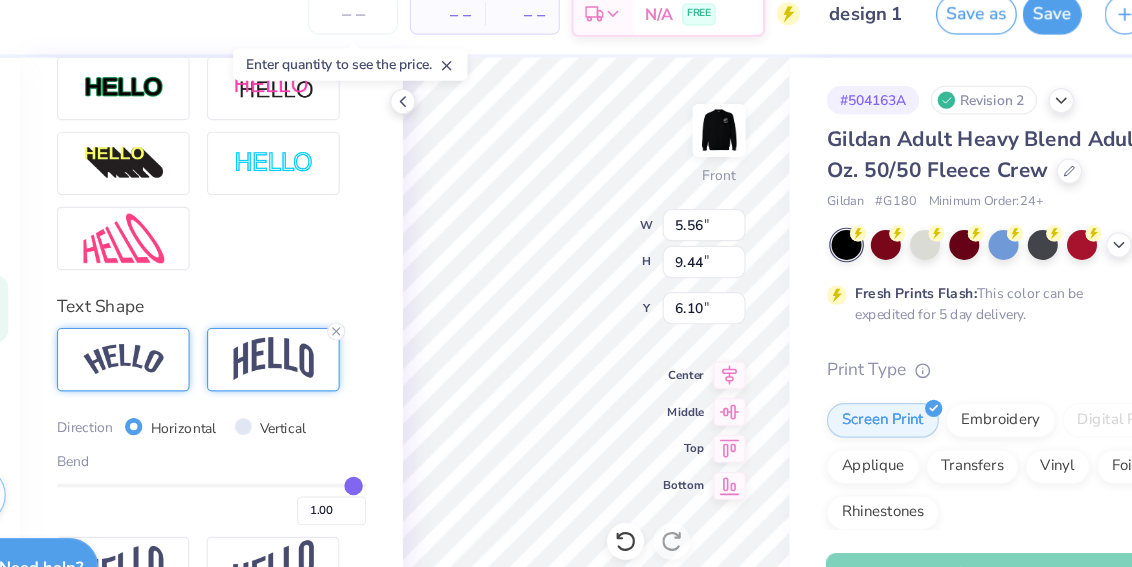 type on "0.98" 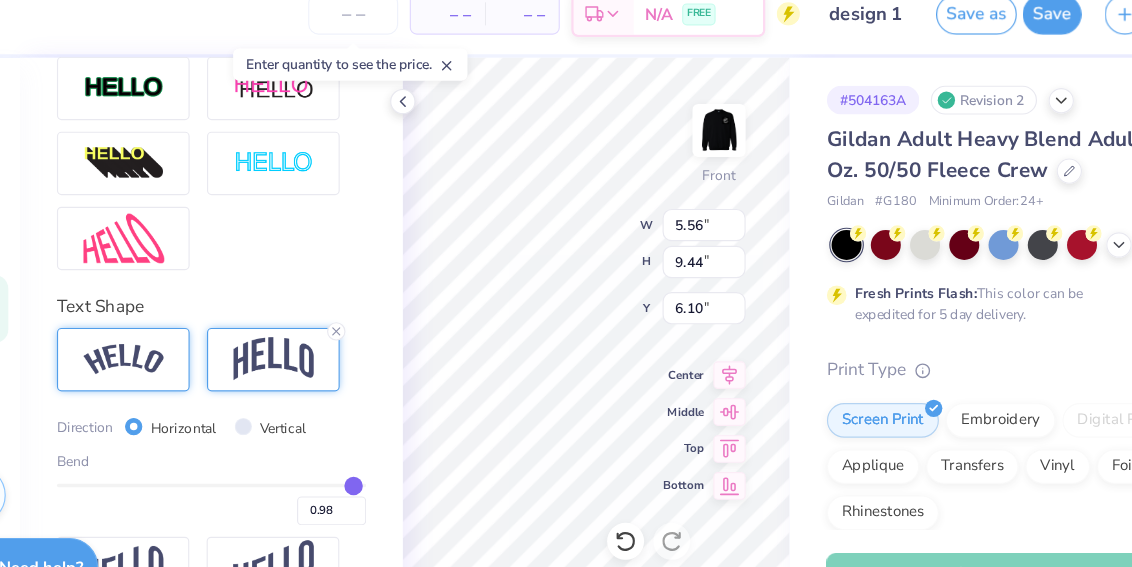 type on "0.96" 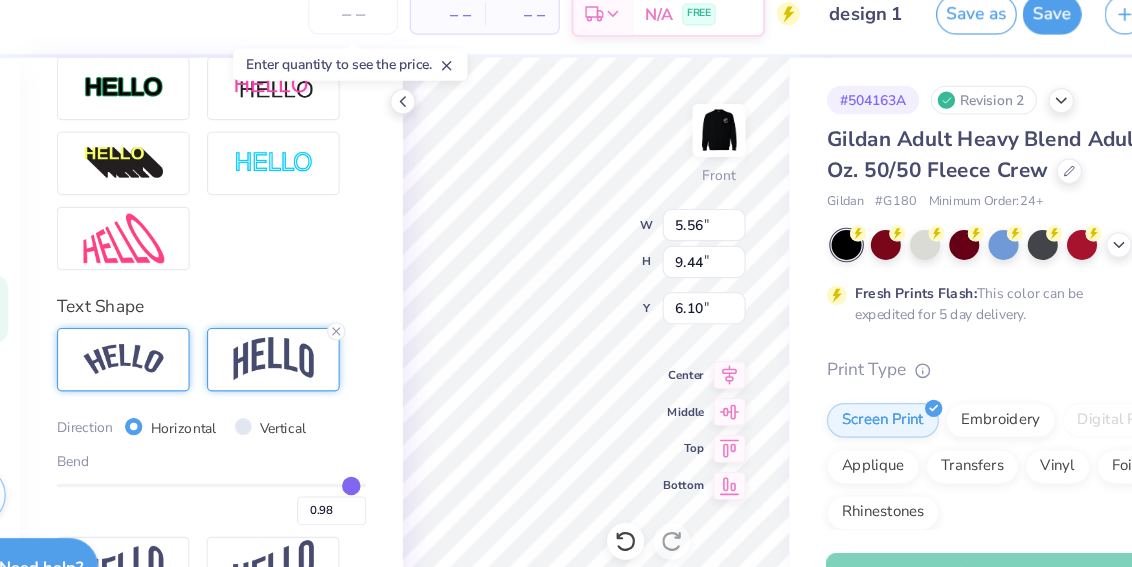 type on "0.96" 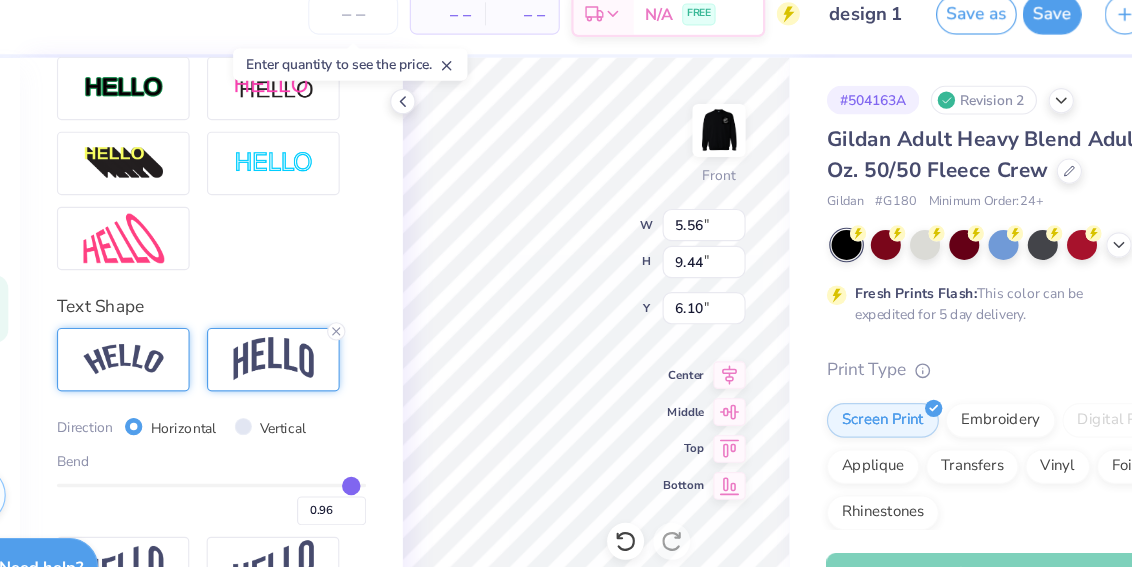 type on "0.95" 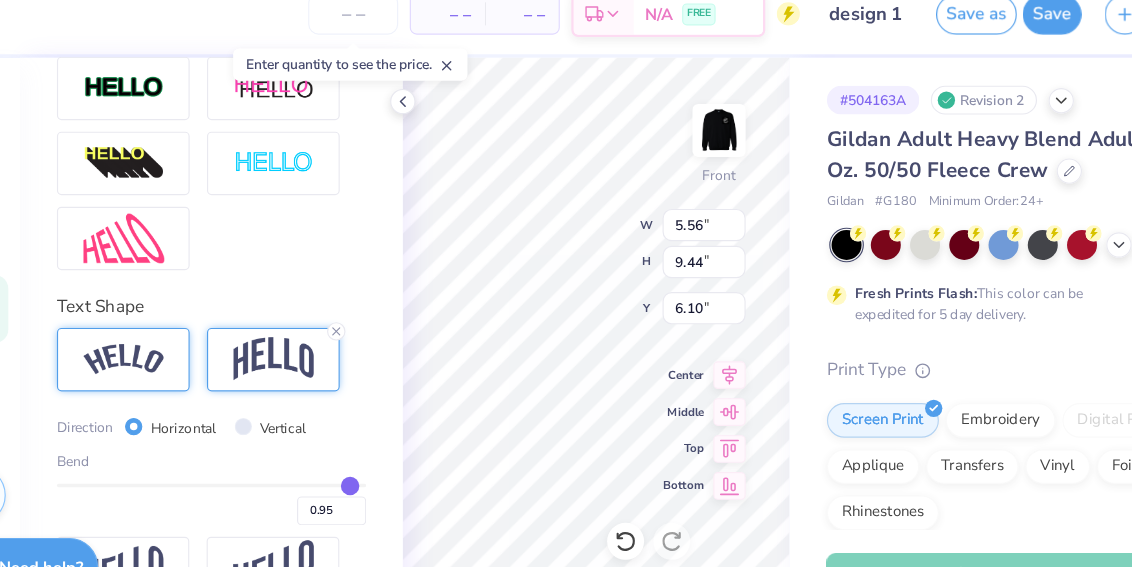 type on "0.94" 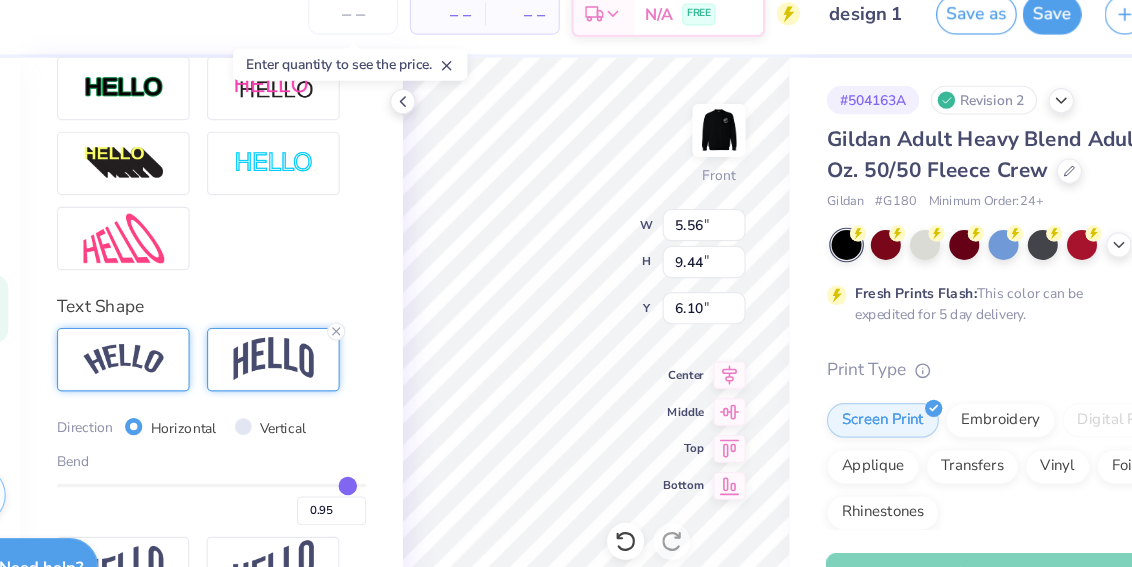 type on "0.94" 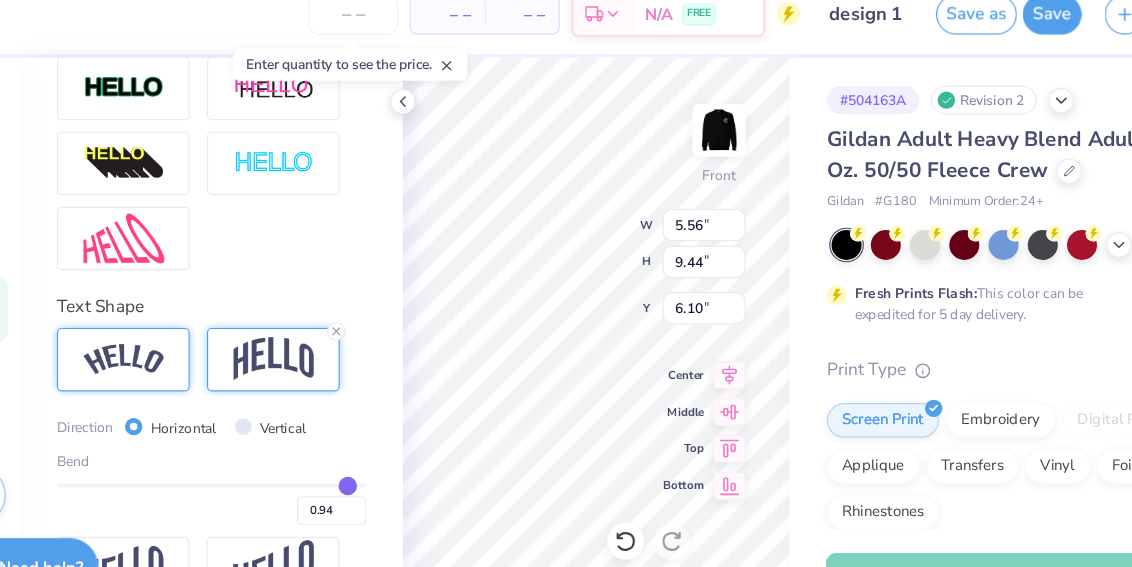 type on "0.93" 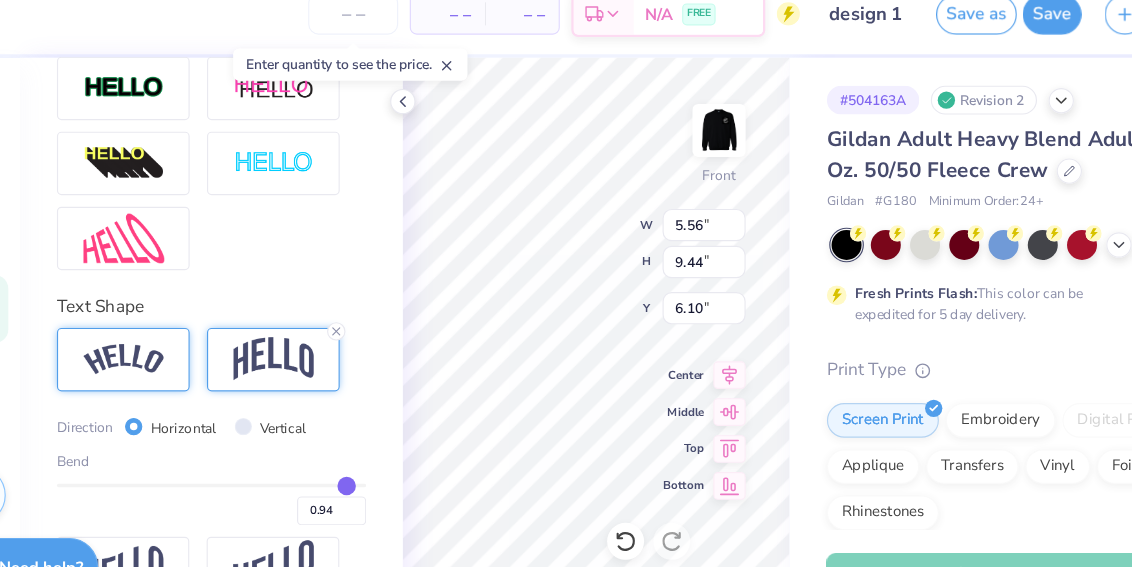 type on "0.93" 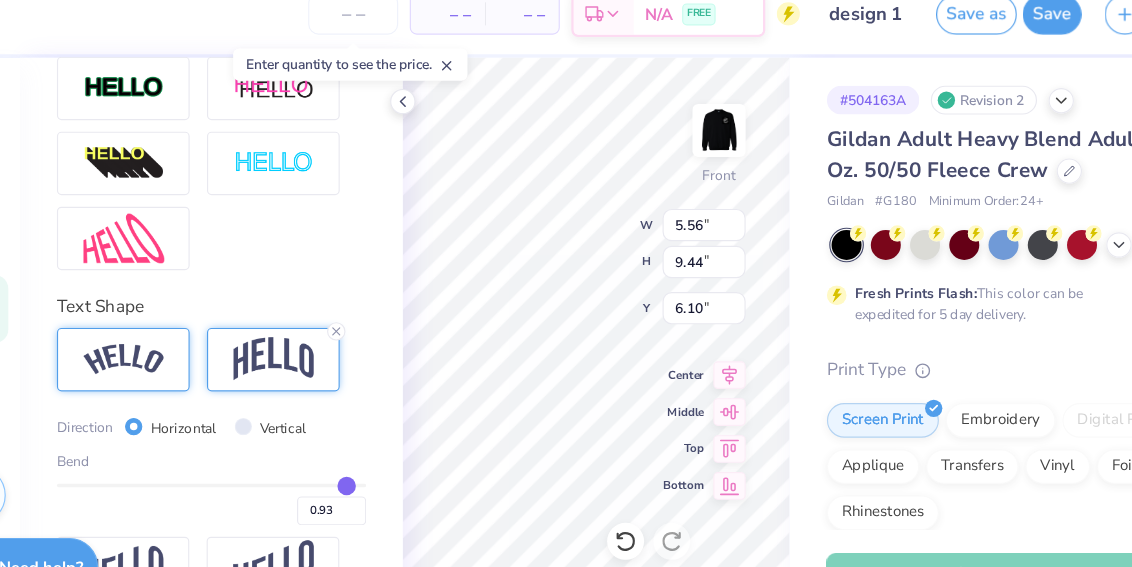 type on "0.92" 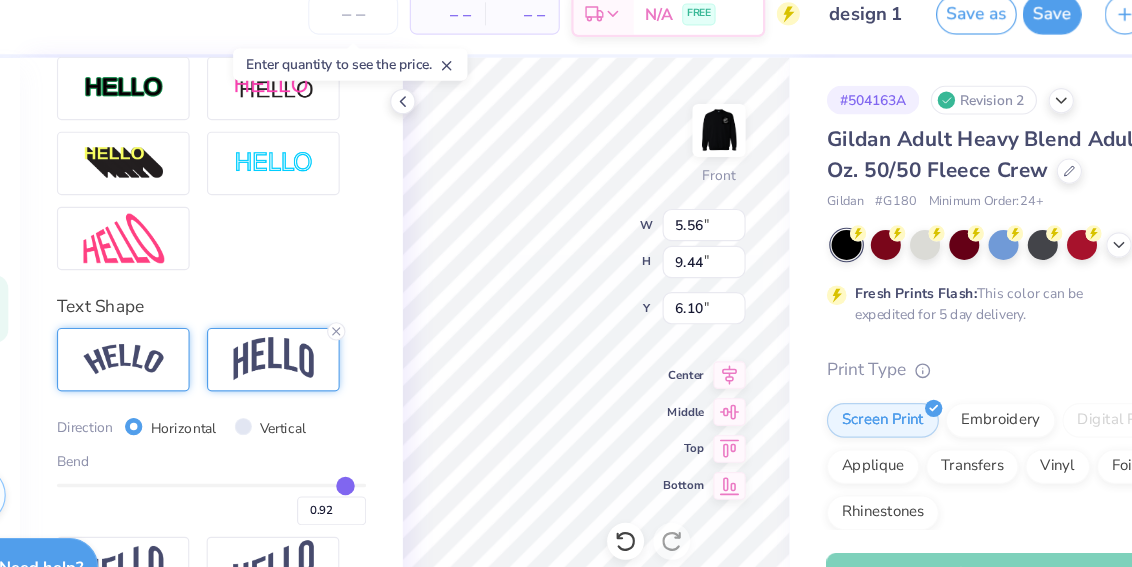 type on "0.89" 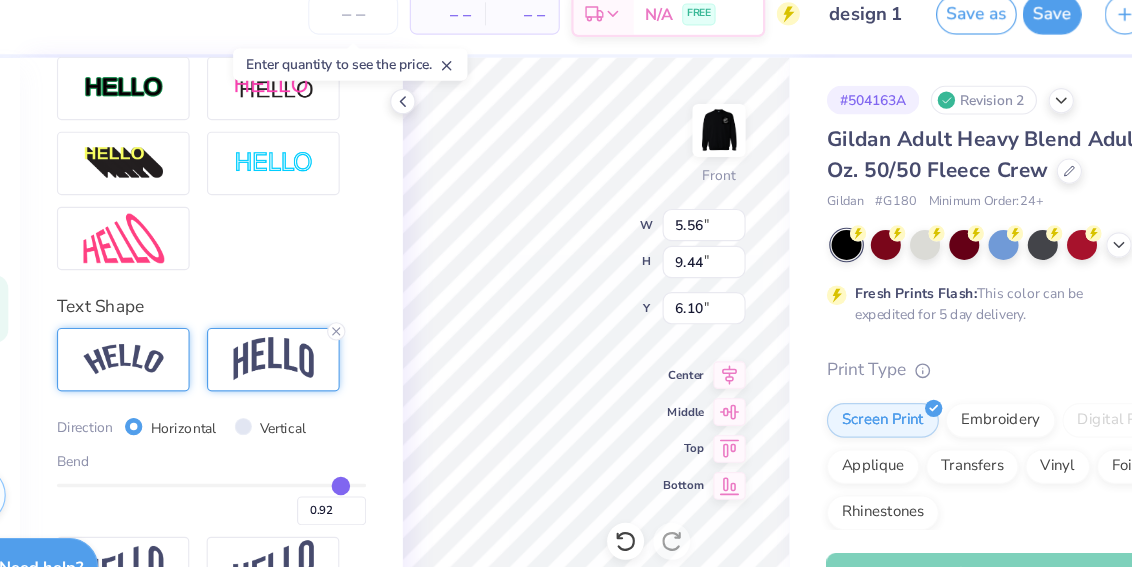 type on "0.89" 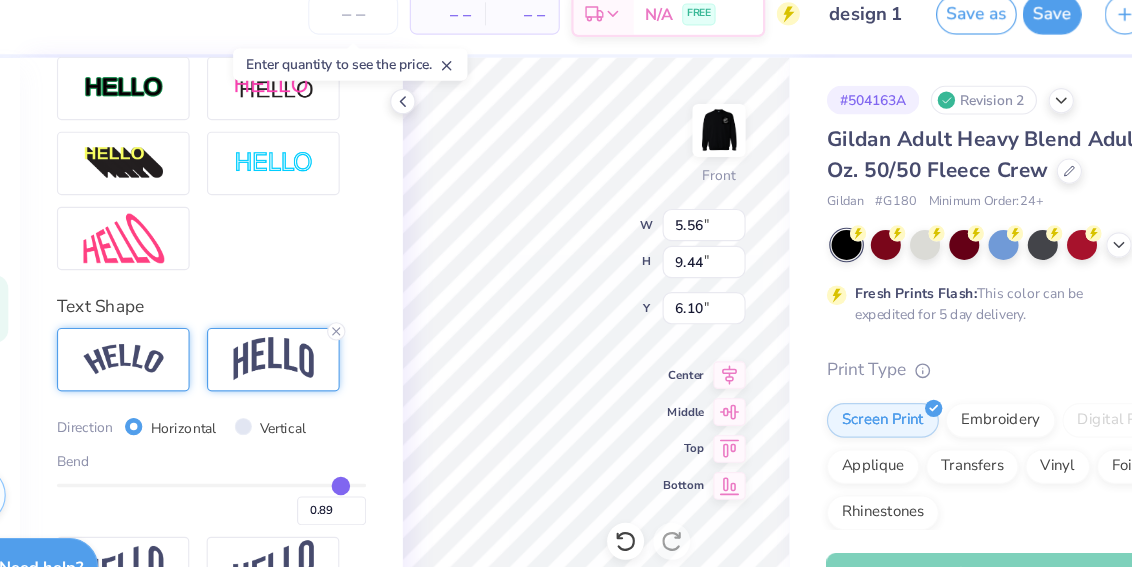 type on "0.81" 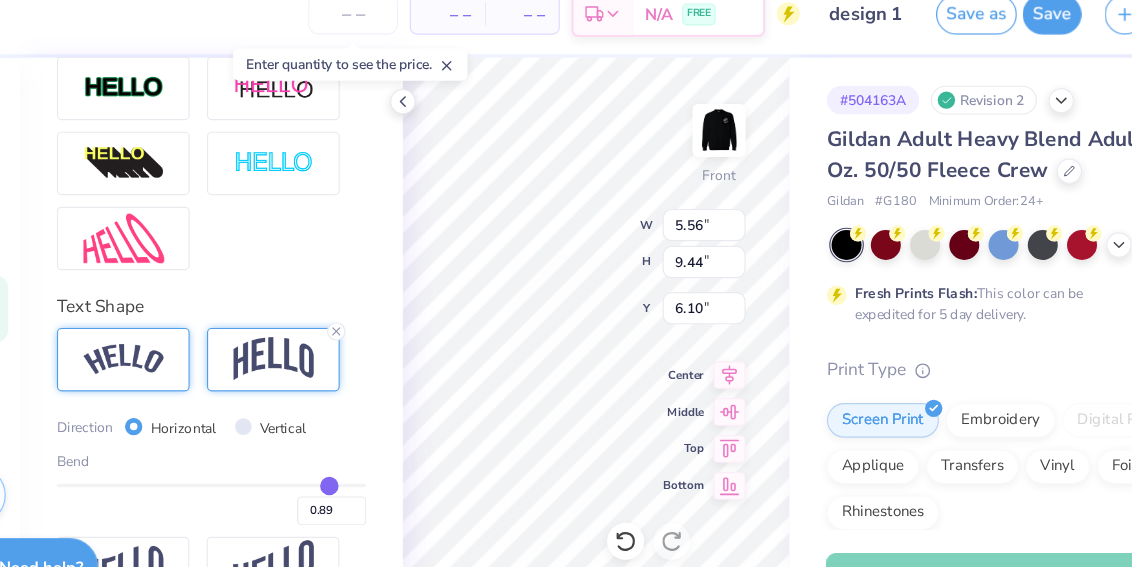 type on "0.81" 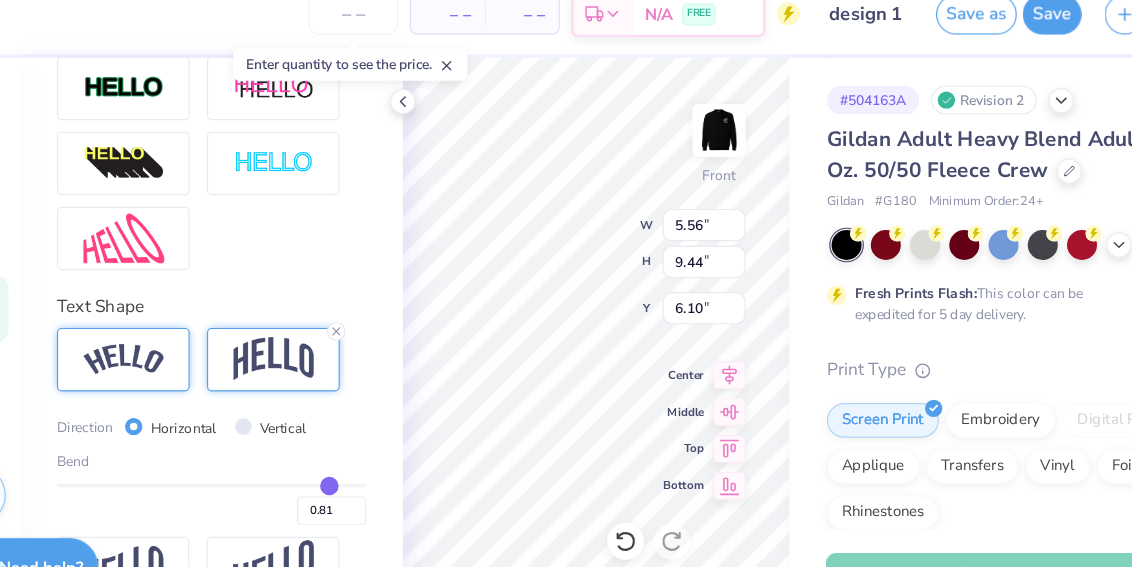 type on "0.7" 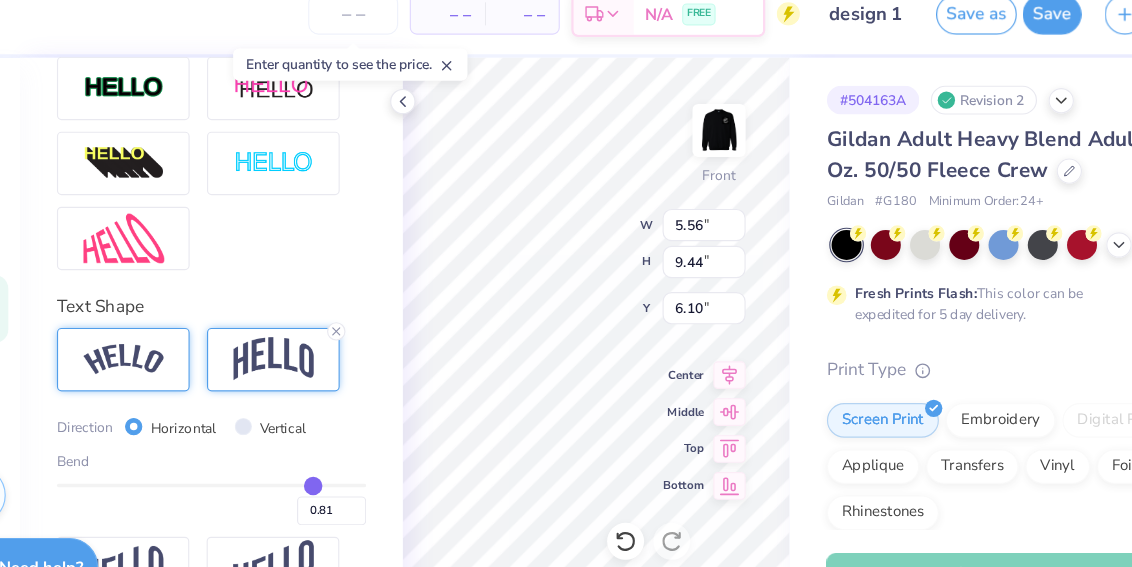 type on "0.70" 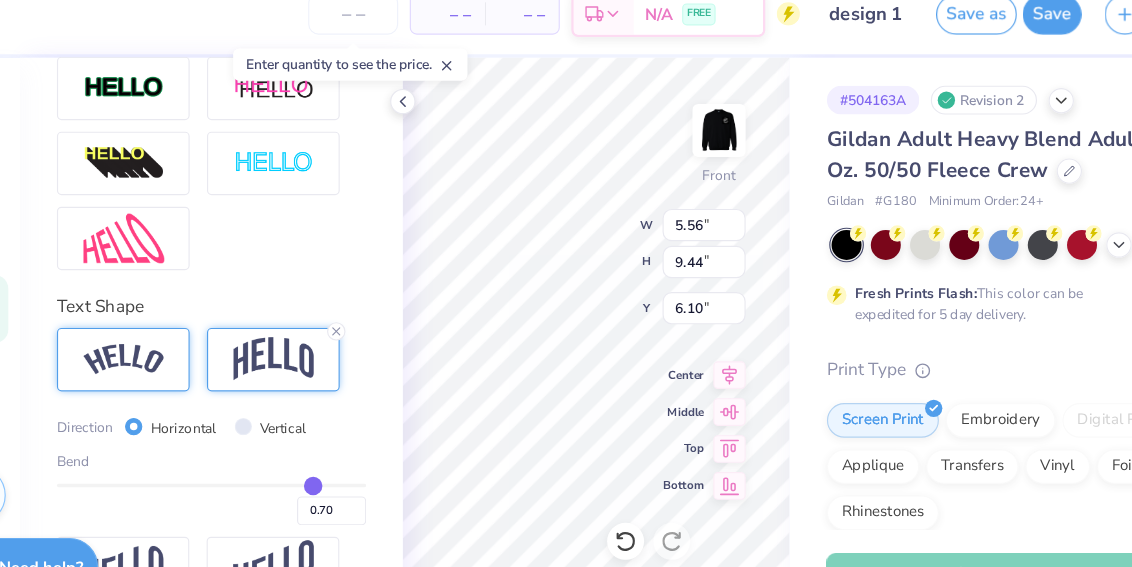 type on "0.62" 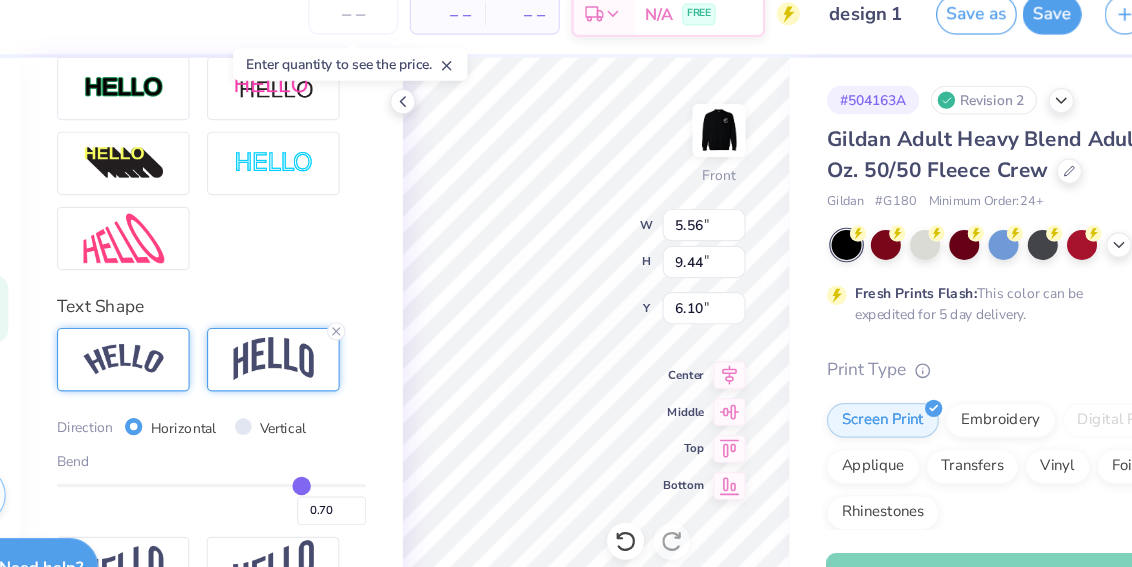 type on "0.62" 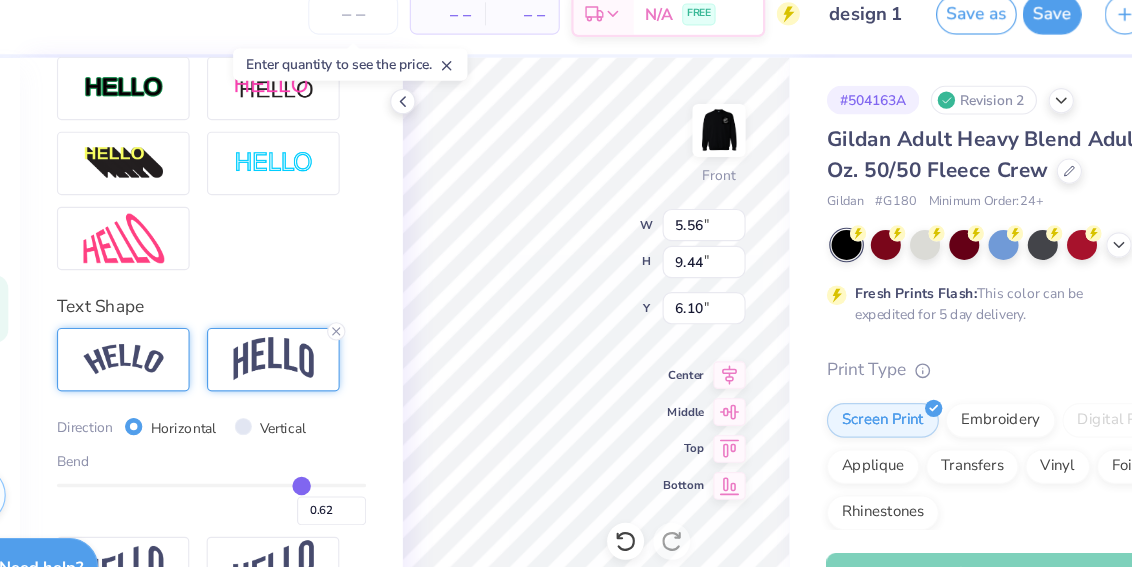 type on "0.54" 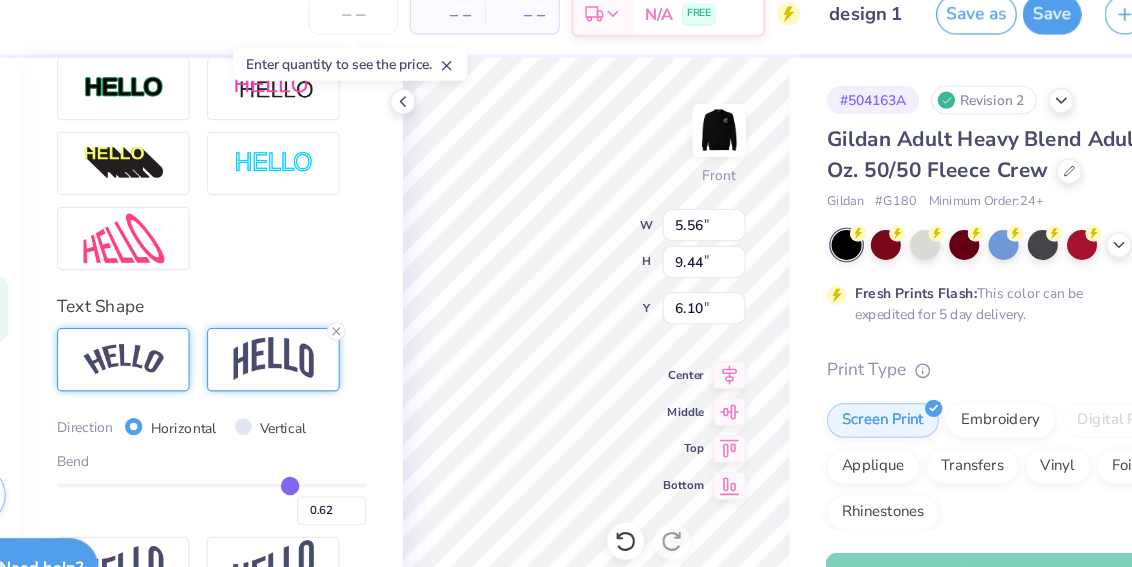type on "0.54" 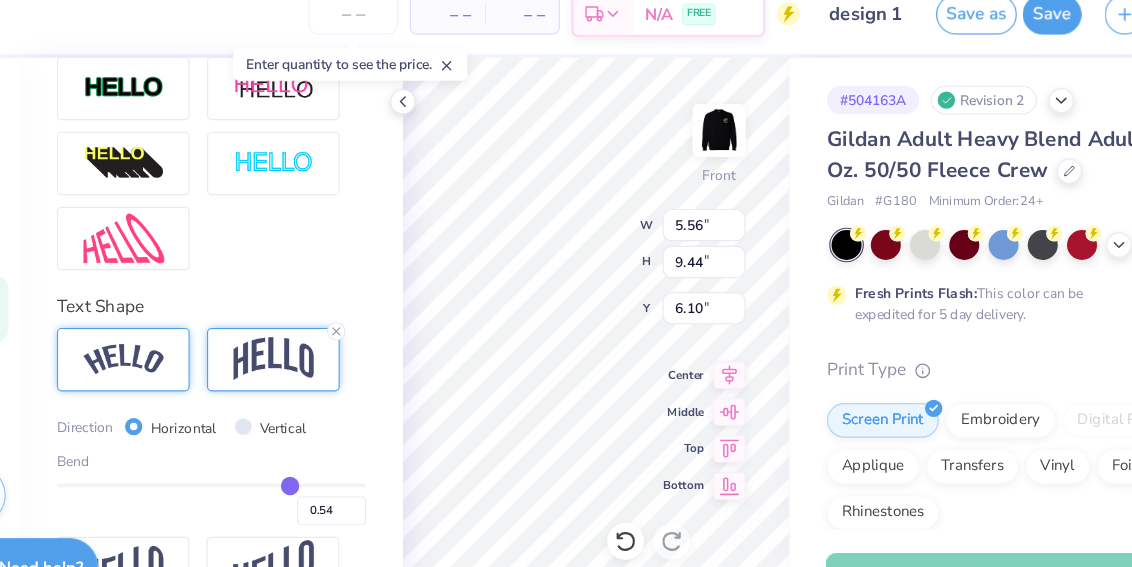 type on "0.48" 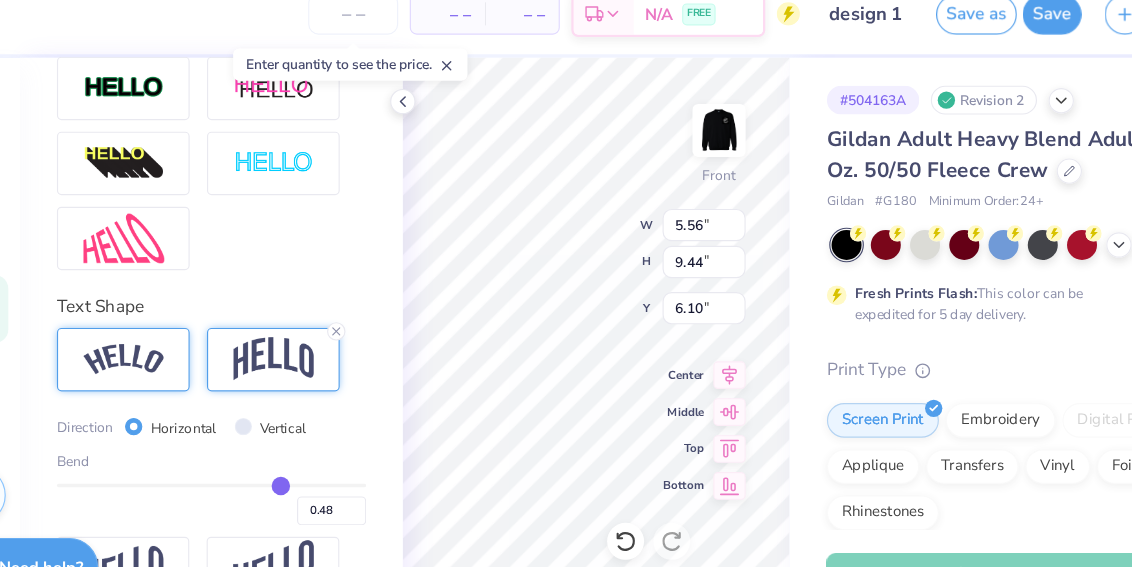 type on "0.44" 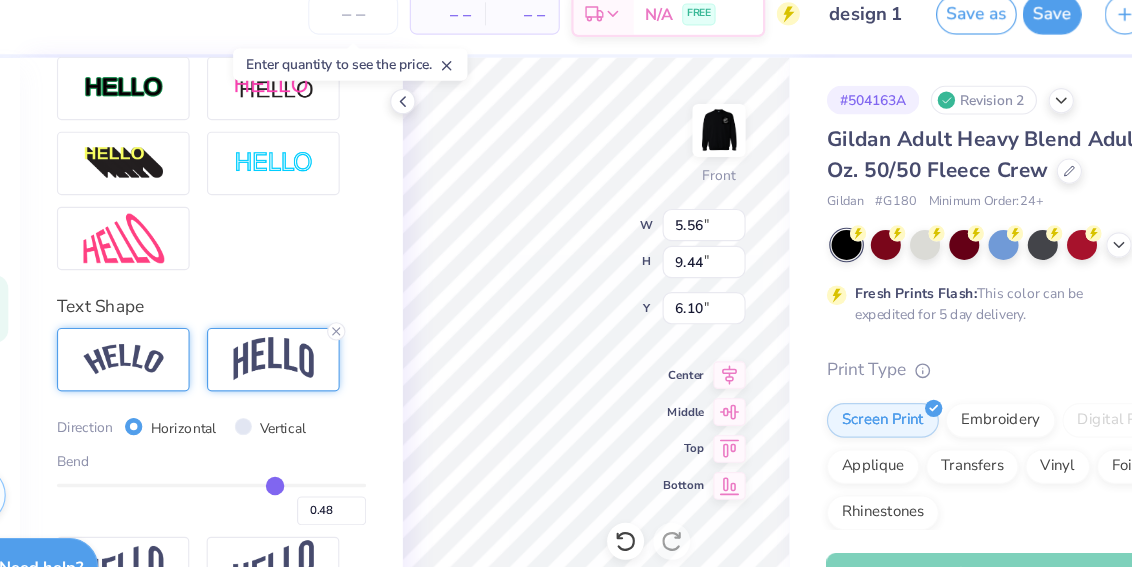 type on "0.44" 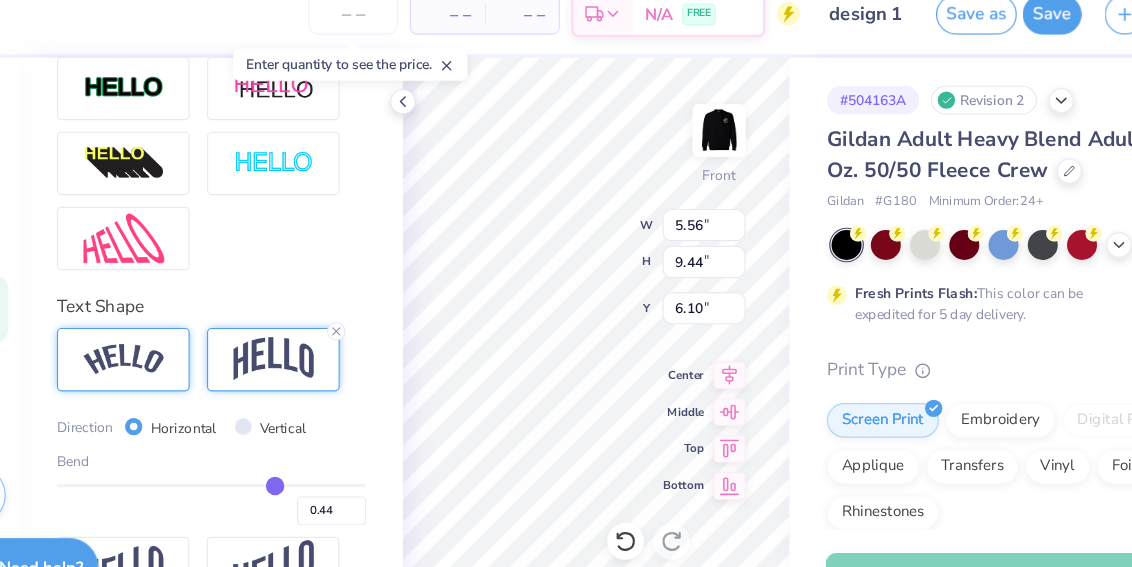 type on "0.44" 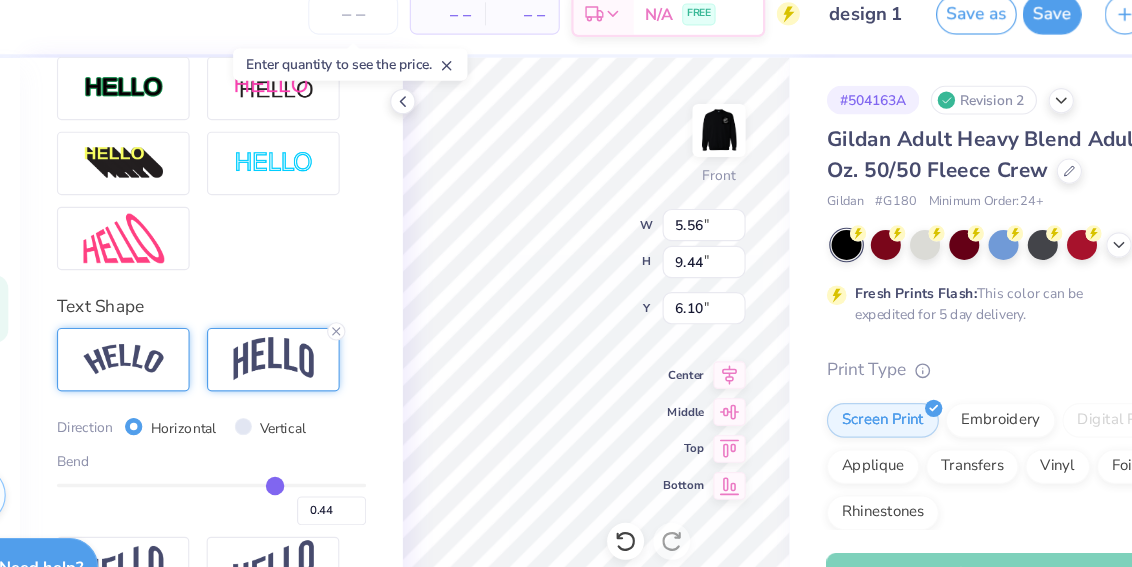 type on "5.46" 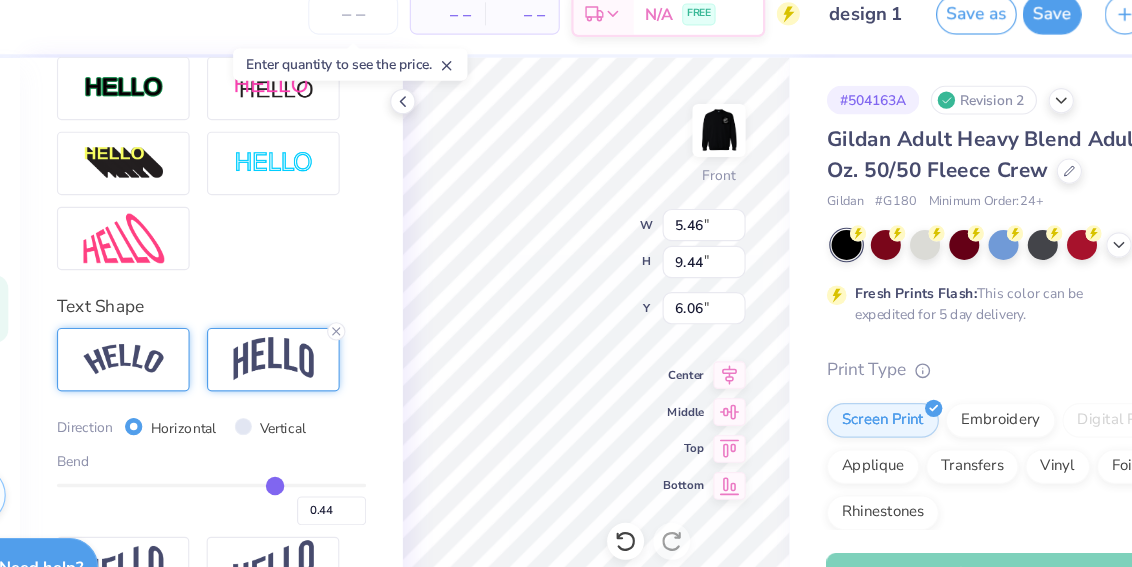 click on "Vertical" at bounding box center (307, 393) 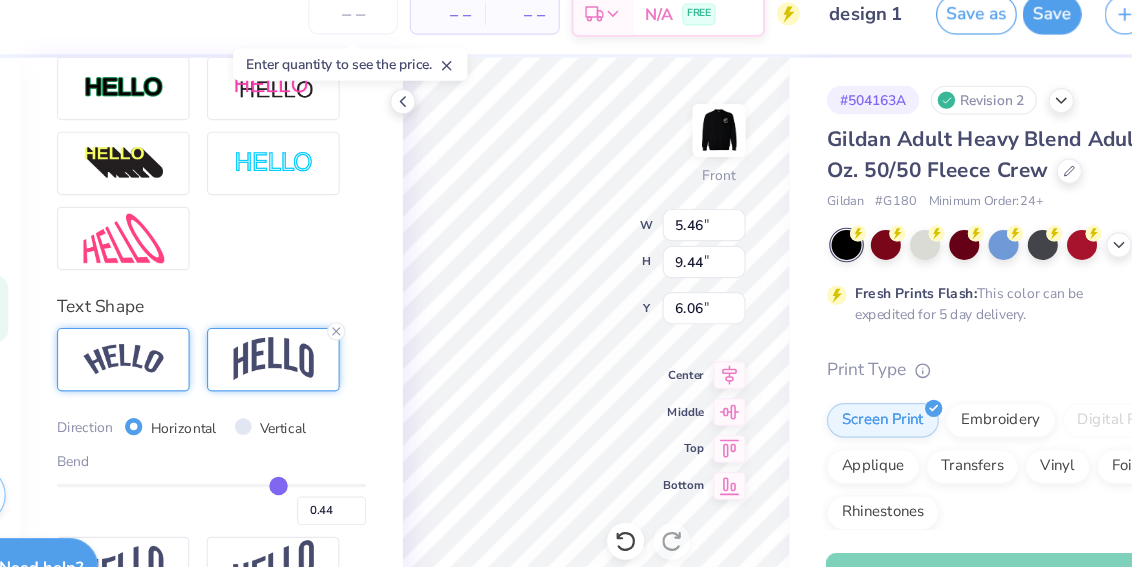 type on "0.46" 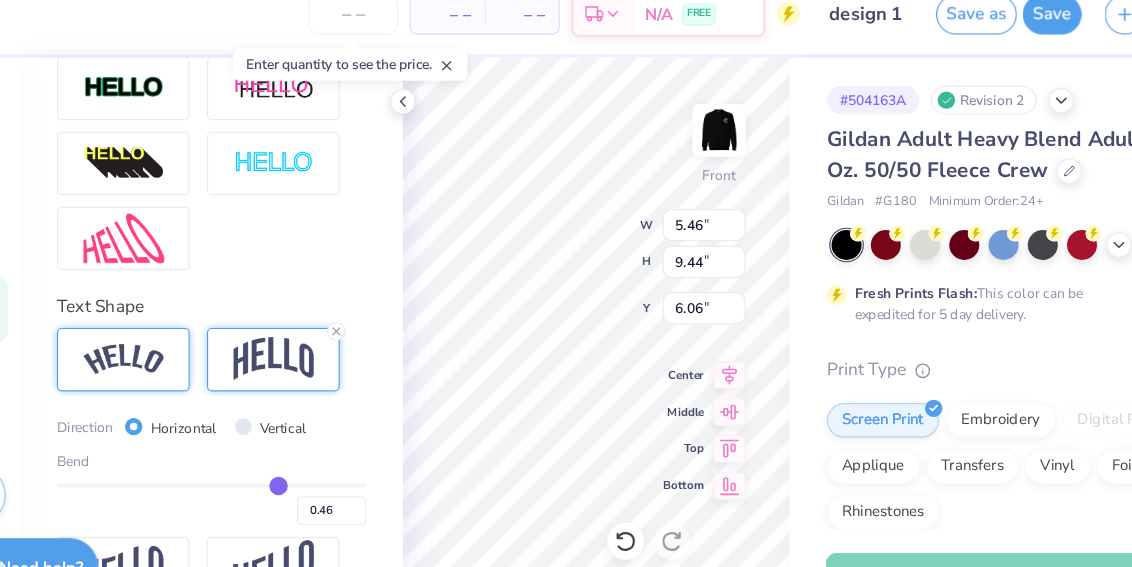 type on "0.41" 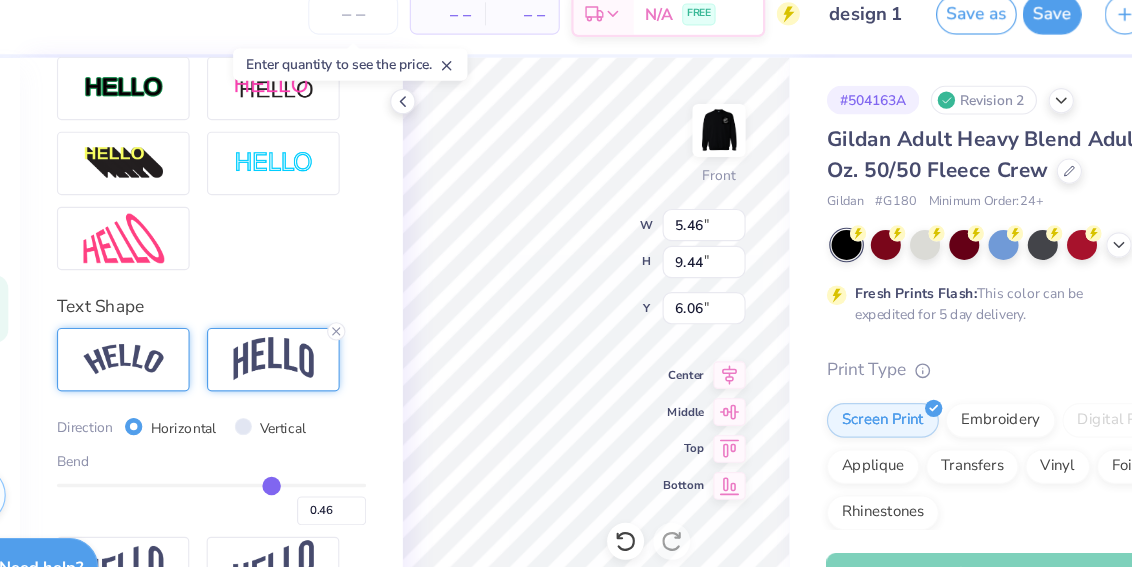 type on "0.41" 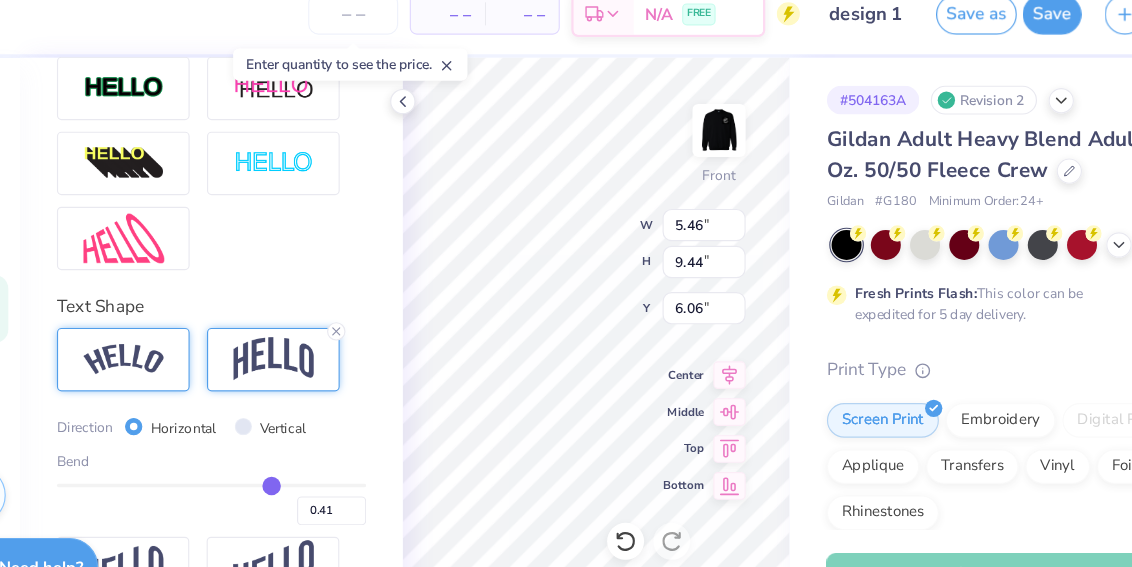 type on "0.27" 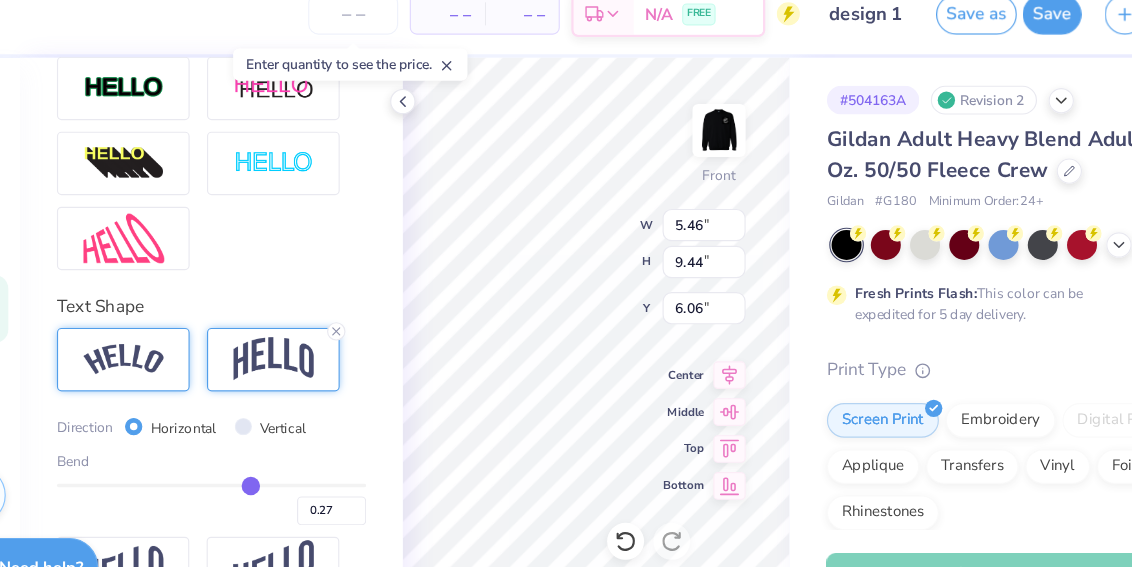 type on "0.11" 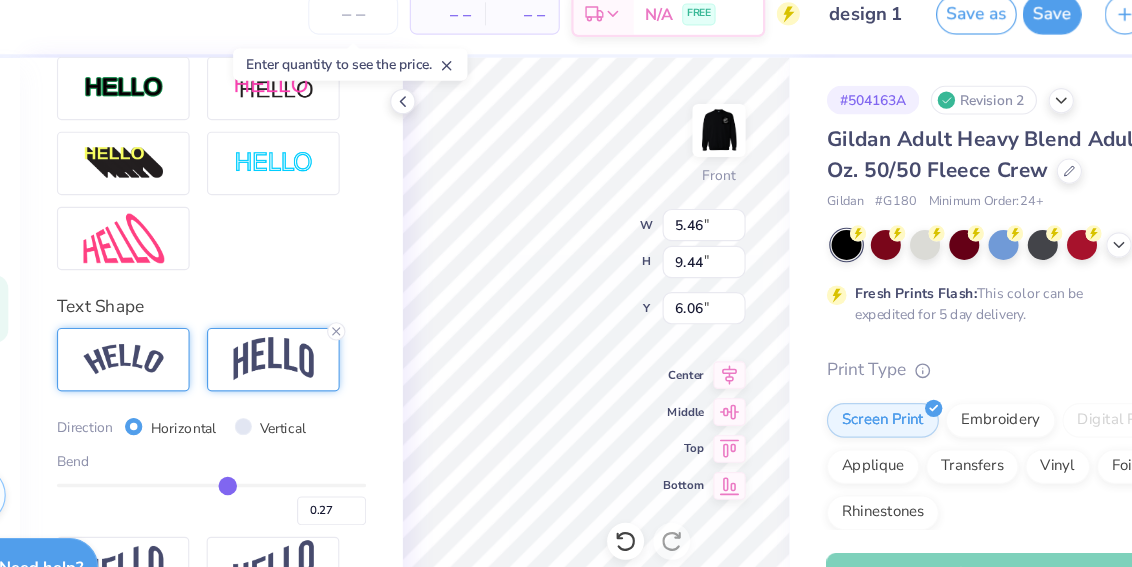 type on "0.11" 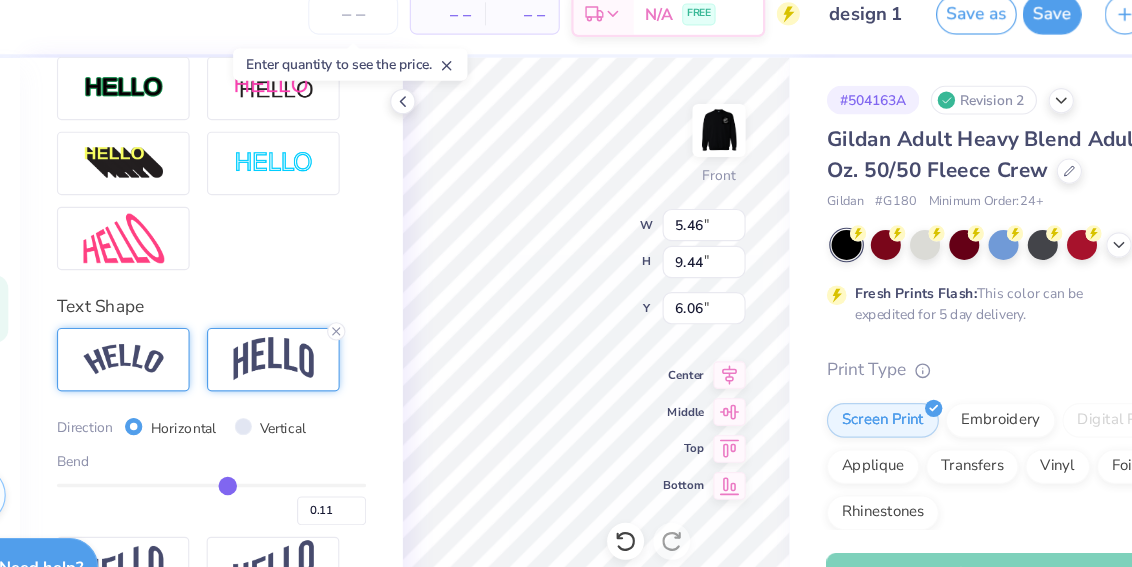 type on "-0.06" 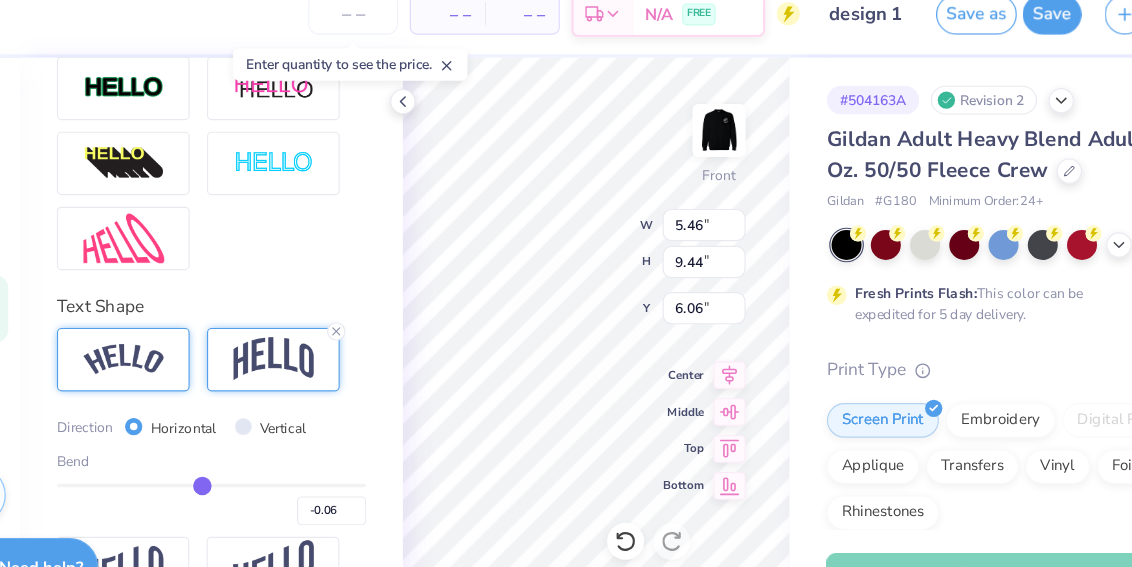 type on "-0.18" 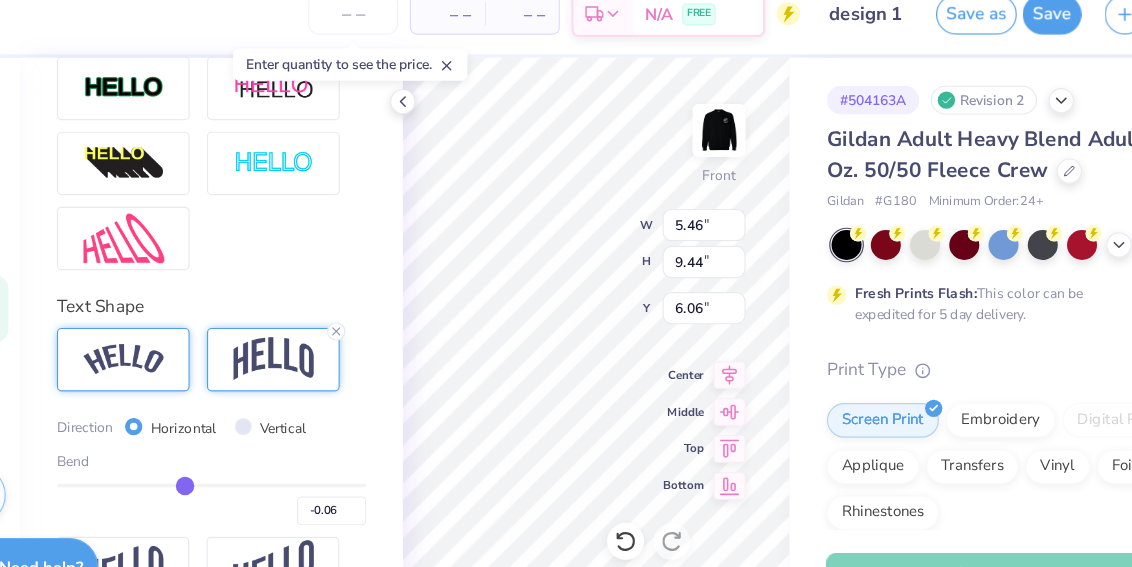 type on "-0.18" 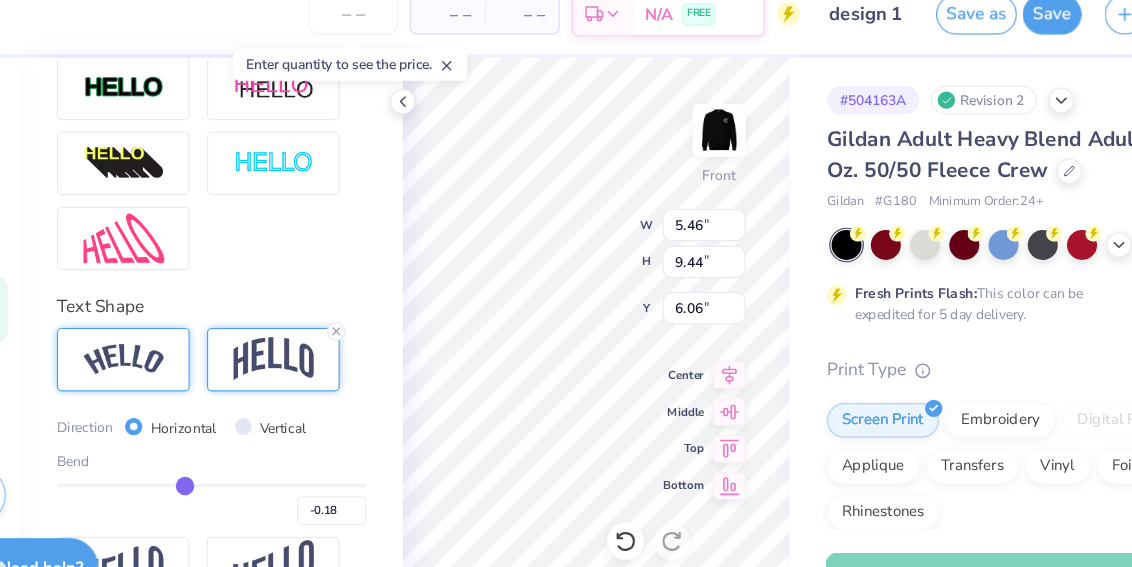 type on "-0.26" 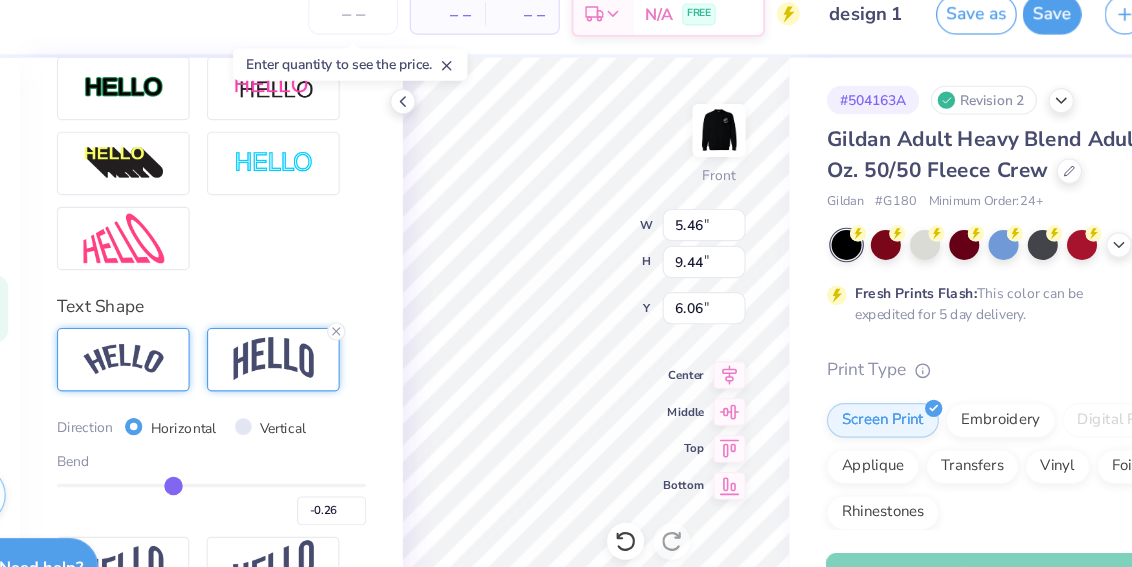 type on "-0.31" 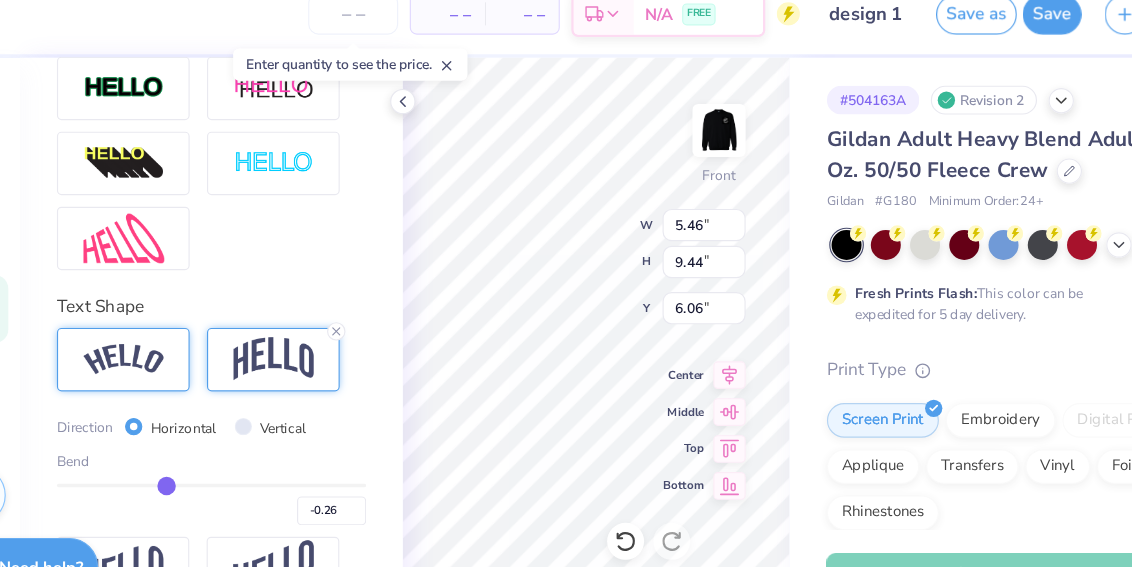 type on "-0.31" 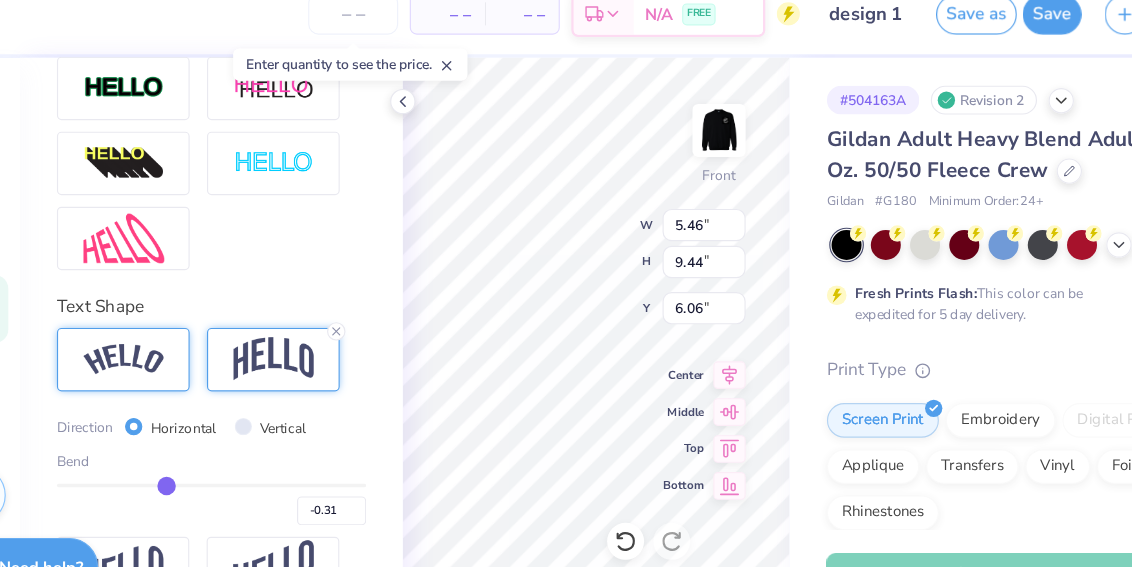 type on "-0.34" 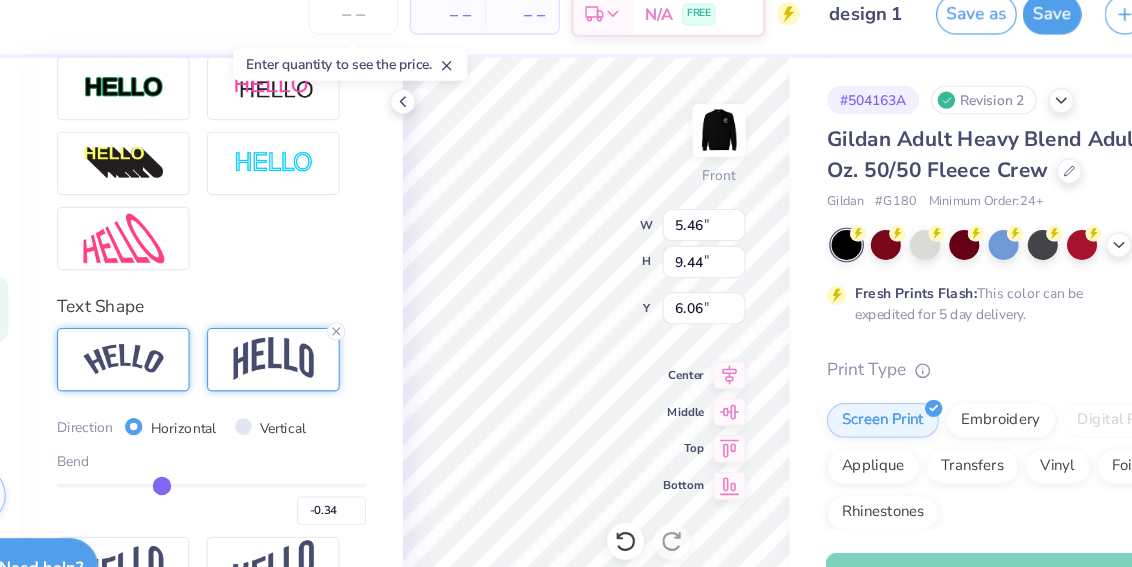 type on "-0.36" 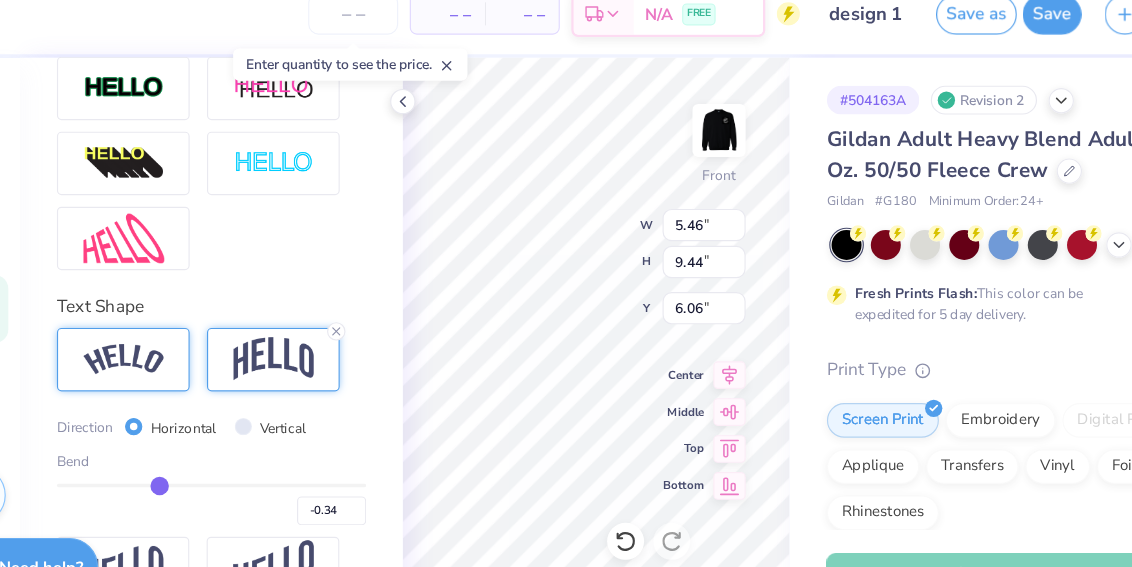 type on "-0.36" 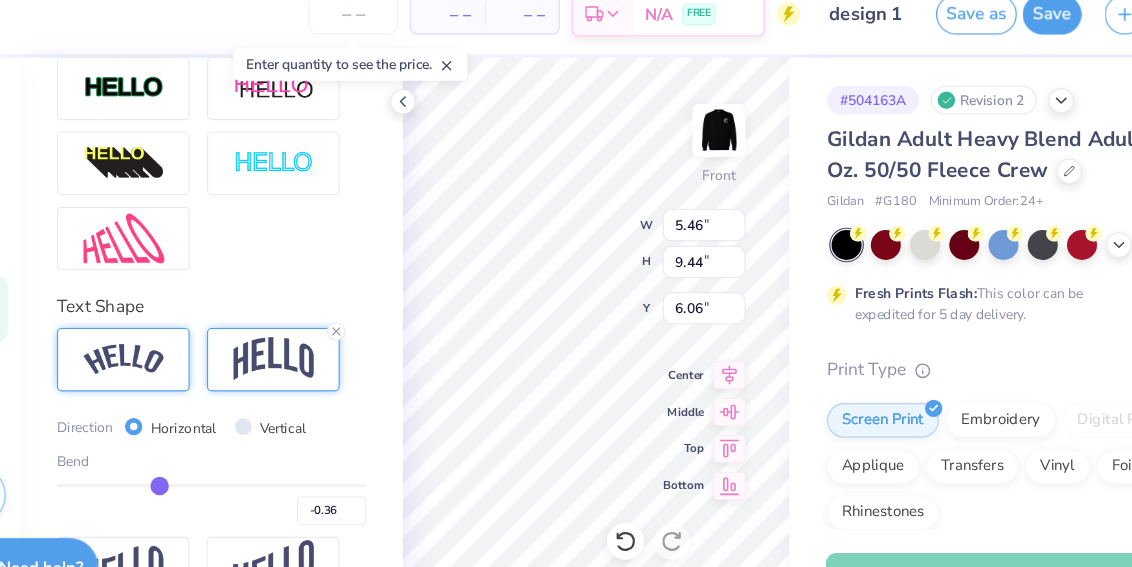 type on "-0.37" 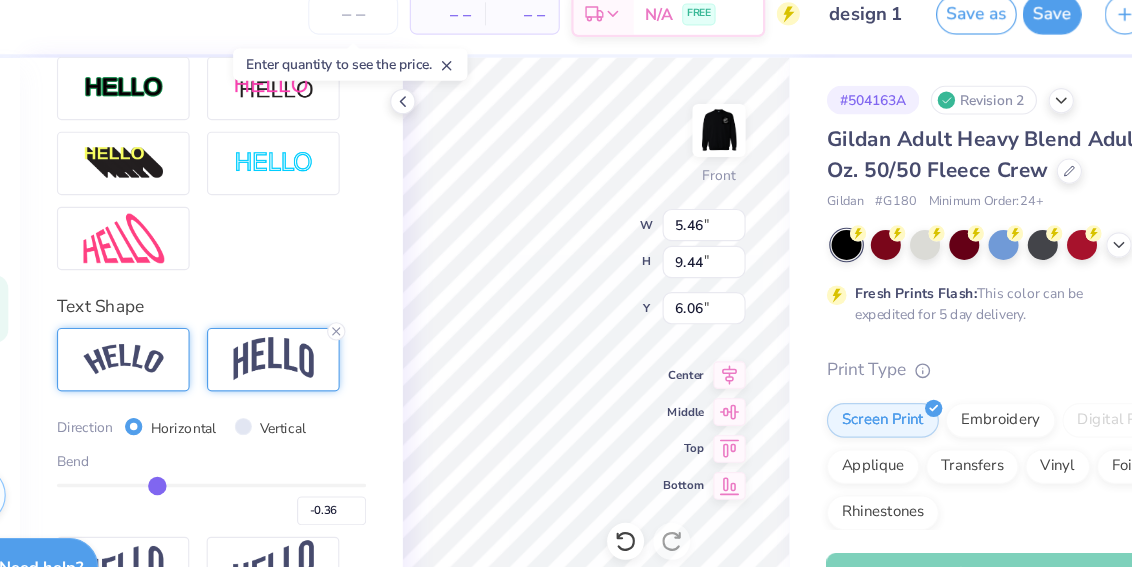 type on "-0.37" 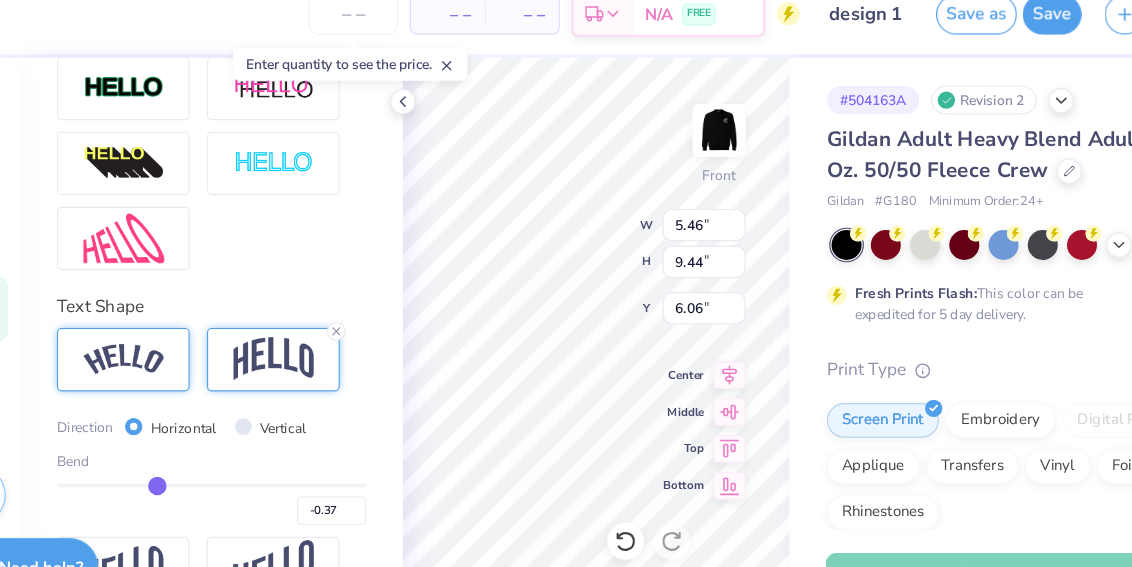 type on "-0.38" 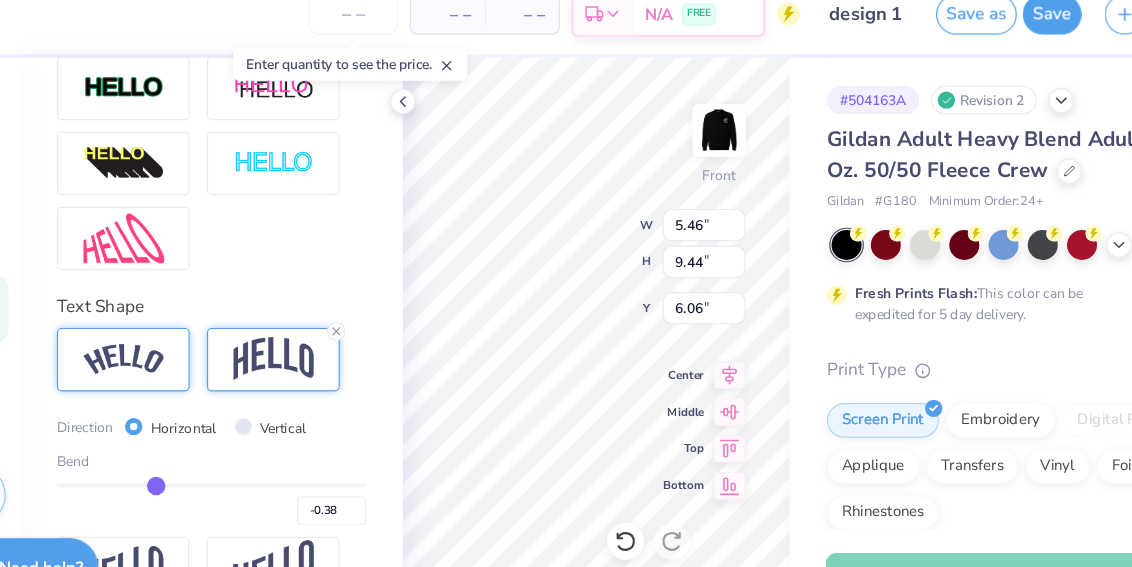 type on "-0.4" 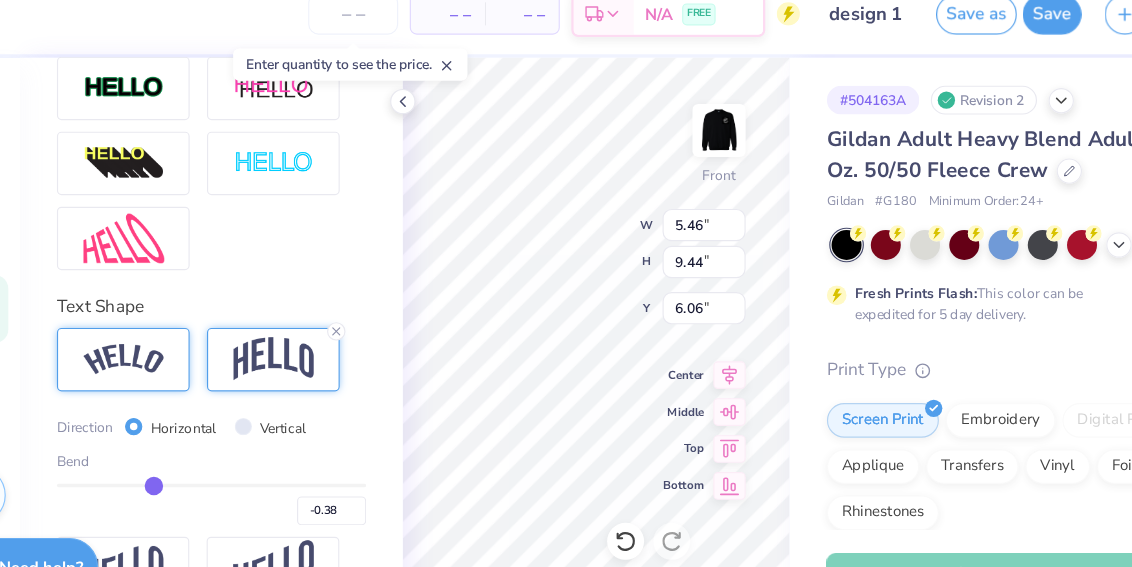 type on "-0.40" 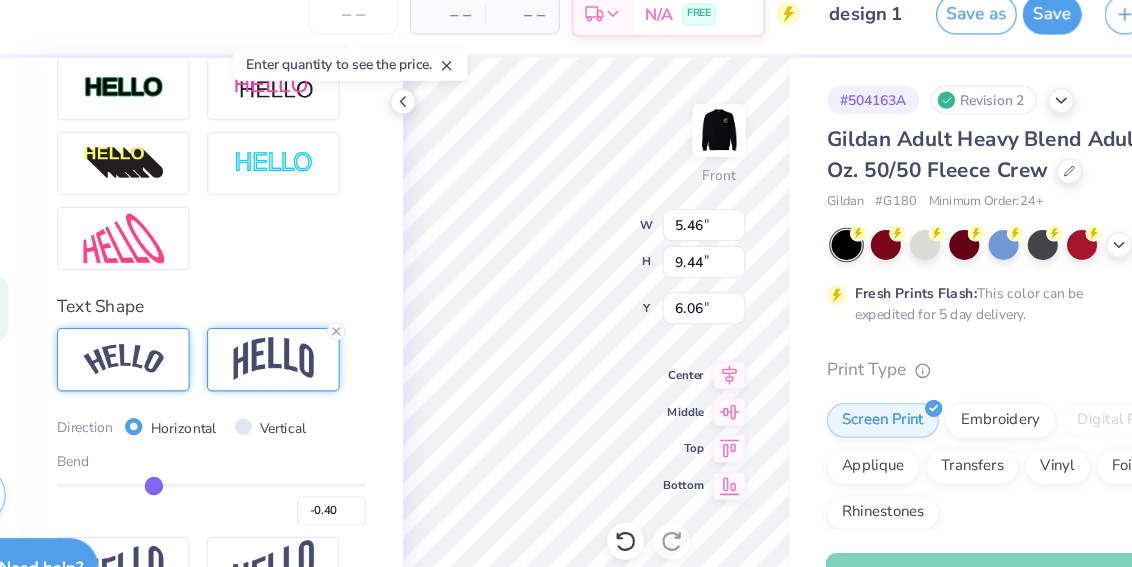 type on "-0.43" 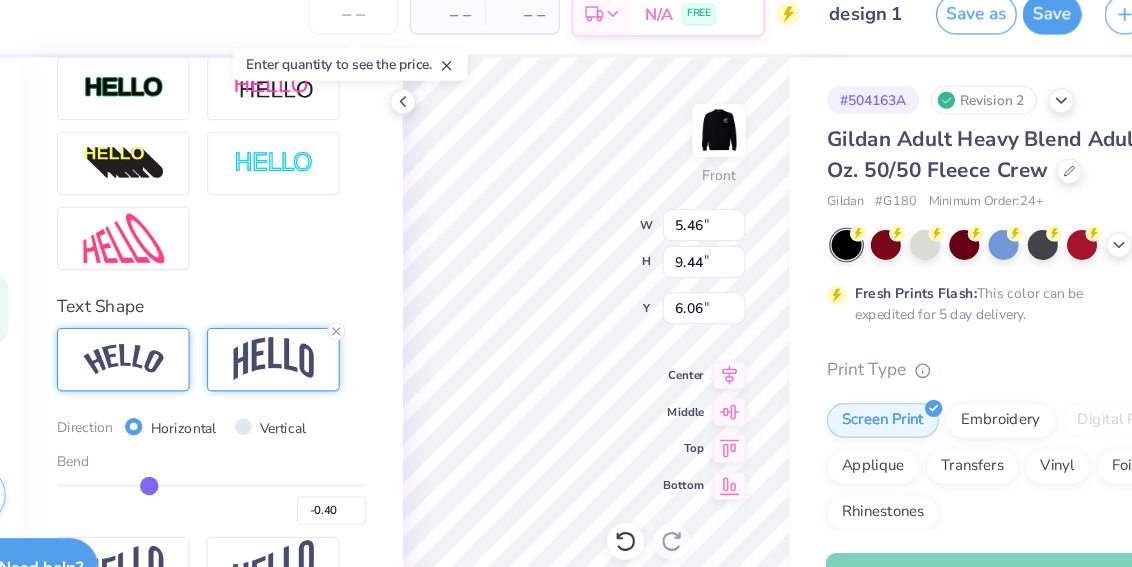 type on "-0.43" 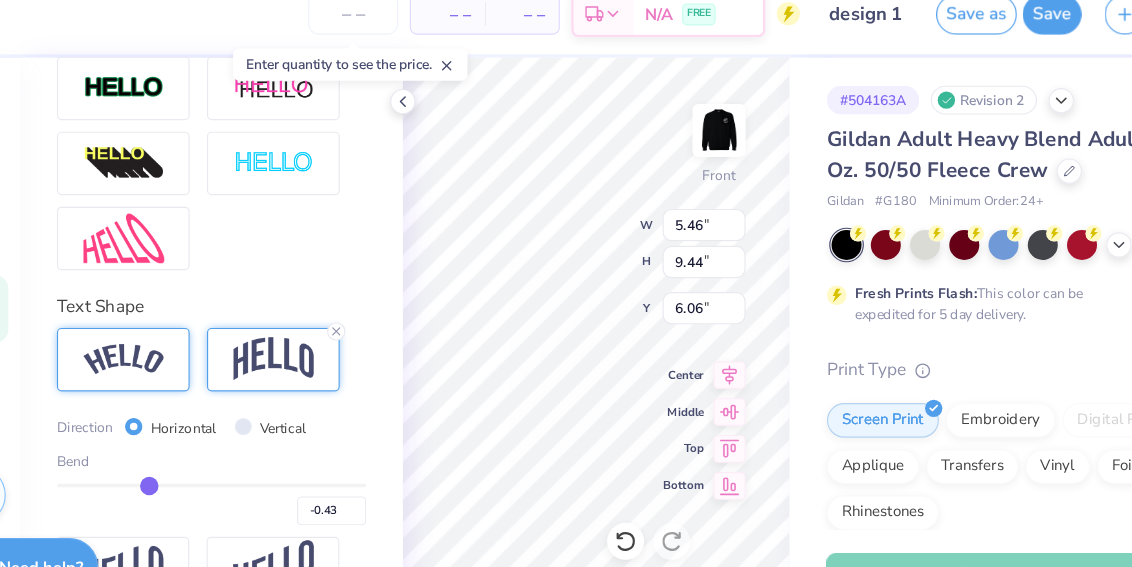 type on "-0.46" 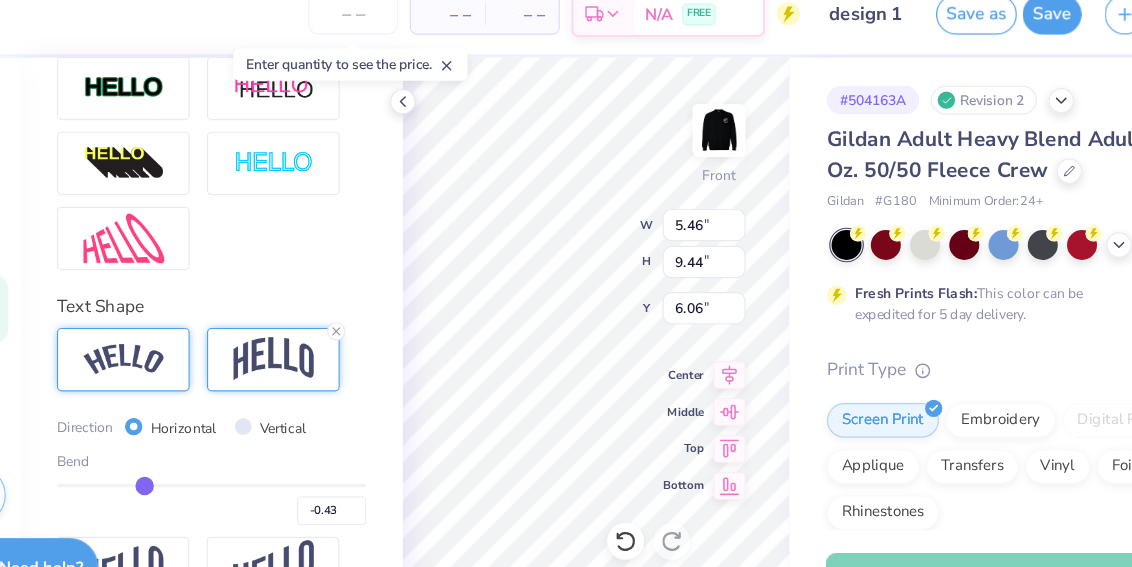 type on "-0.46" 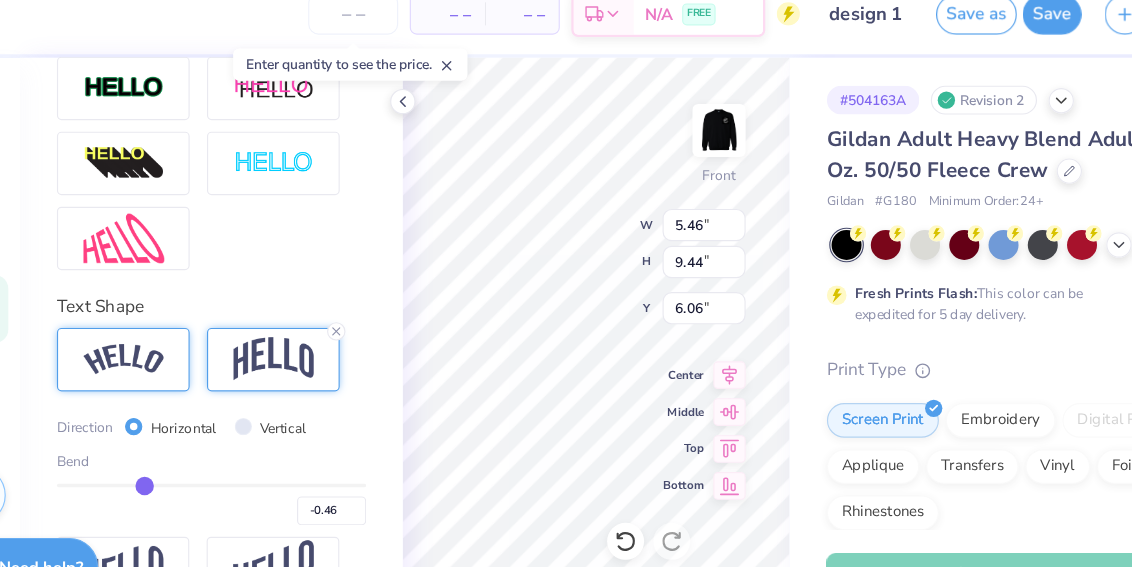 type on "-0.47" 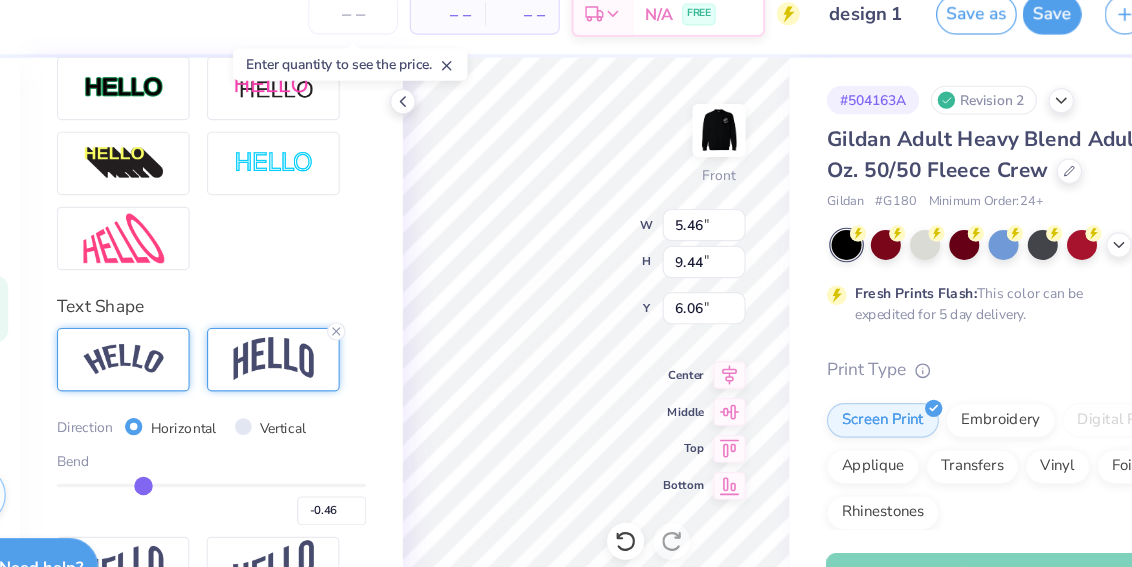 type on "-0.47" 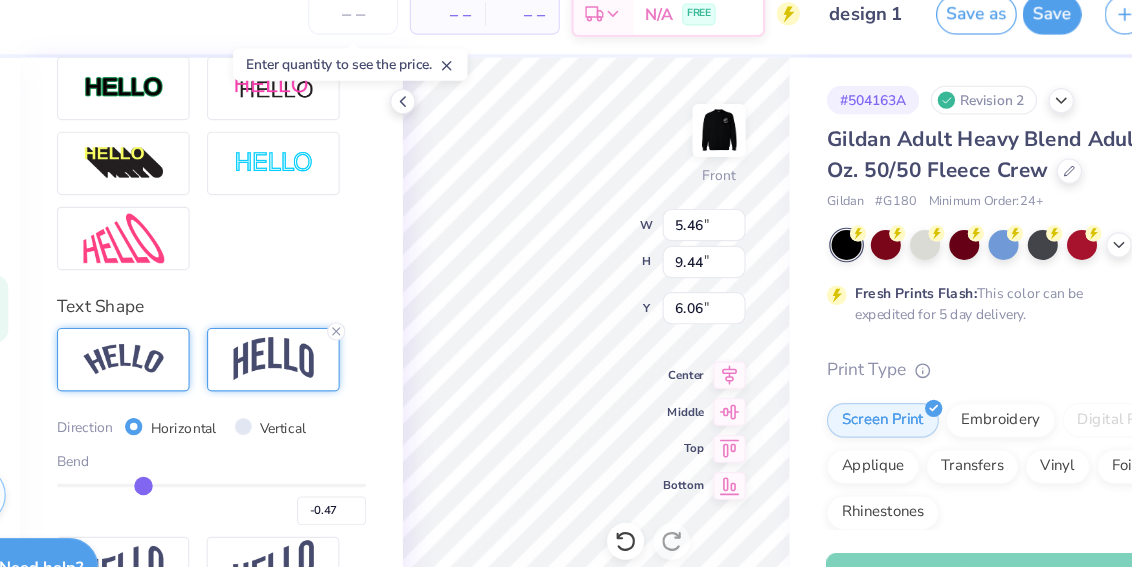 type on "-0.48" 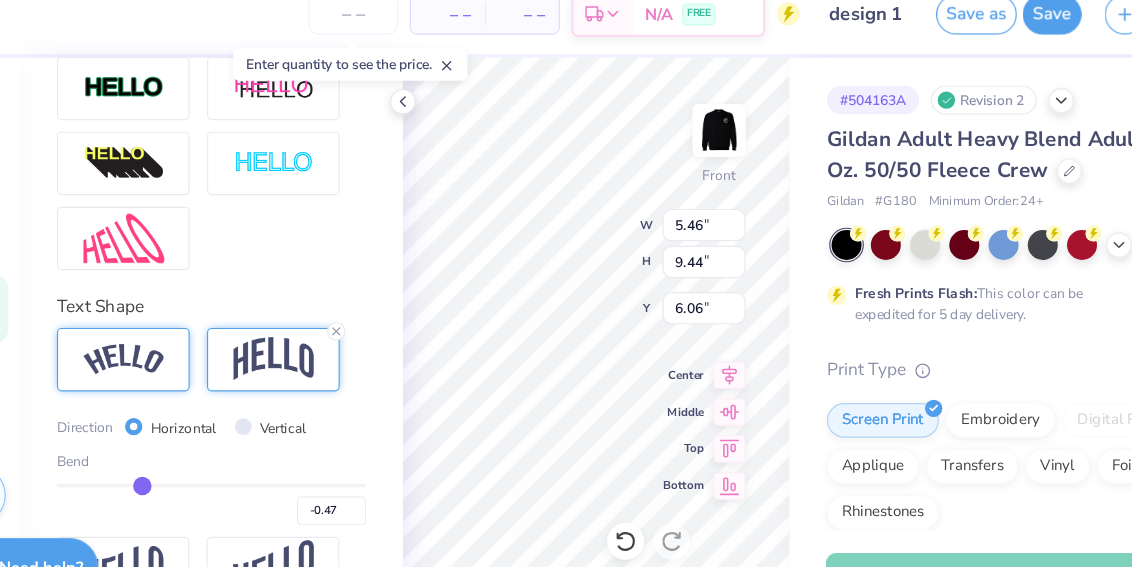 type on "-0.48" 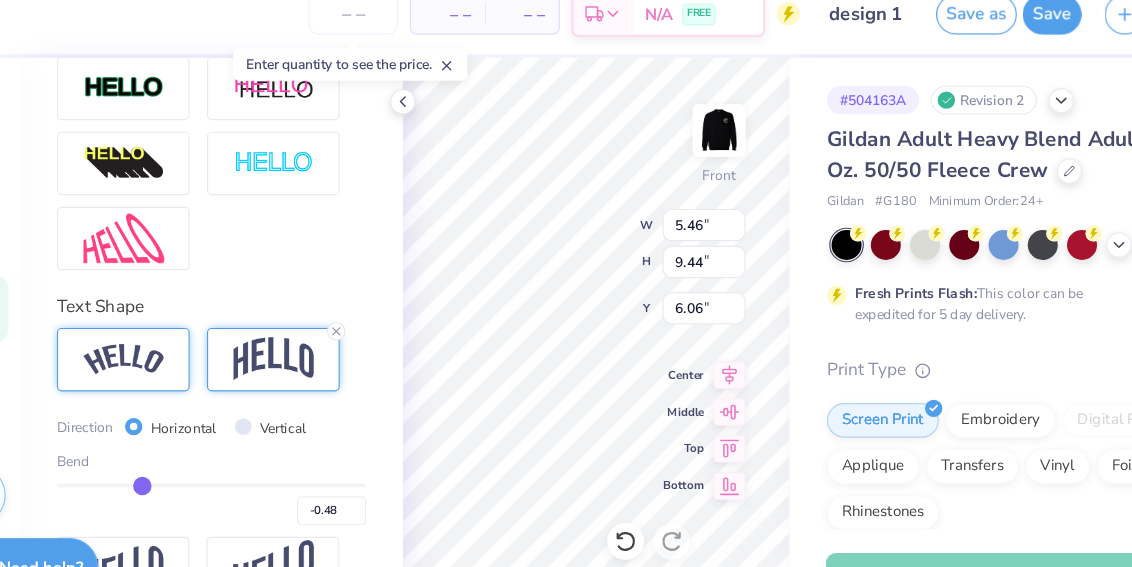 type on "-0.47" 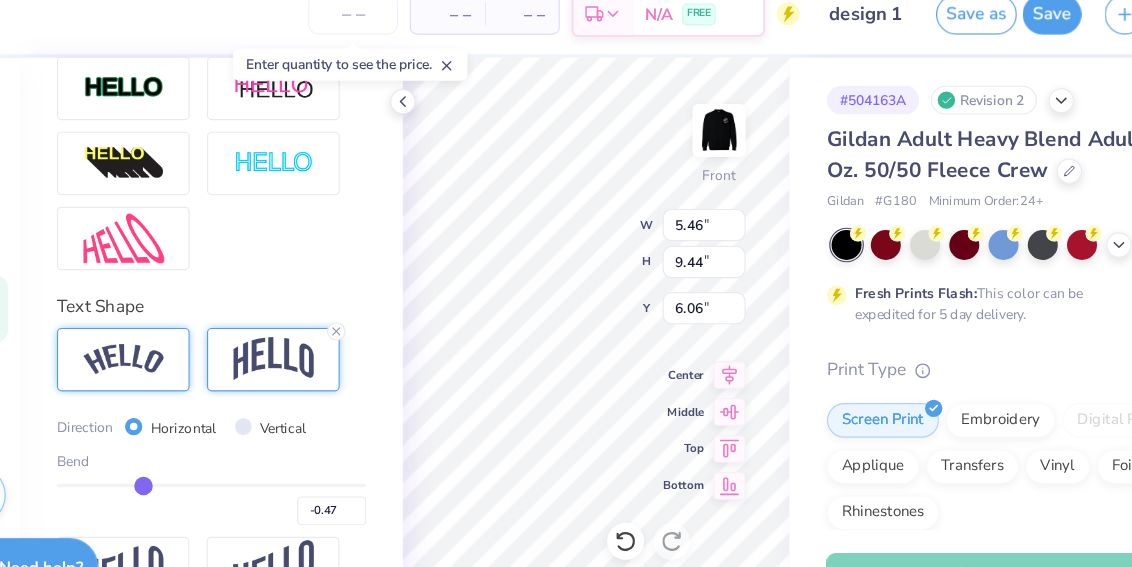 type on "-0.46" 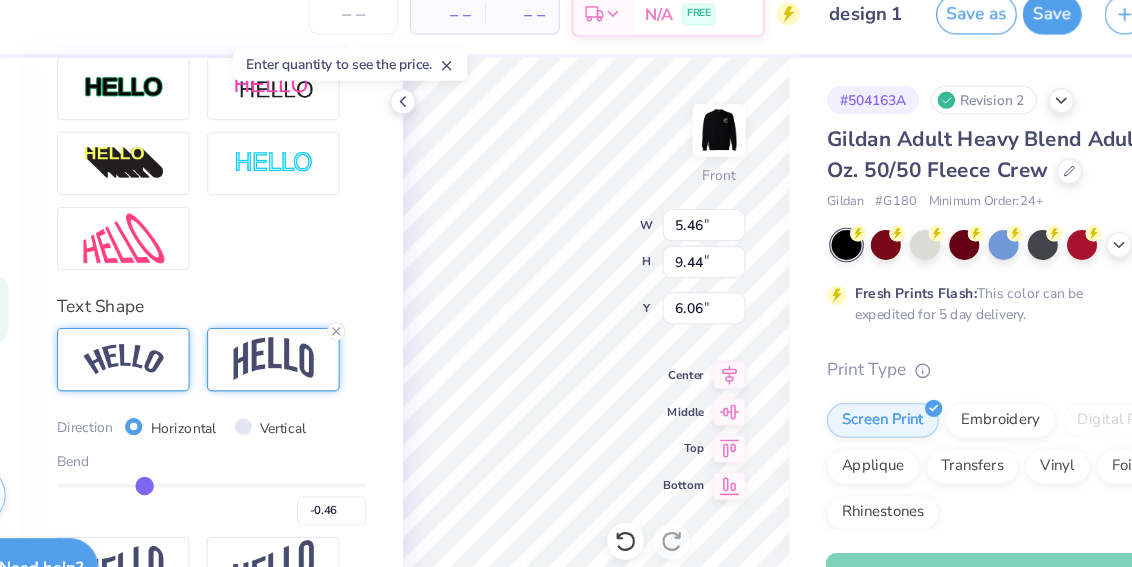 type on "-0.45" 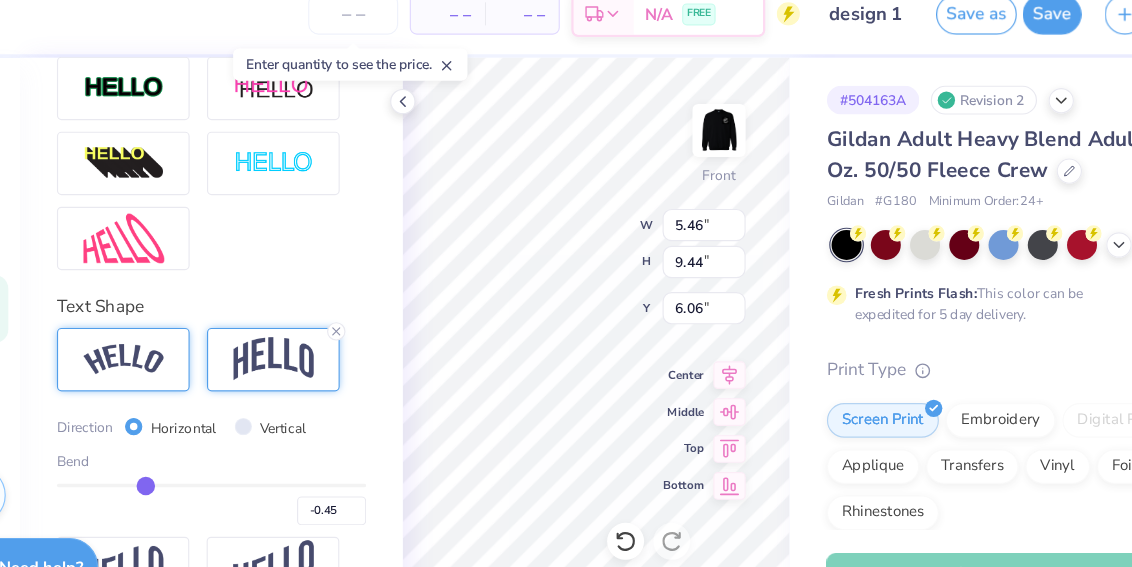 type on "-0.45" 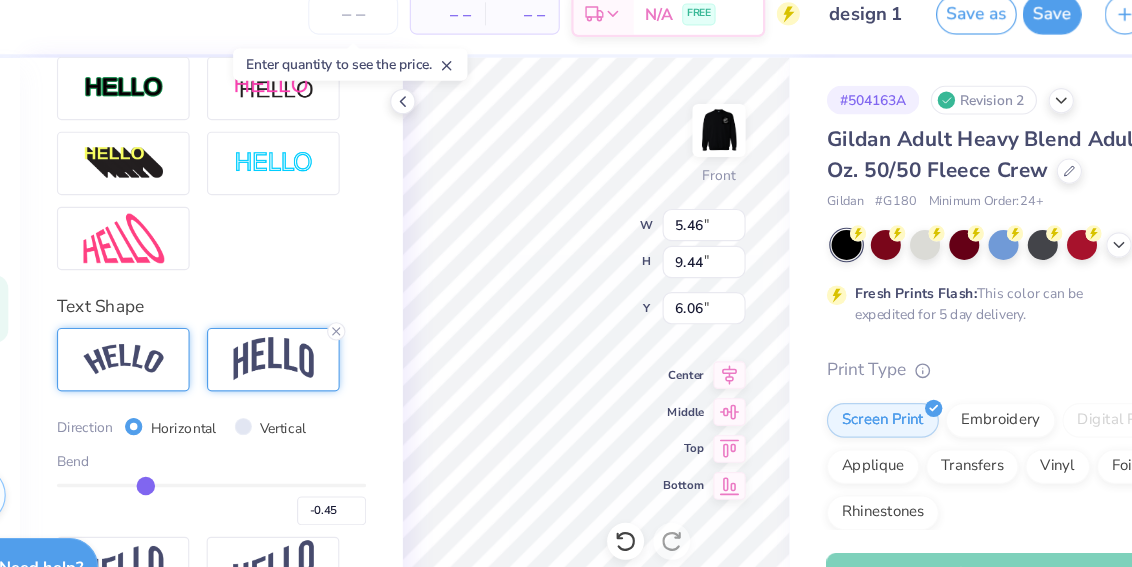type on "4.87" 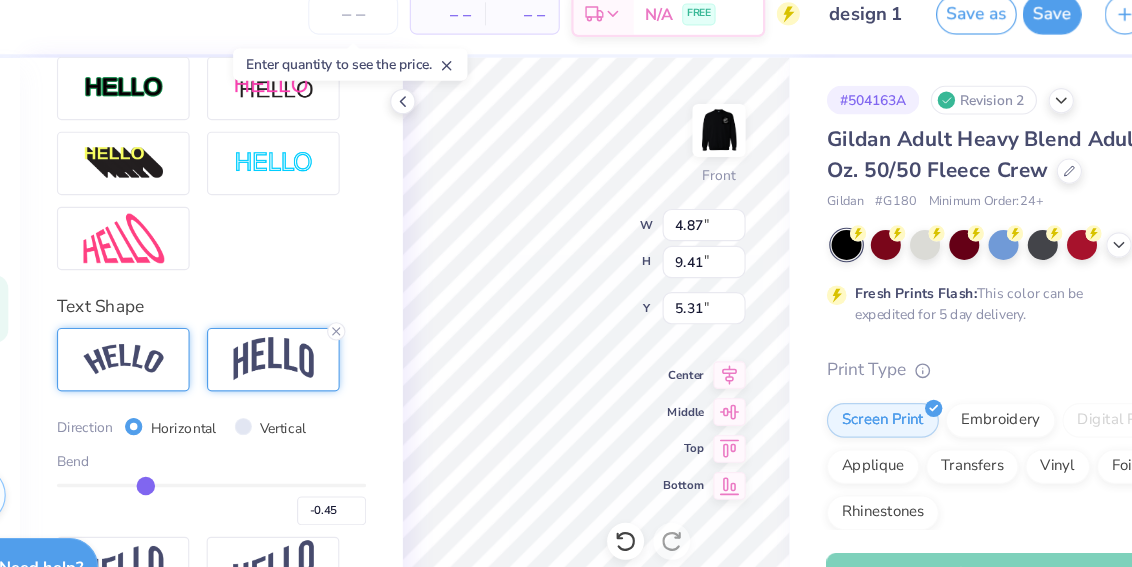 type on "-0.38" 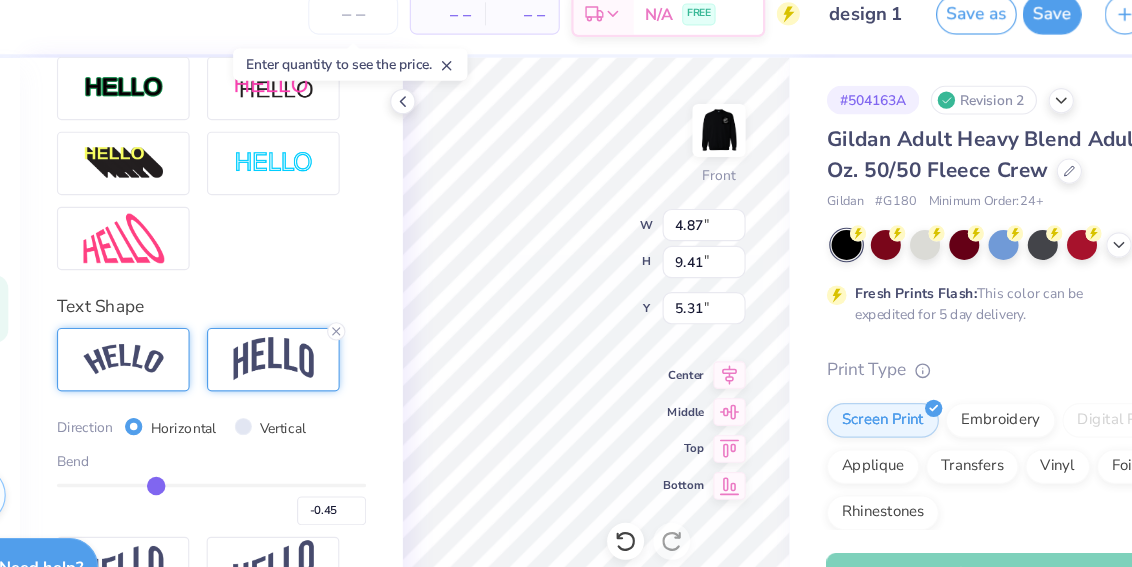 type on "-0.38" 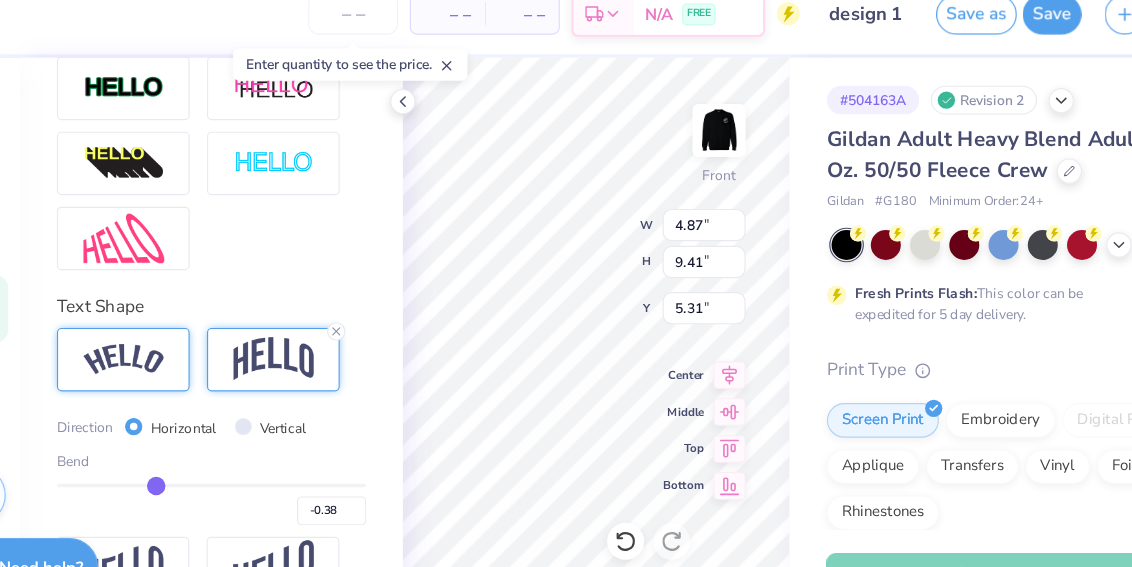 type on "-0.36" 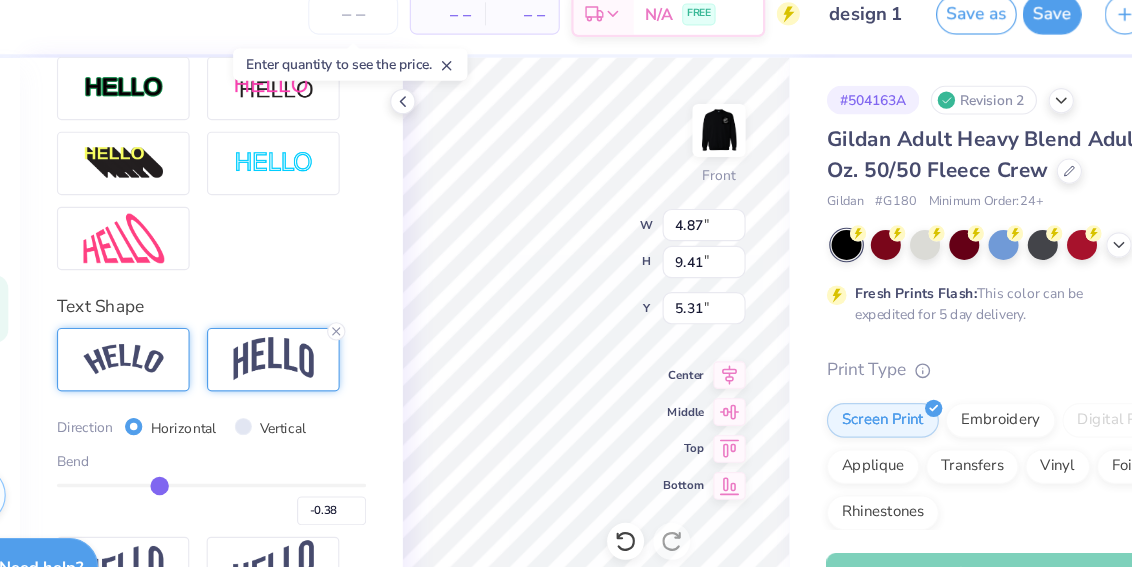 type on "-0.36" 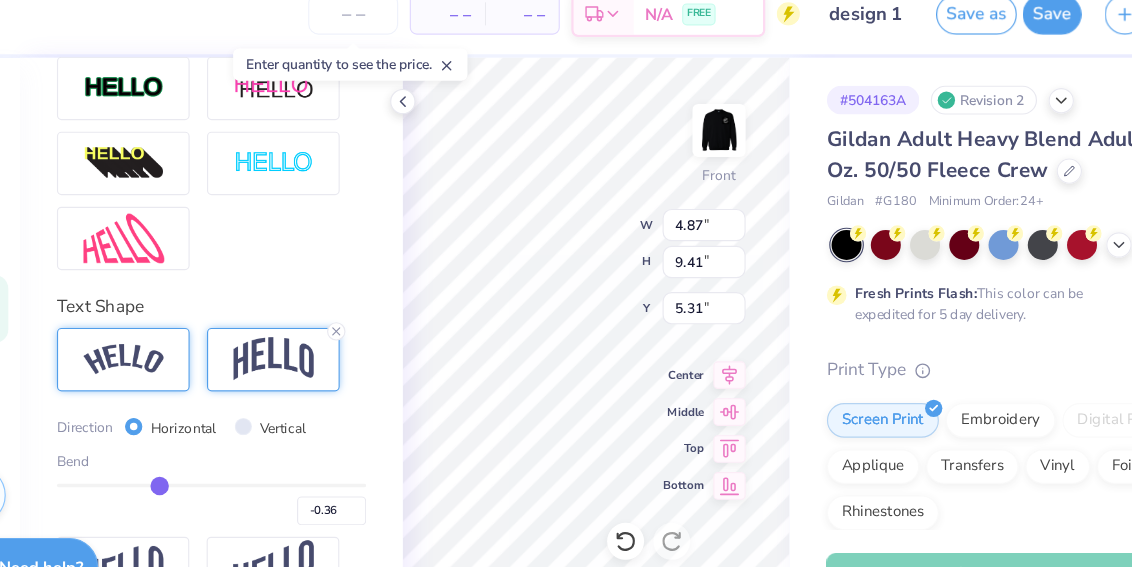 type on "-0.31" 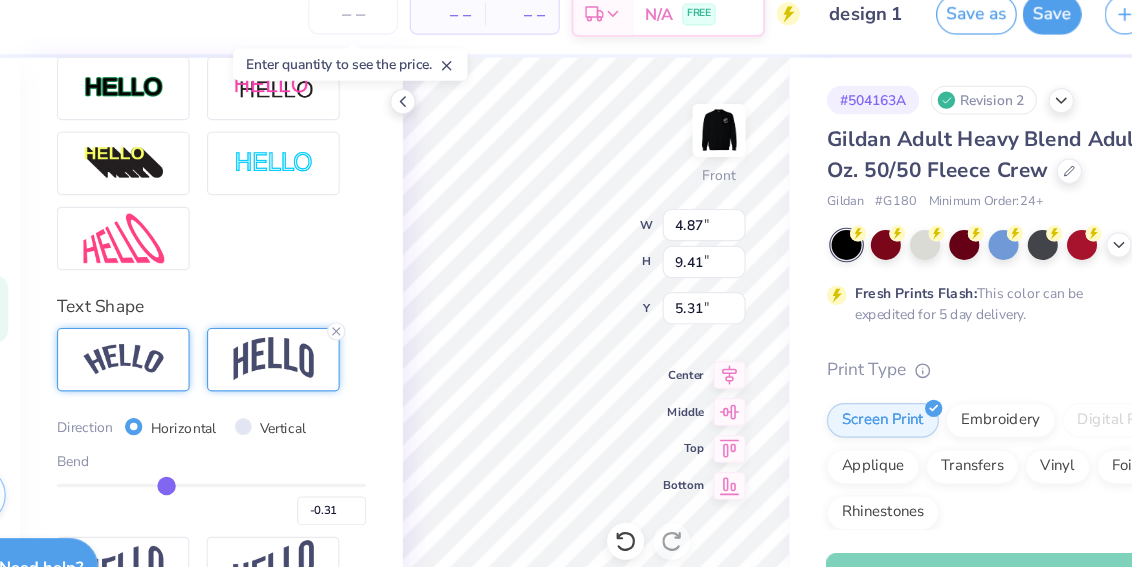 type on "-0.24" 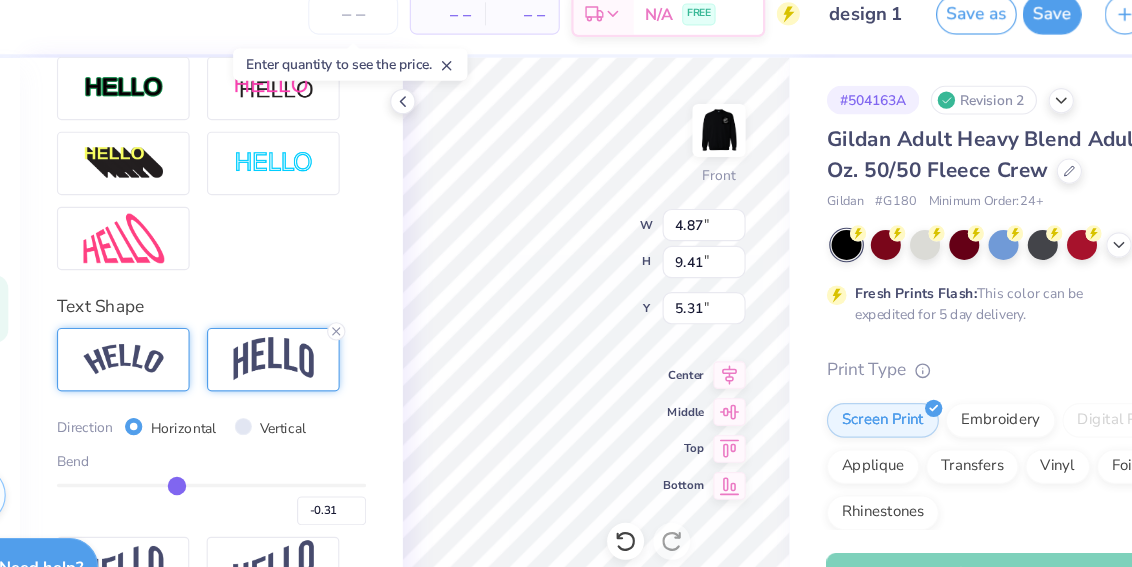 type on "-0.24" 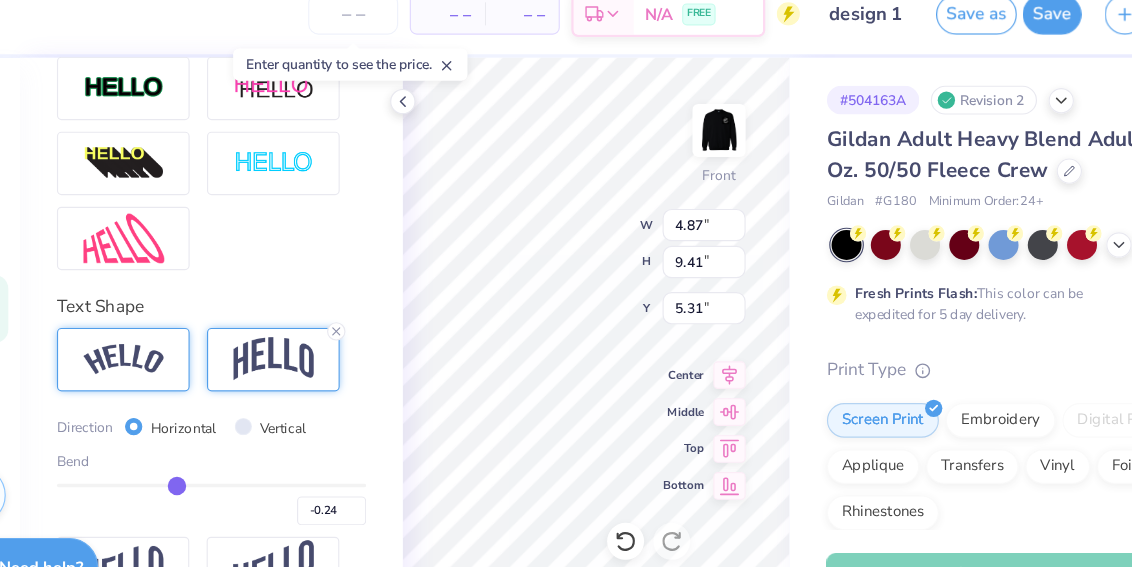type on "-0.21" 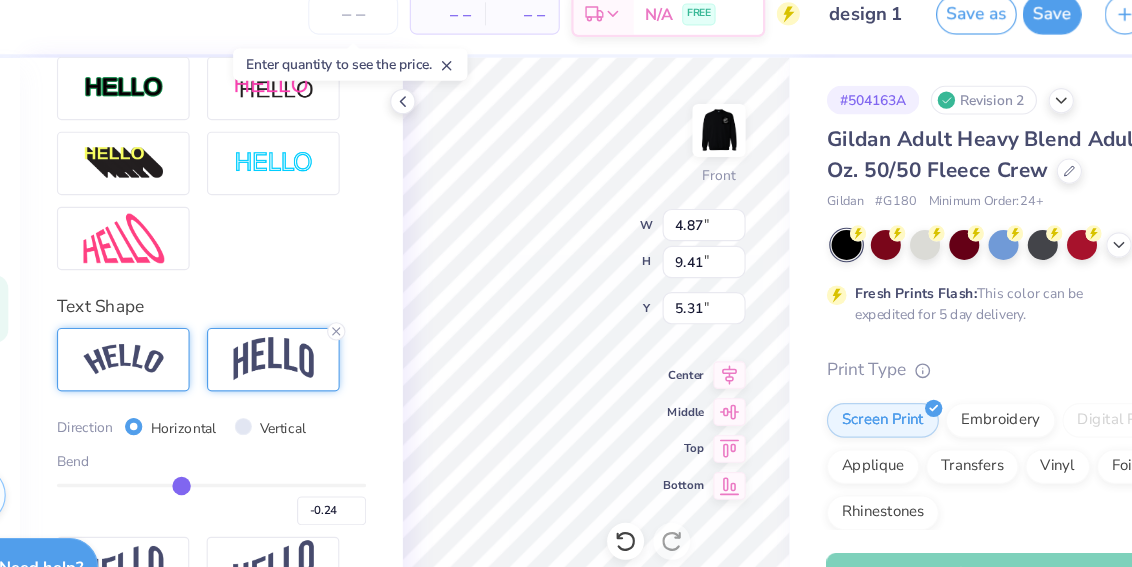 type on "-0.21" 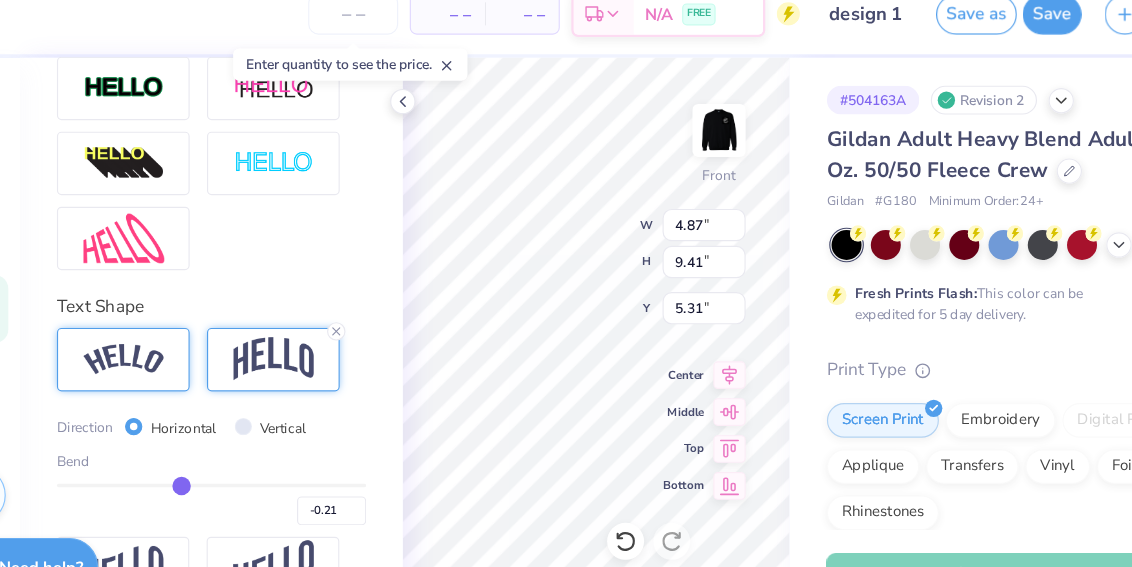 type on "-0.12" 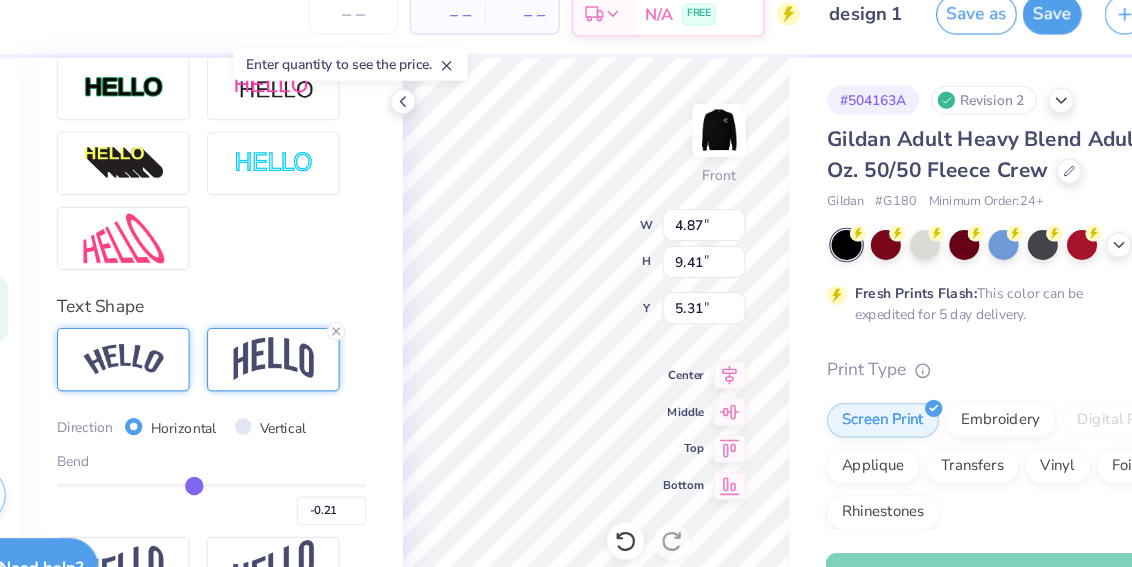 type on "-0.12" 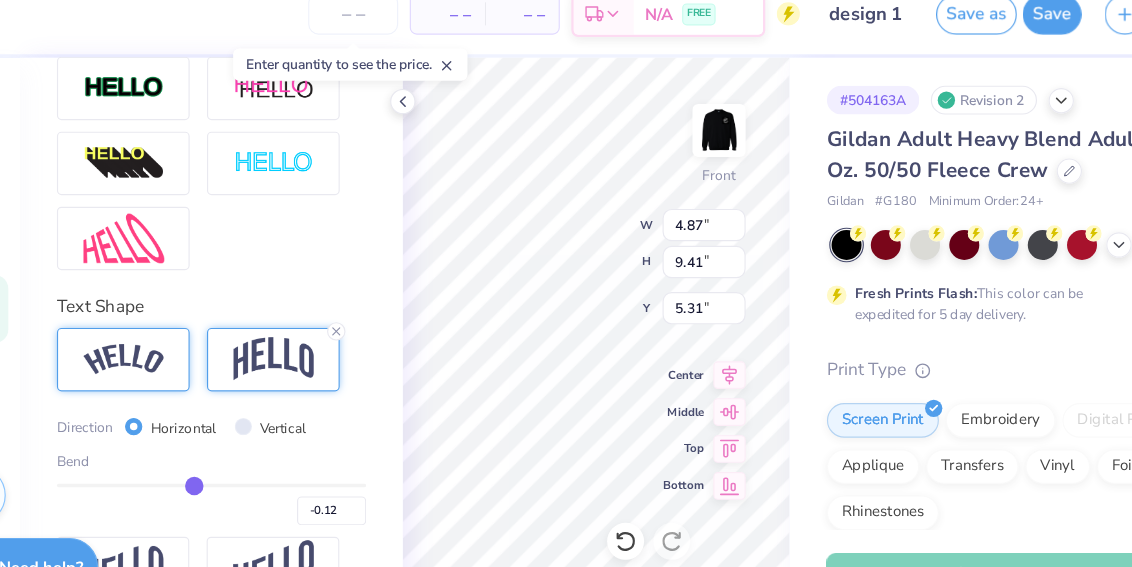 type on "-0.03" 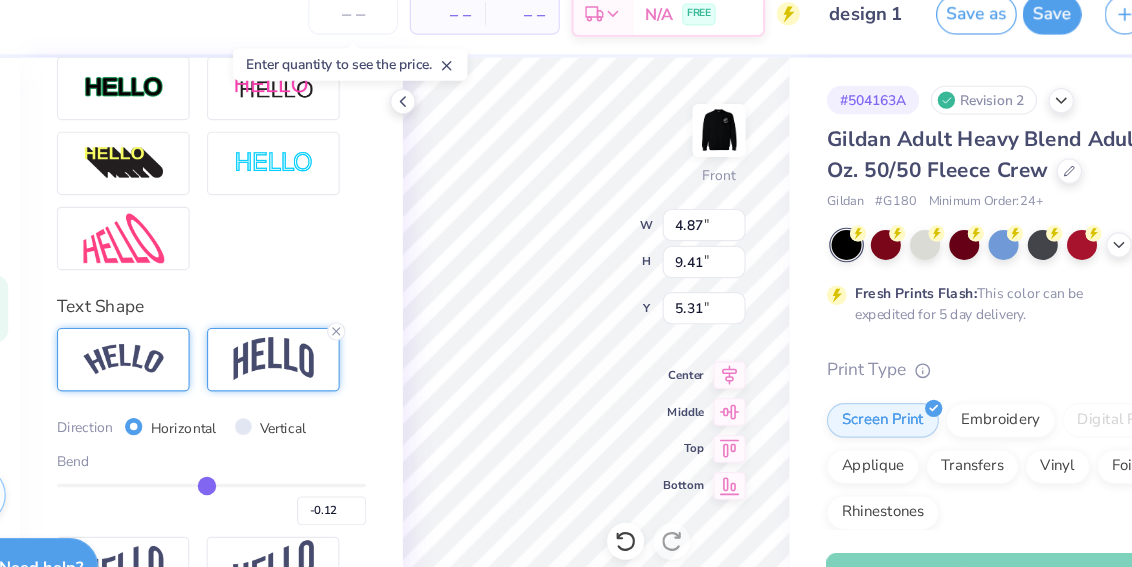 type on "-0.03" 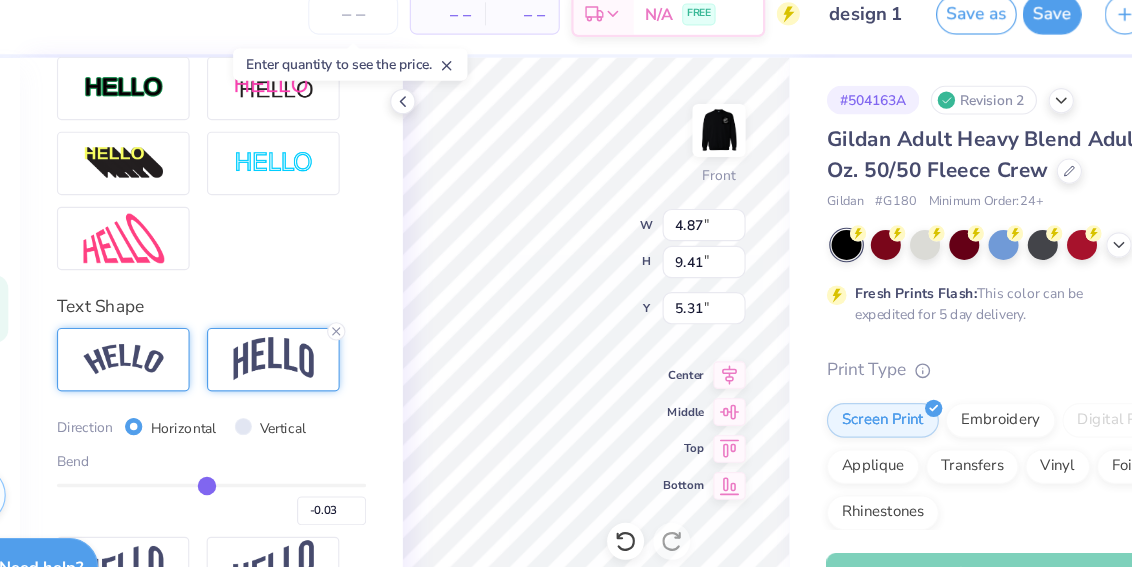 type on "0.08" 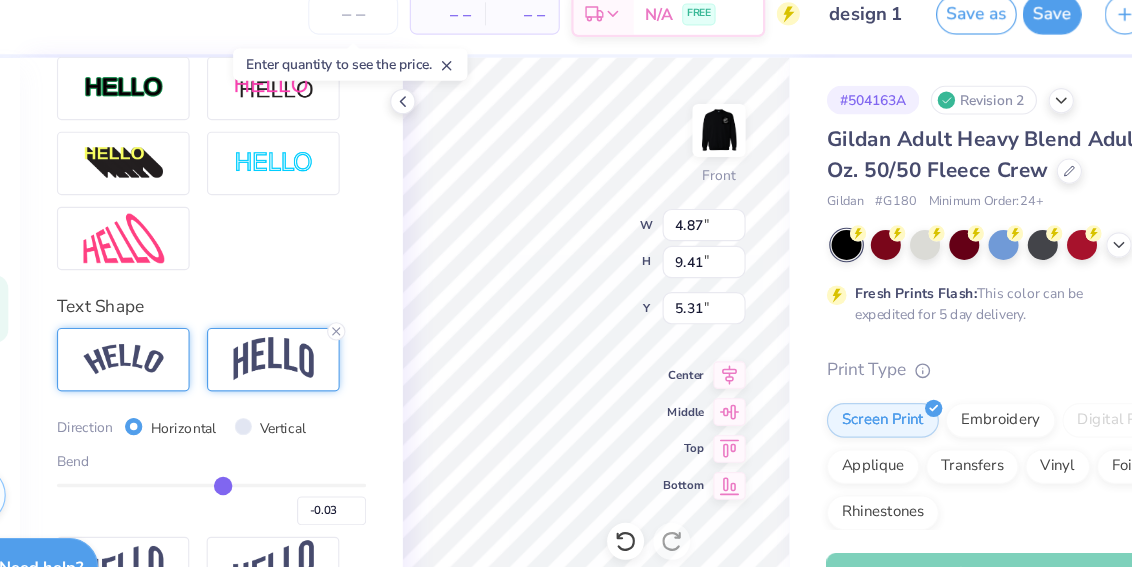 type on "0.08" 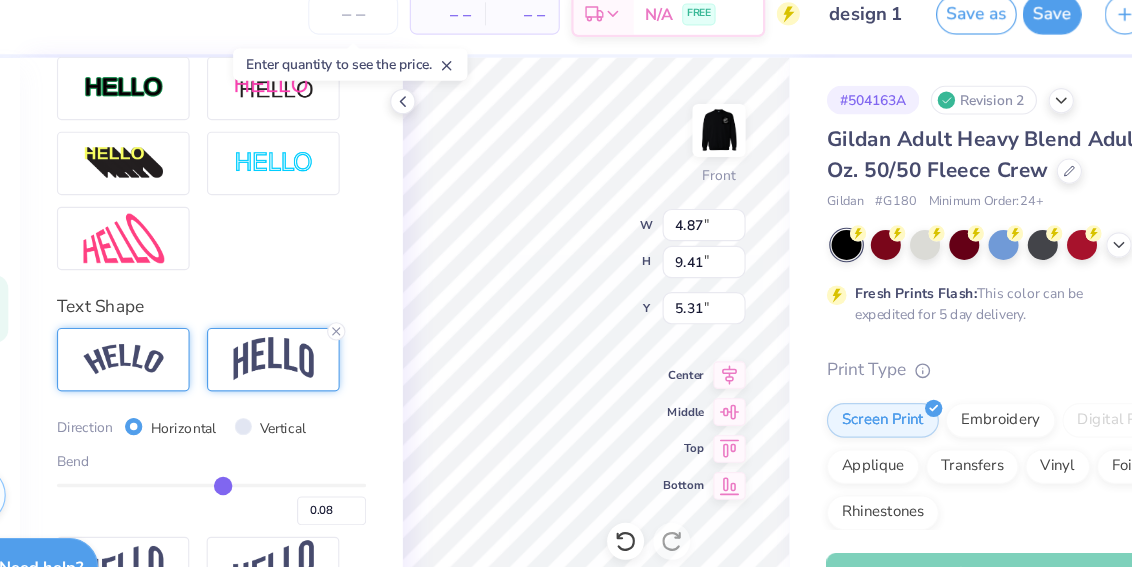 type on "0.22" 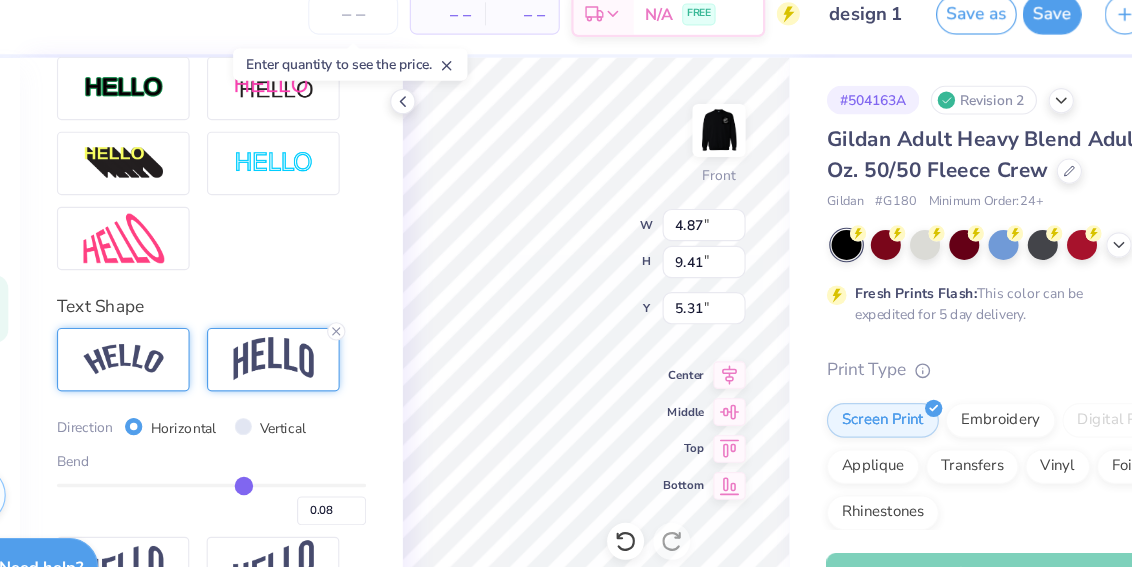 type on "0.22" 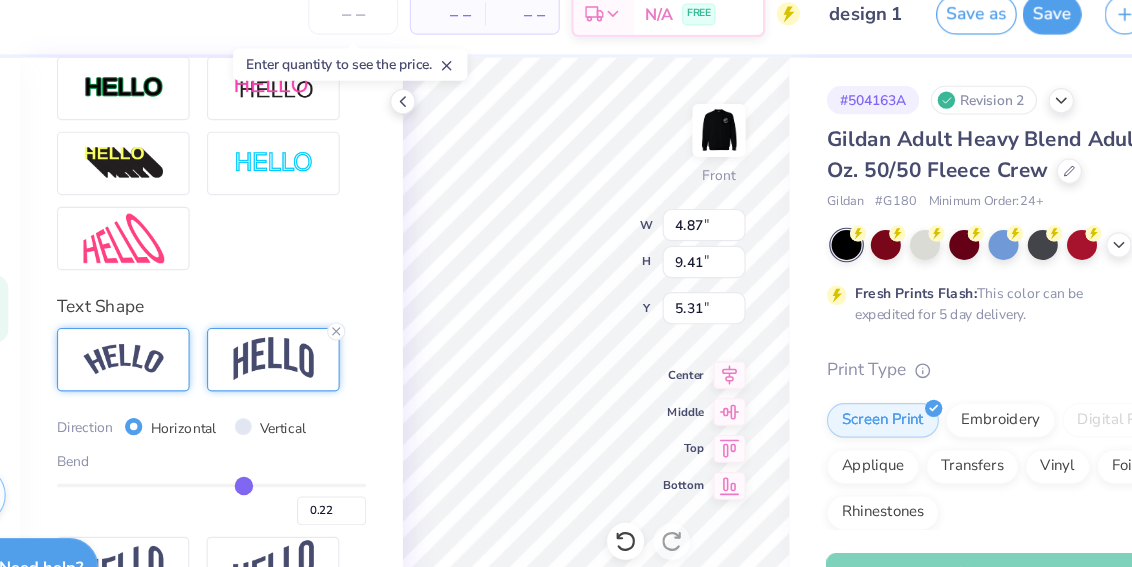 type on "0.35" 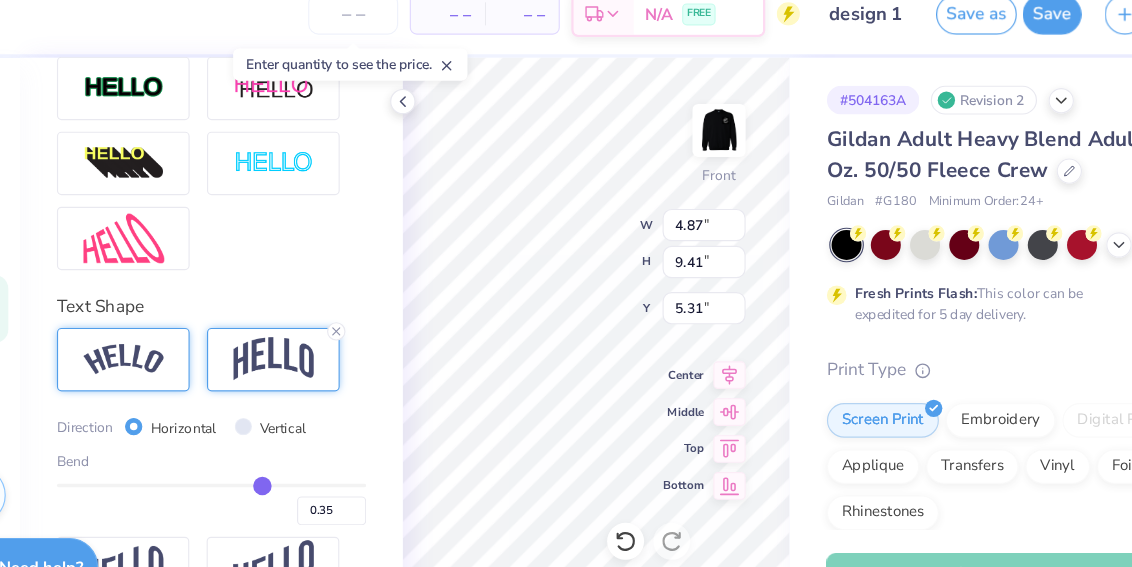 type on "0.42" 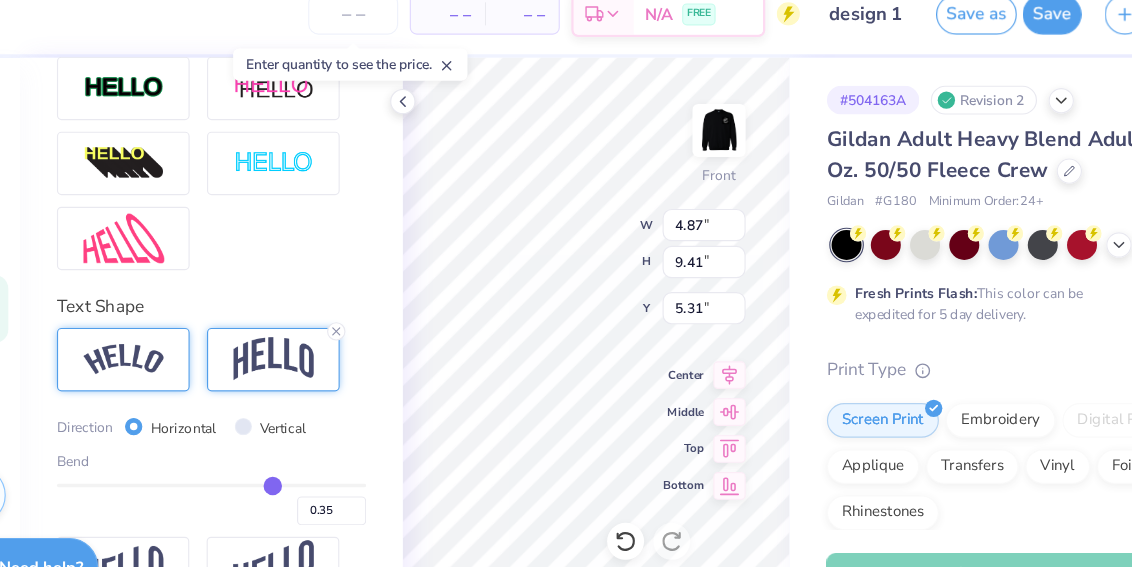 type on "0.42" 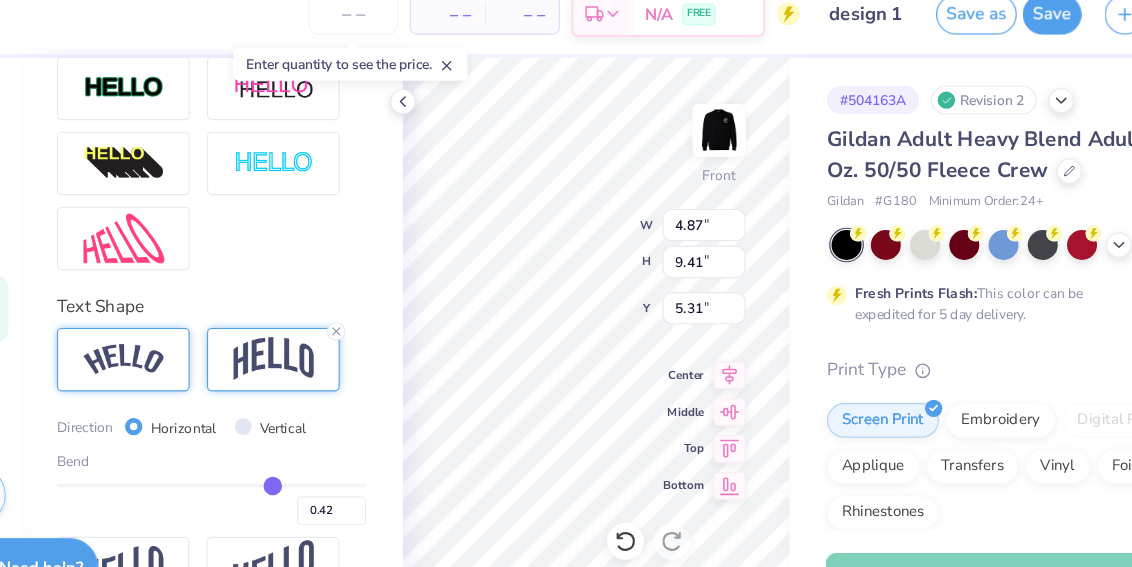 type on "0.44" 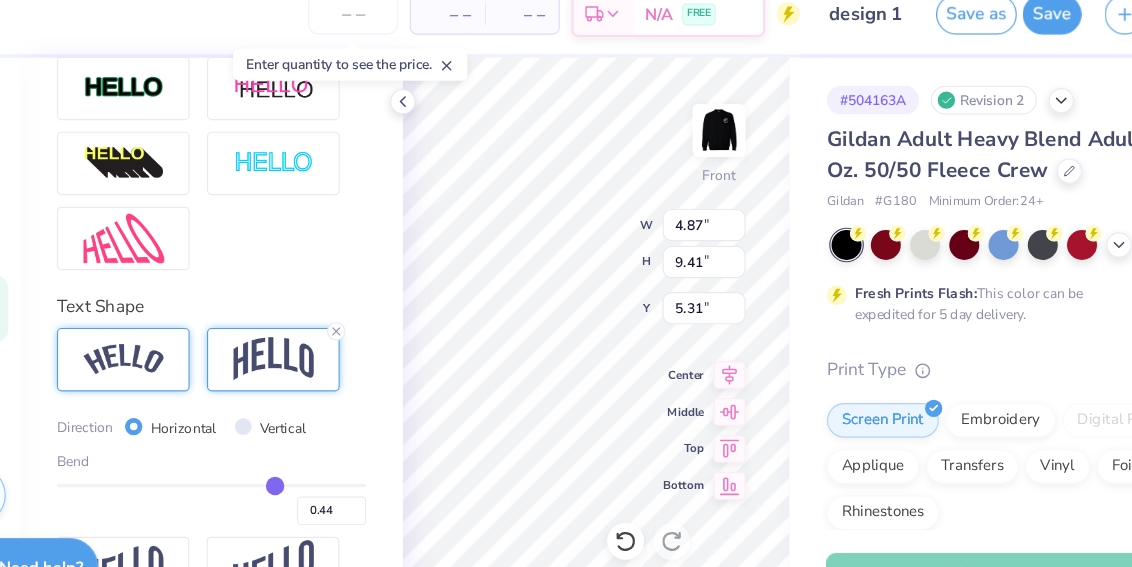 type on "0.45" 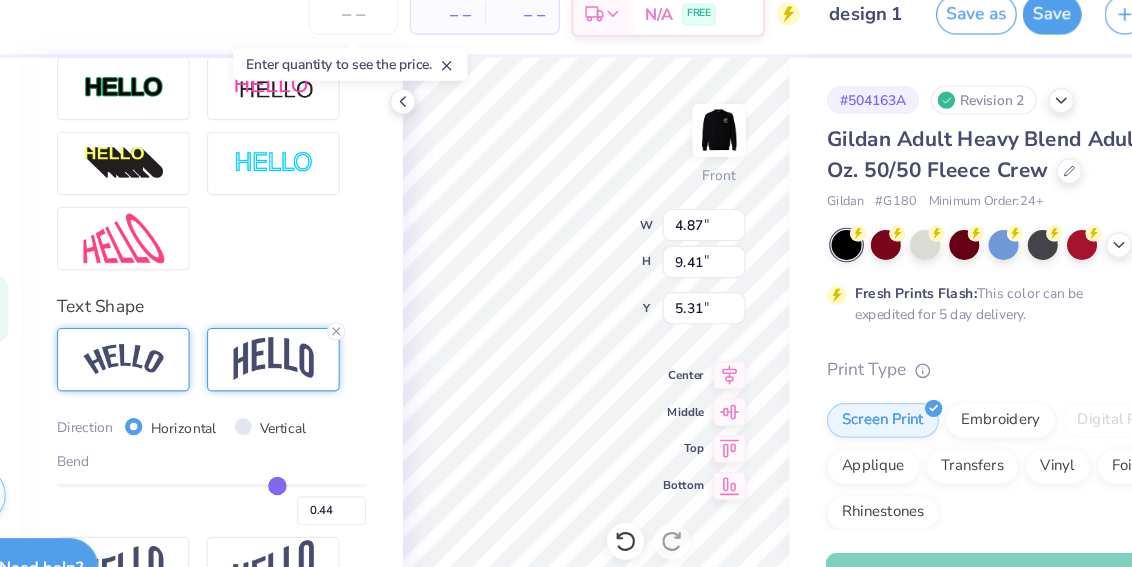 type on "0.45" 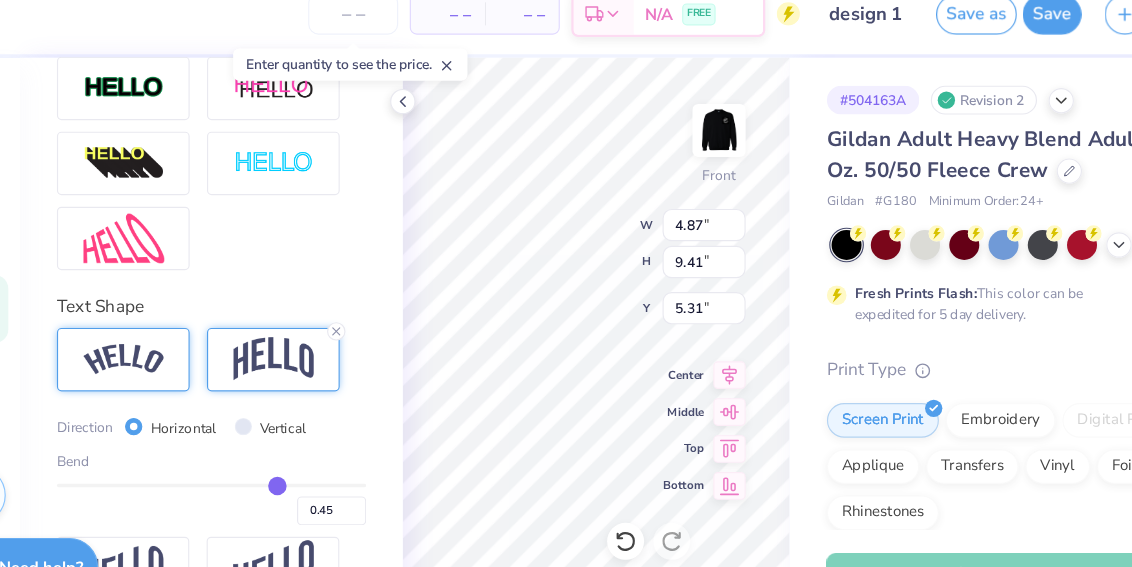 type on "0.47" 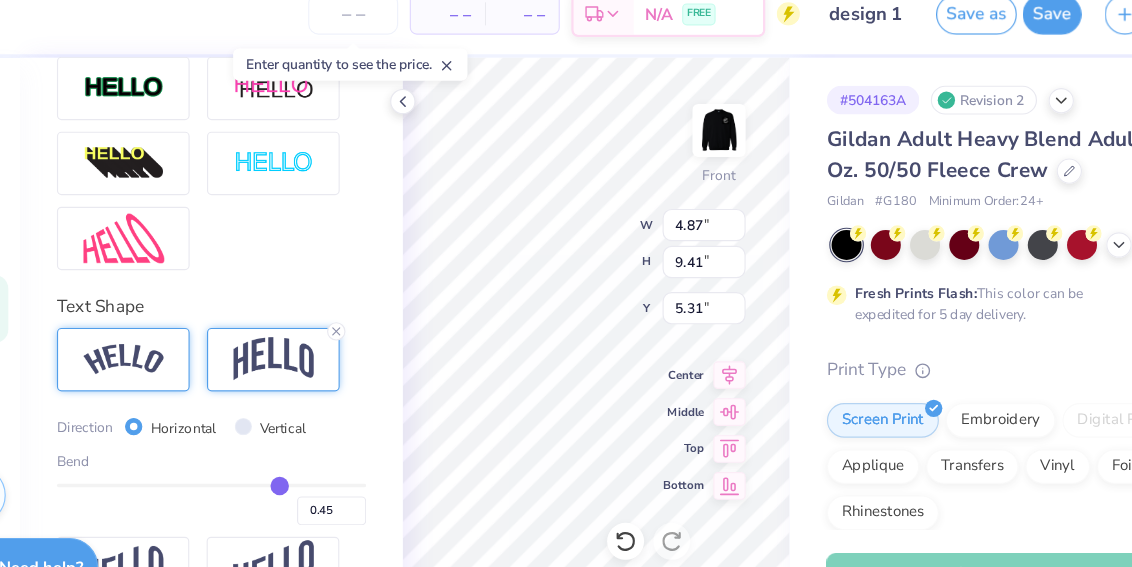 type on "0.47" 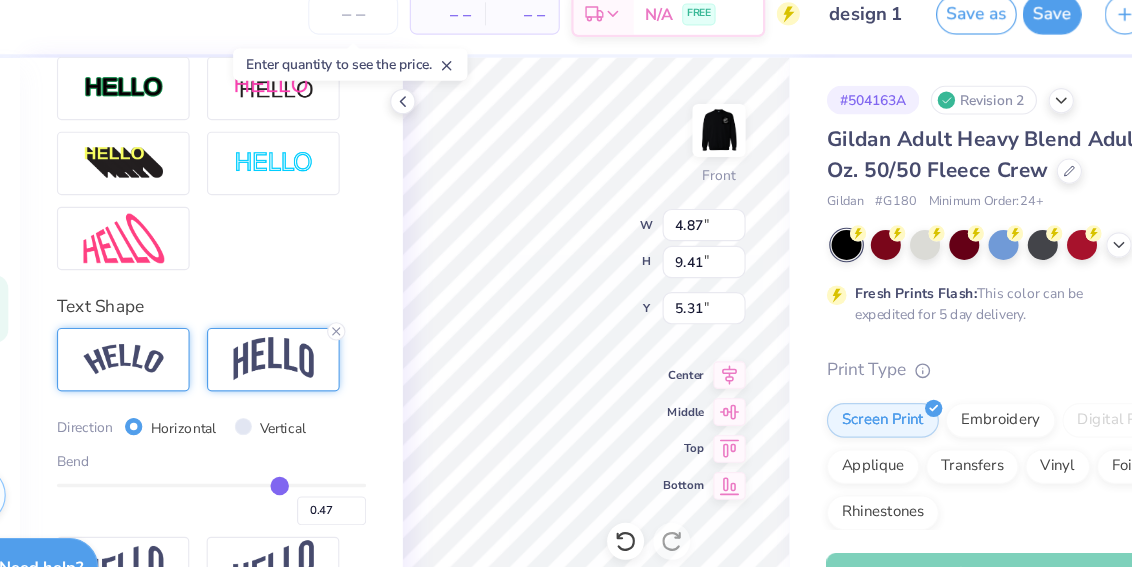 type on "0.54" 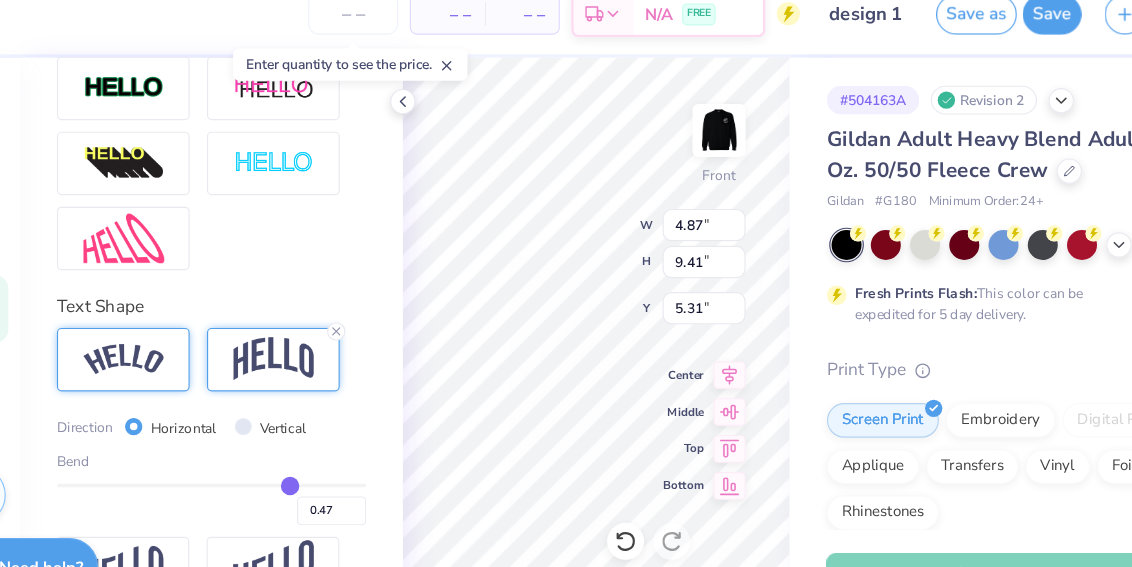 type on "0.54" 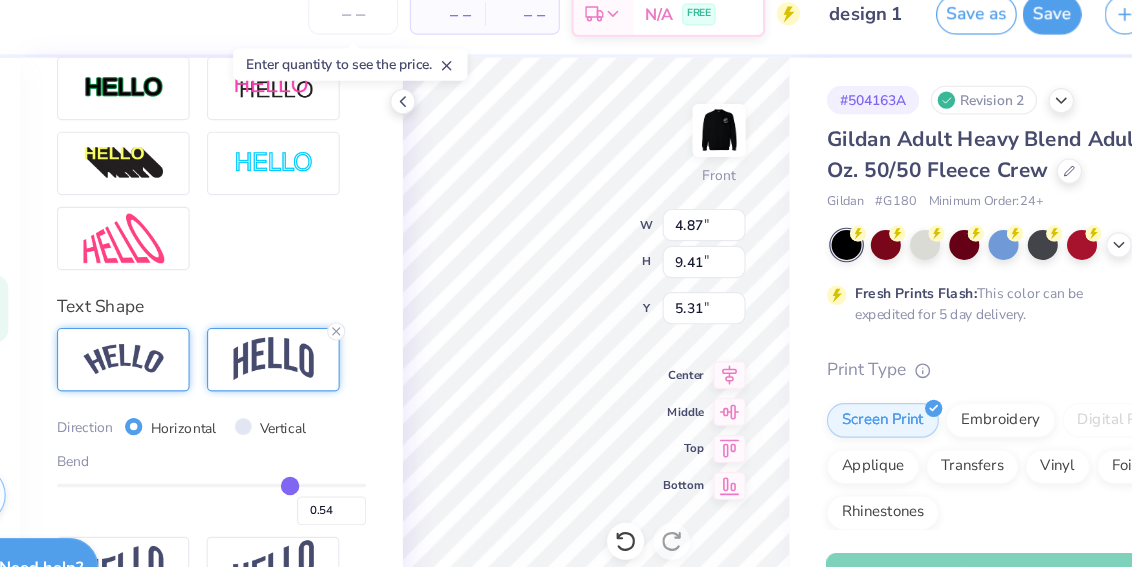 type on "0.62" 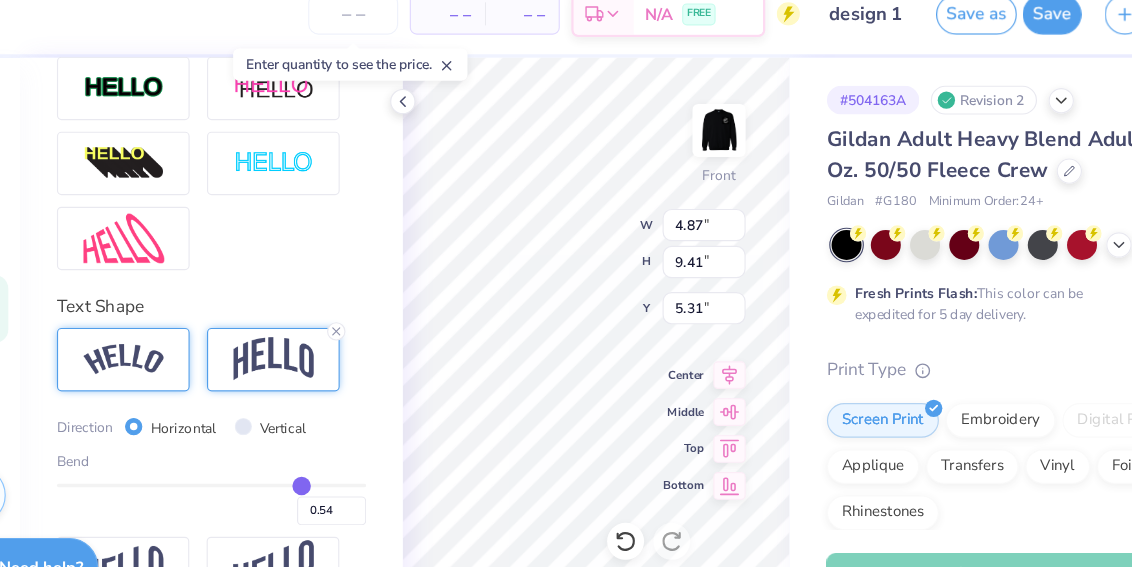 type on "0.62" 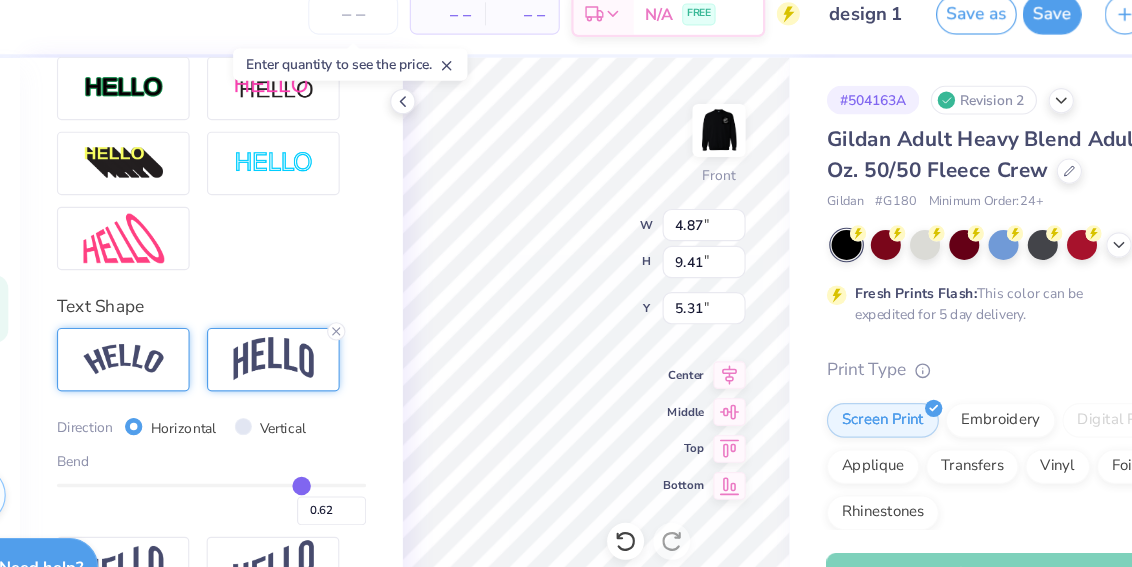 type on "0.68" 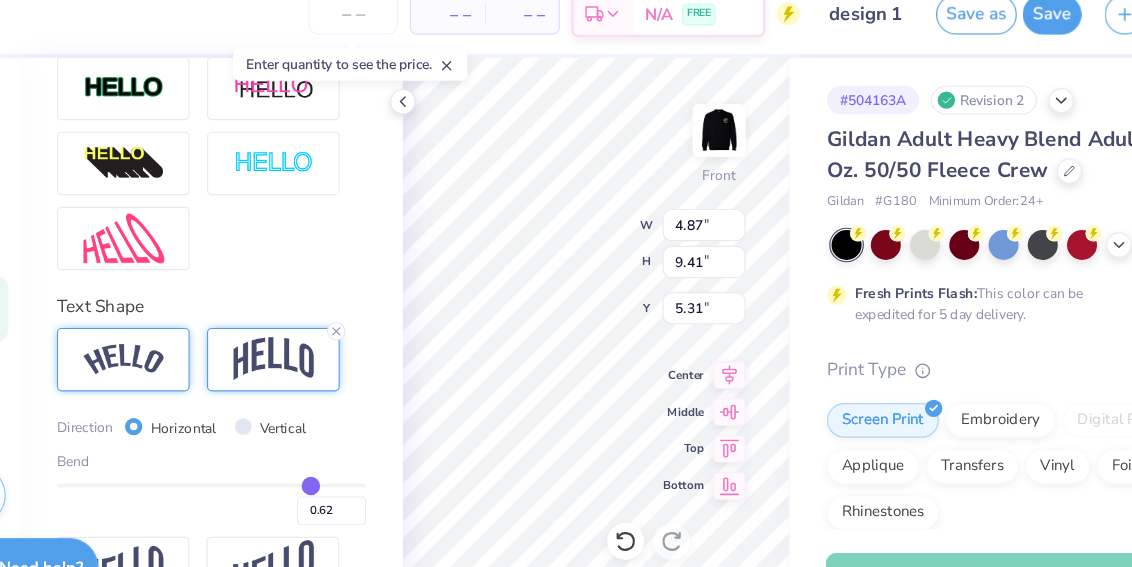type on "0.68" 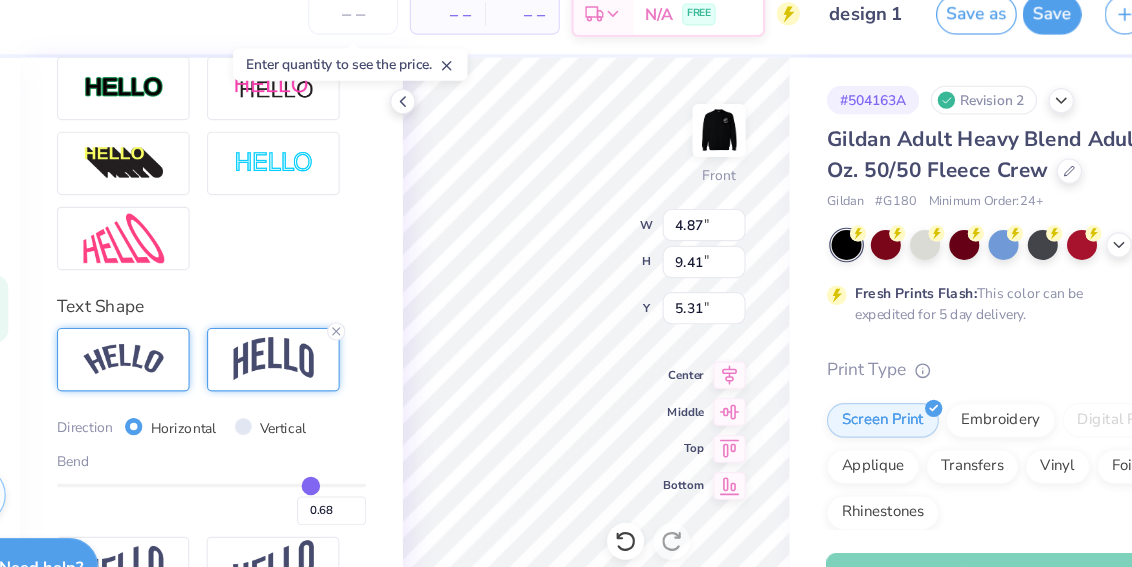 type on "0.71" 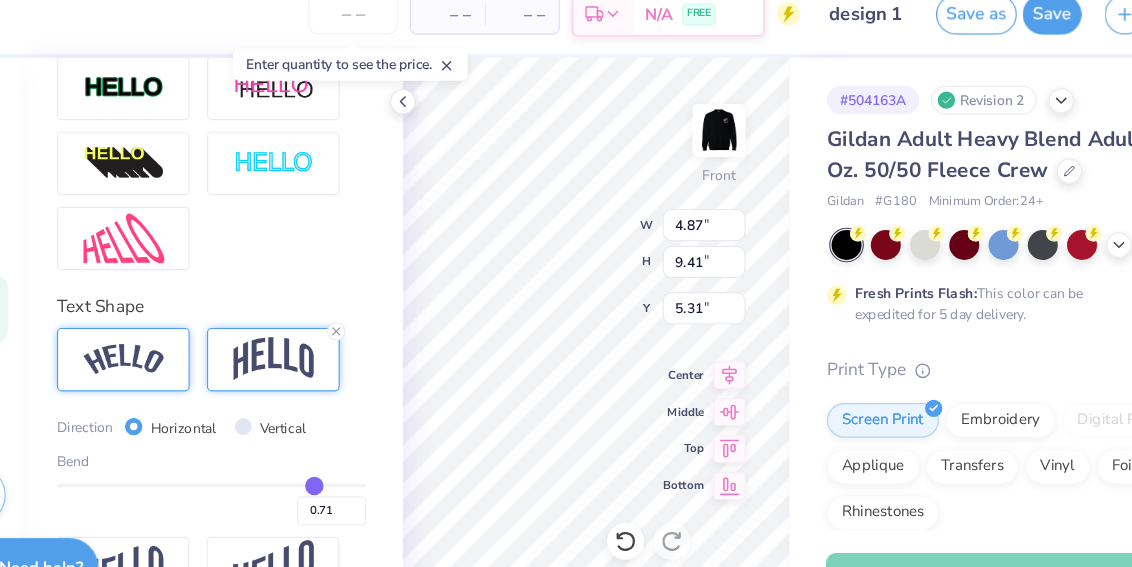 type on "0.73" 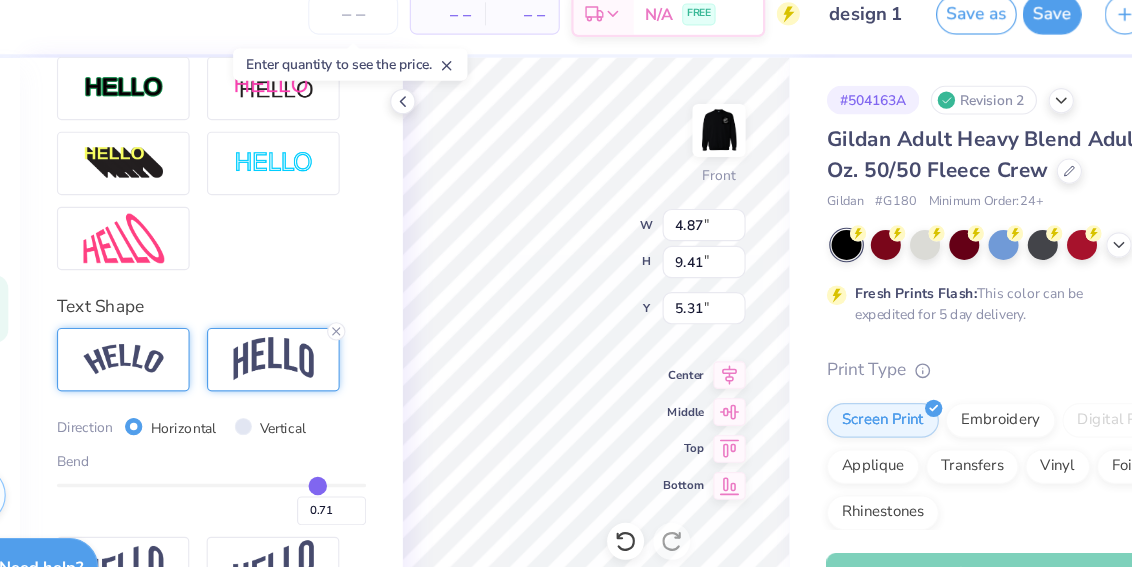 type on "0.73" 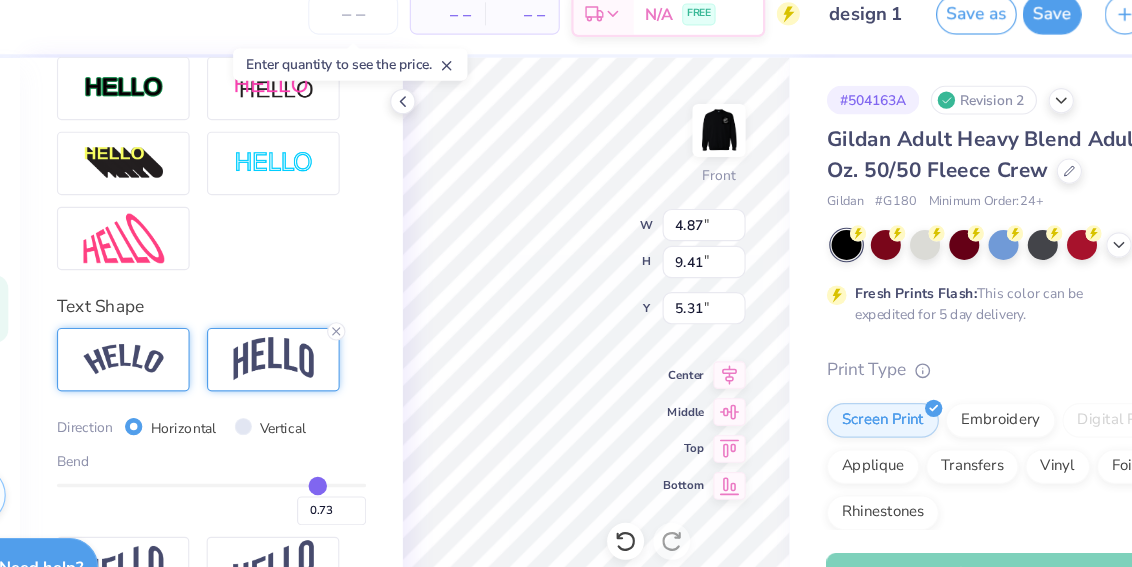 type on "0.75" 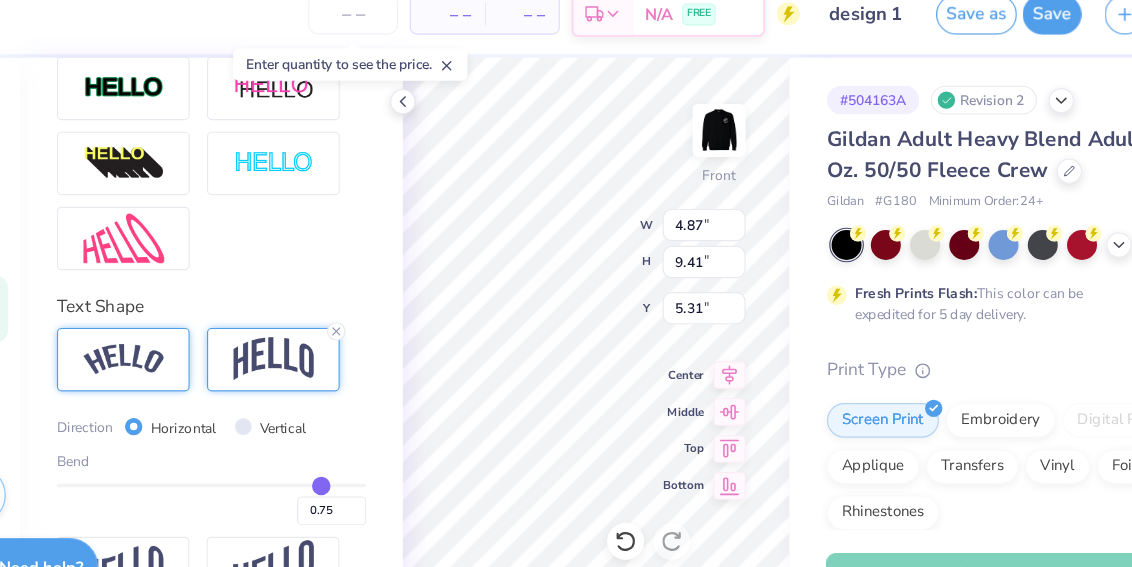 type on "0.78" 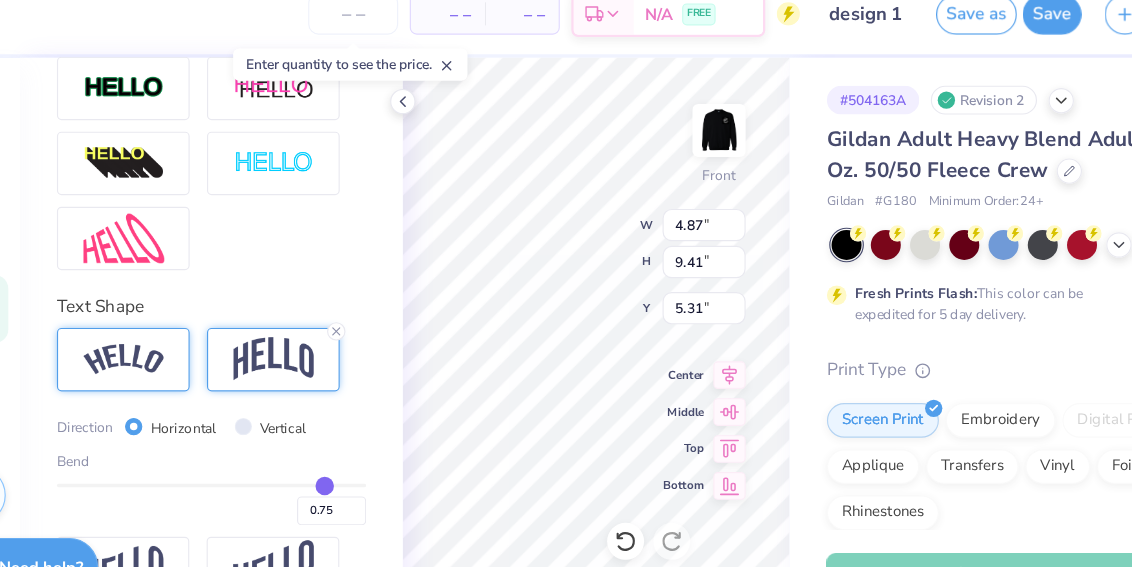 type on "0.78" 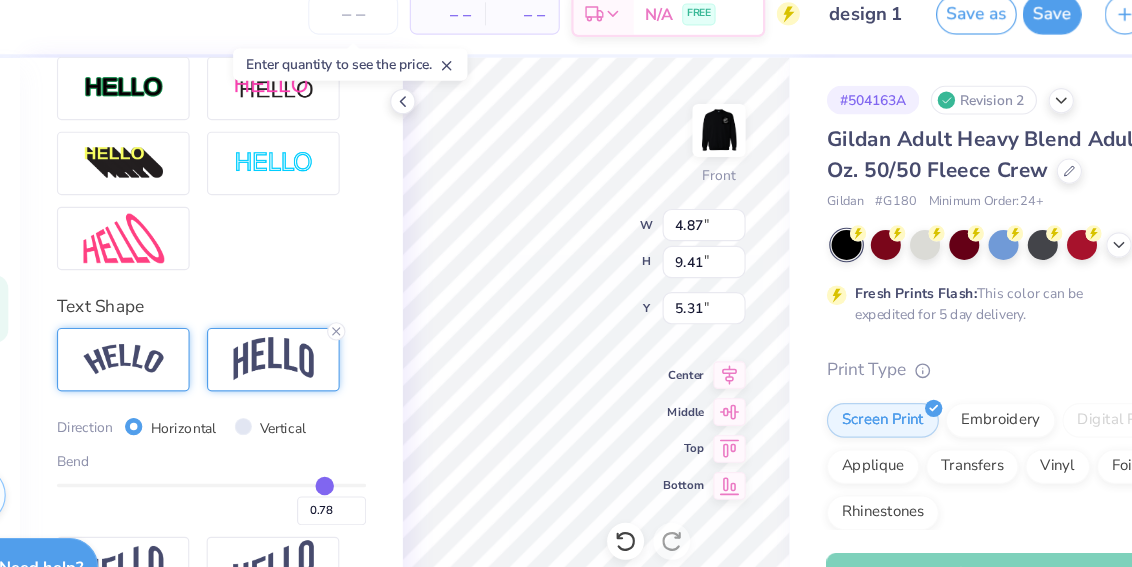 type on "0.85" 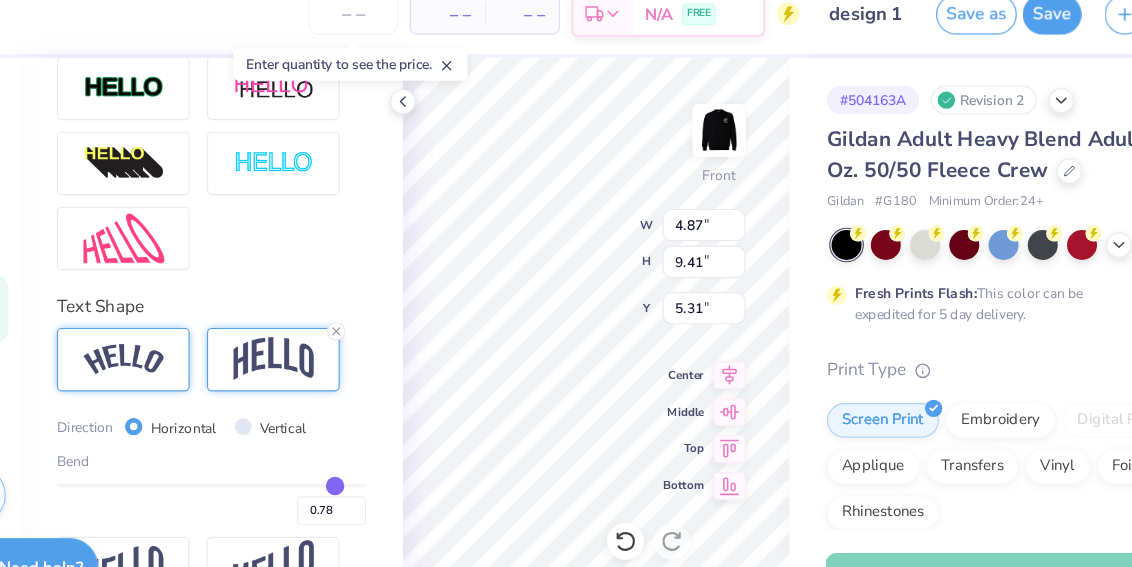 type on "0.85" 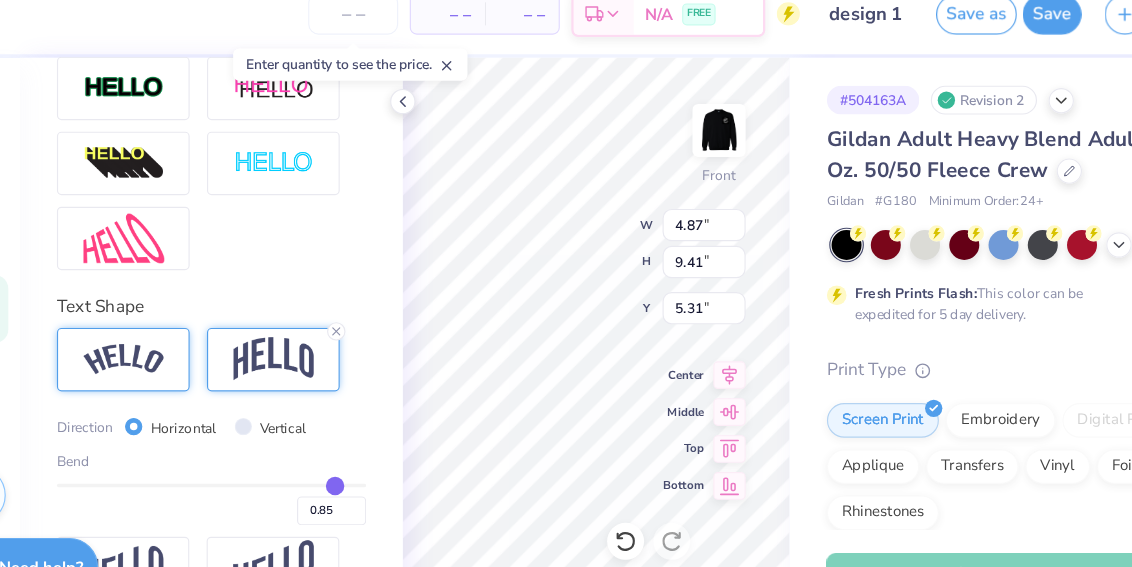 type on "0.91" 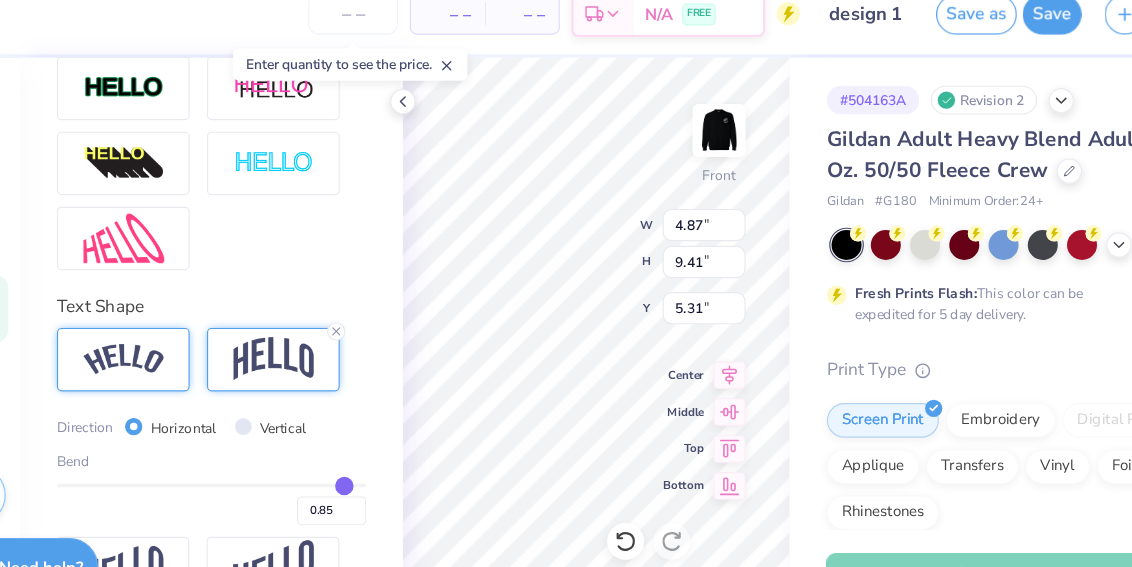 type on "0.91" 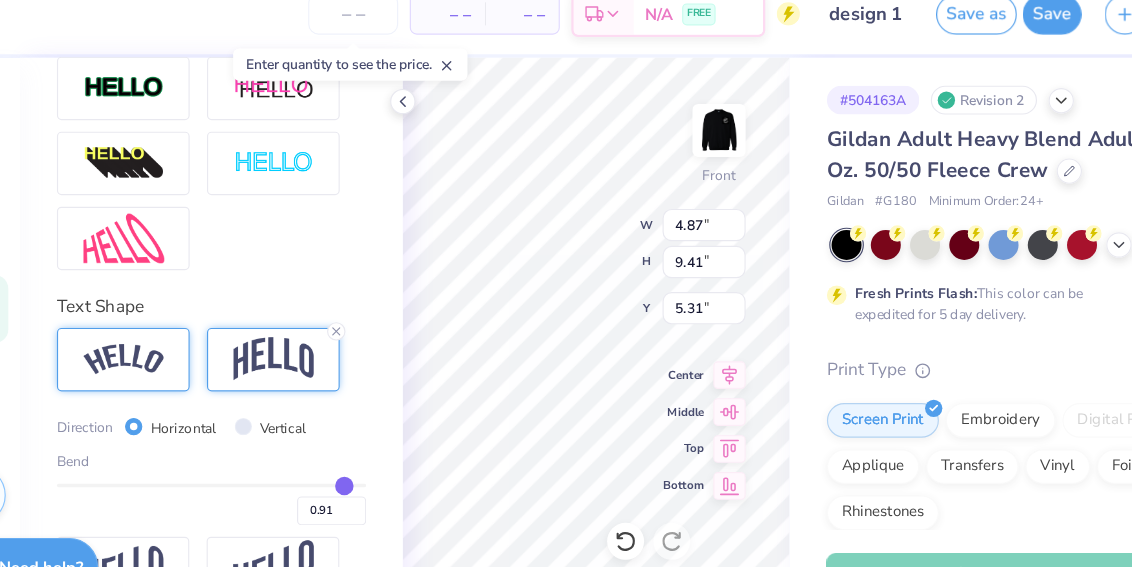 type on "0.94" 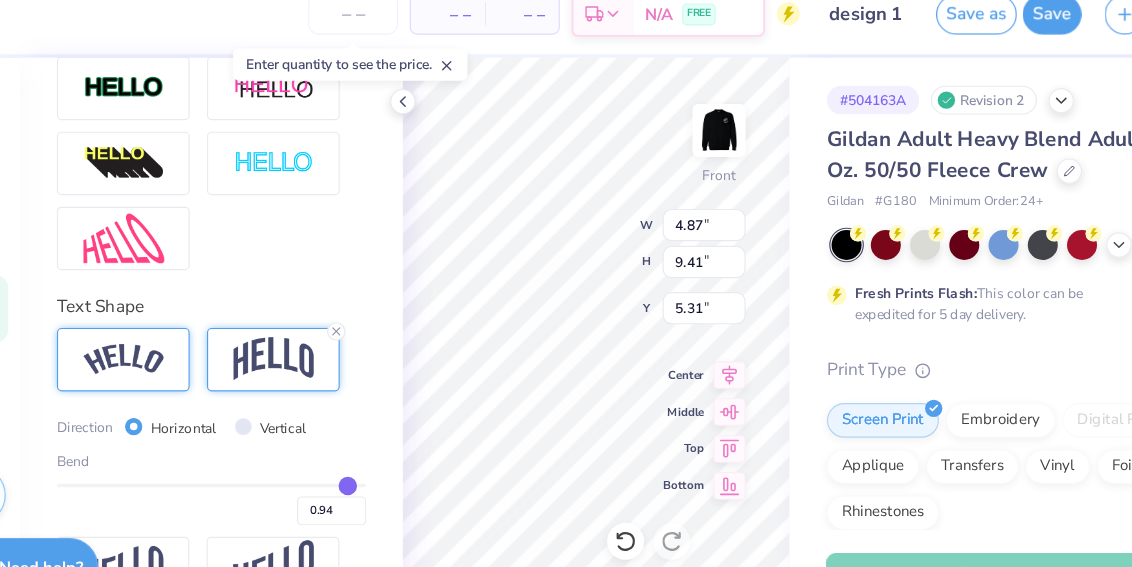 type on "0.95" 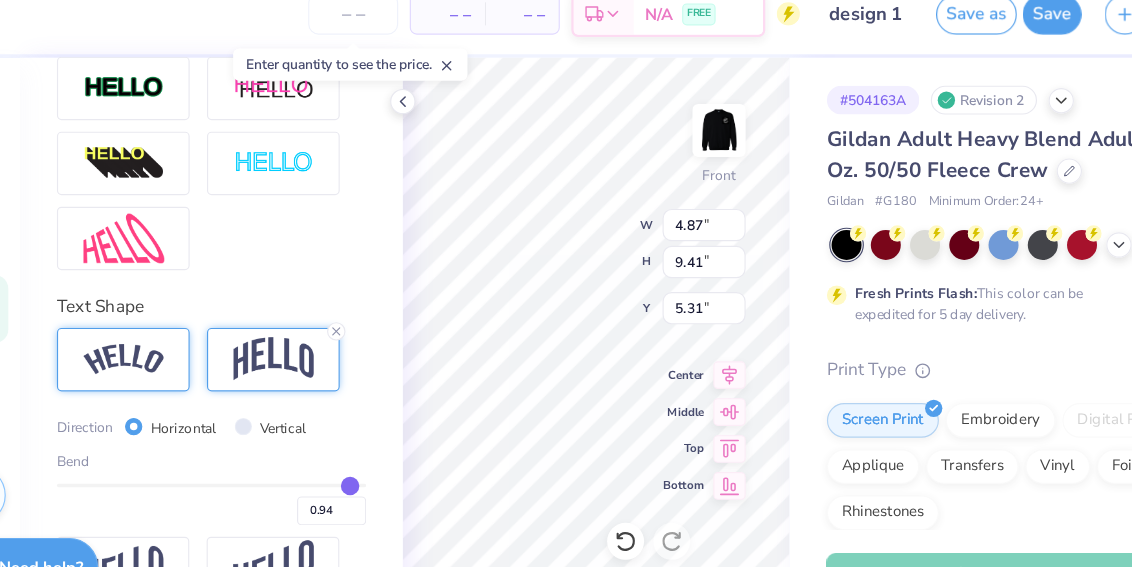 type on "0.95" 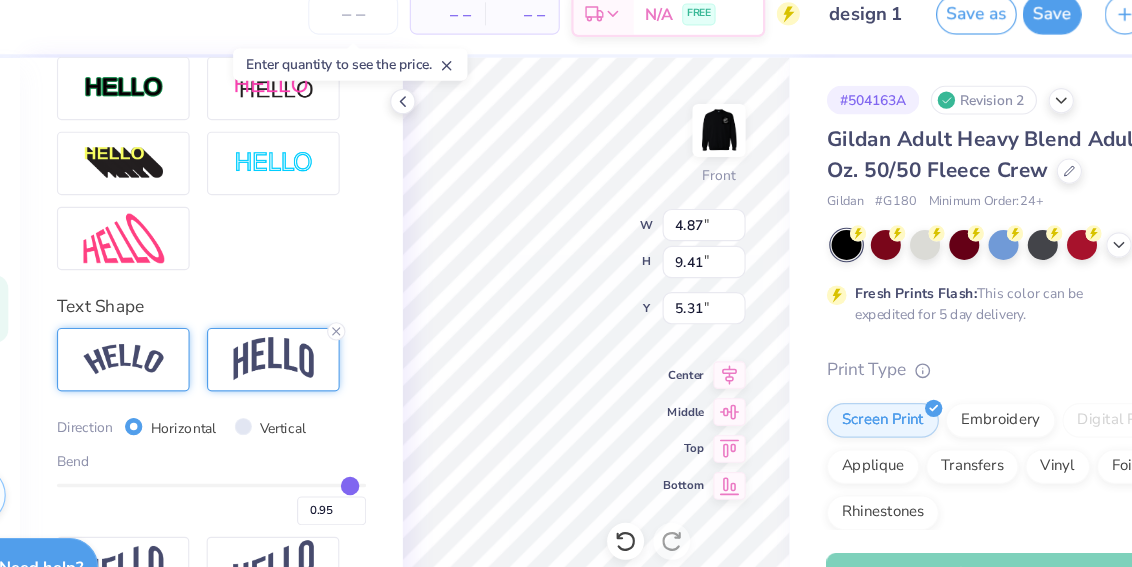 type on "0.95" 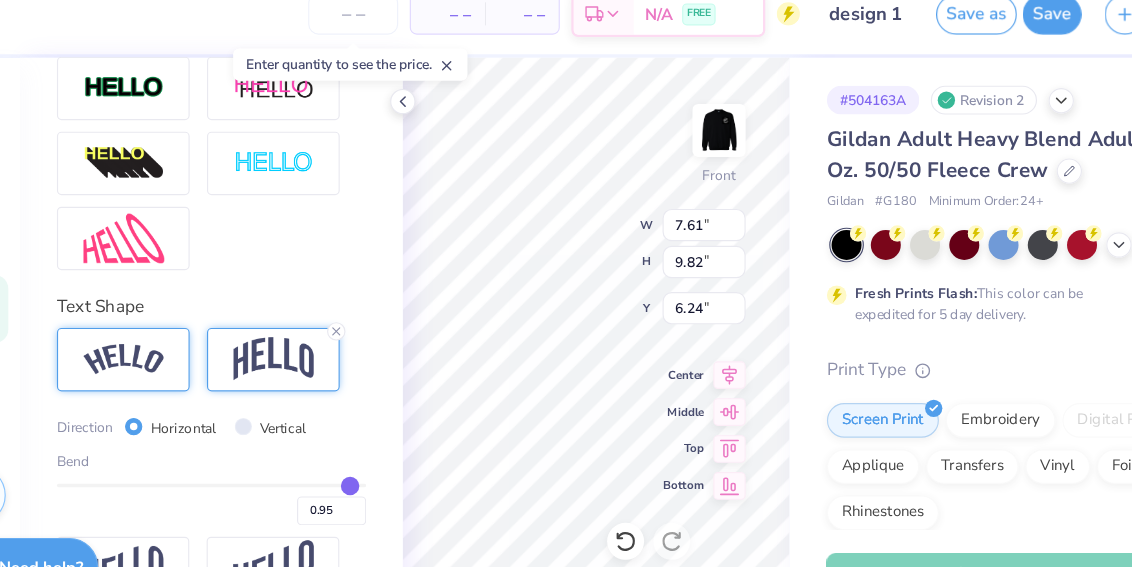 type on "0.94" 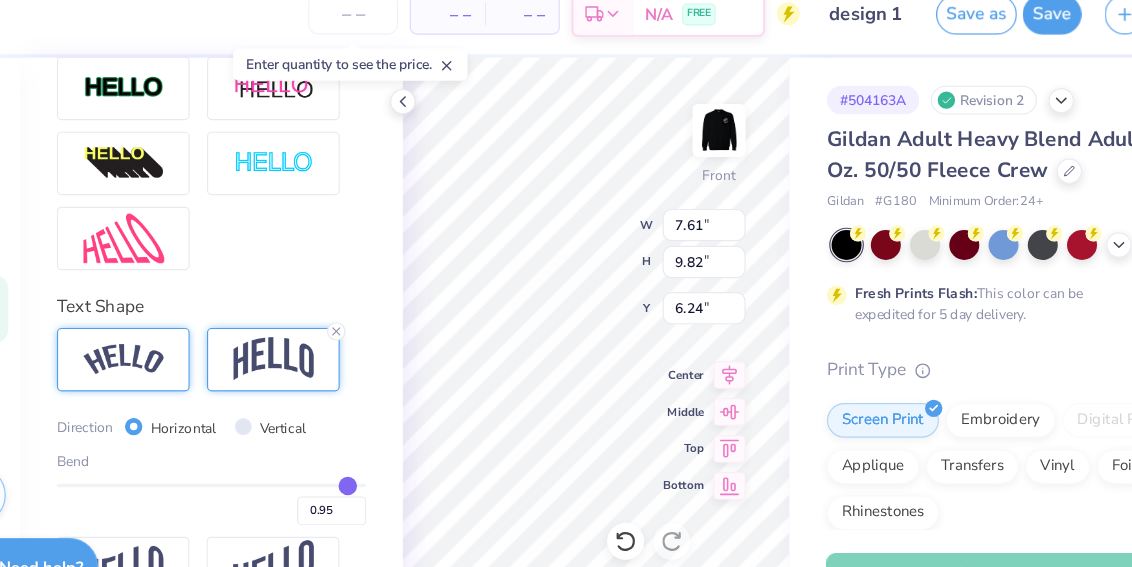 type on "0.94" 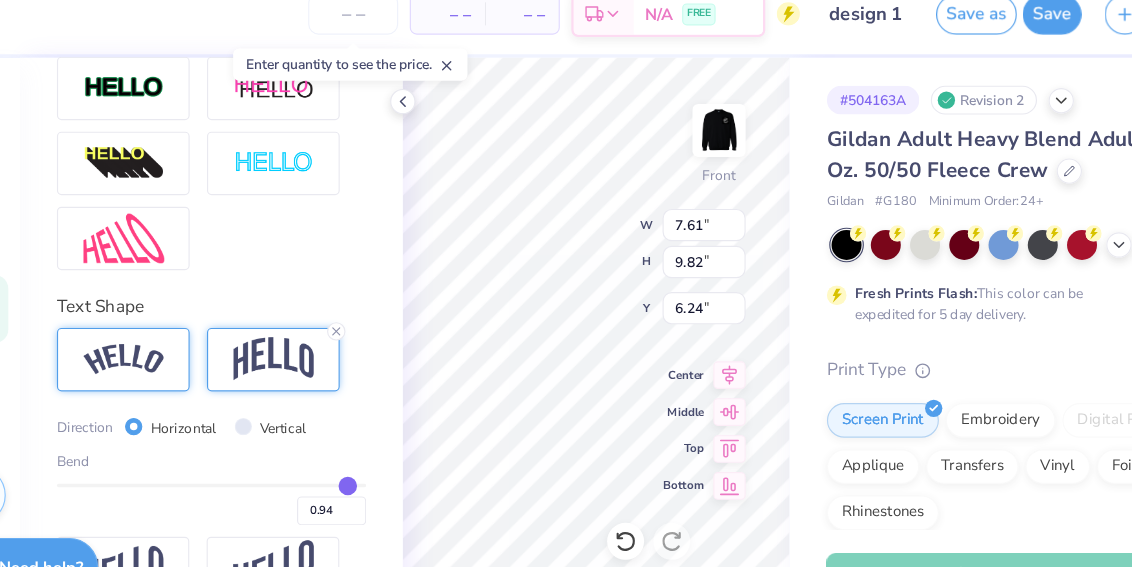 type on "0.91" 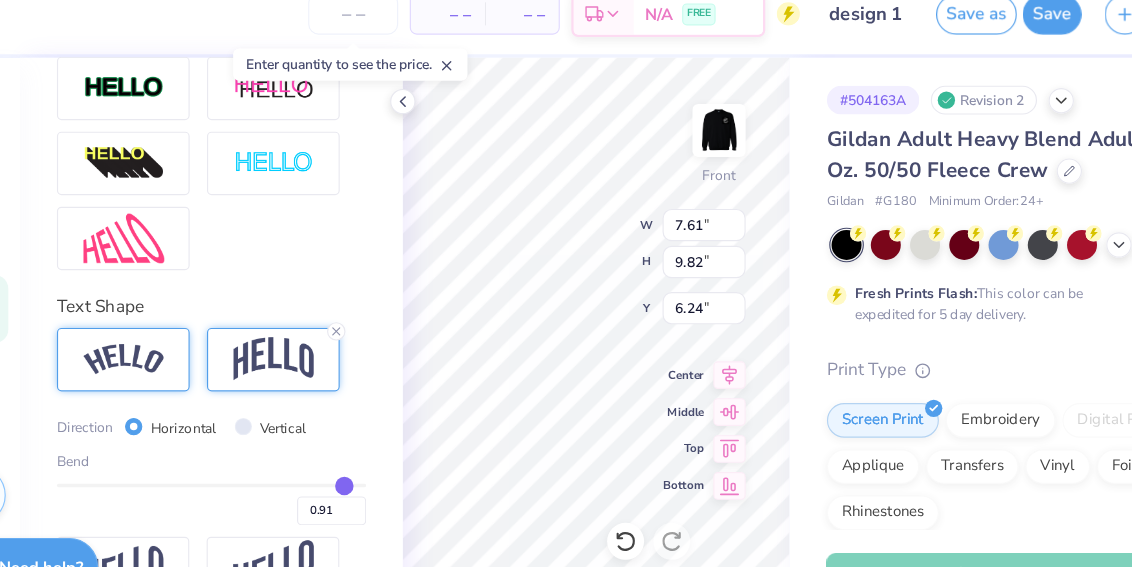 type on "0.9" 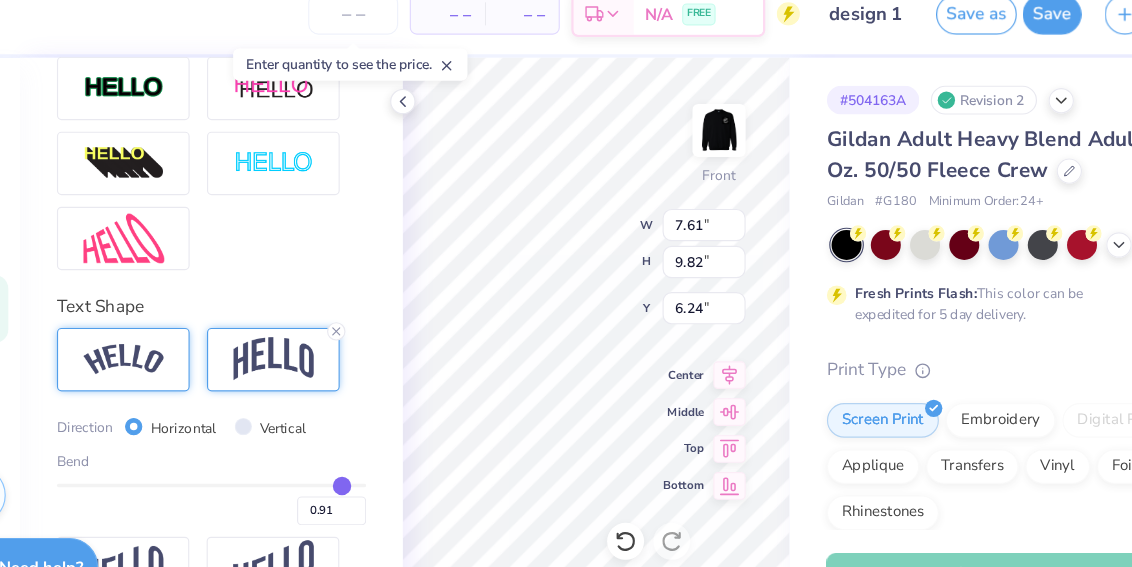 type on "0.90" 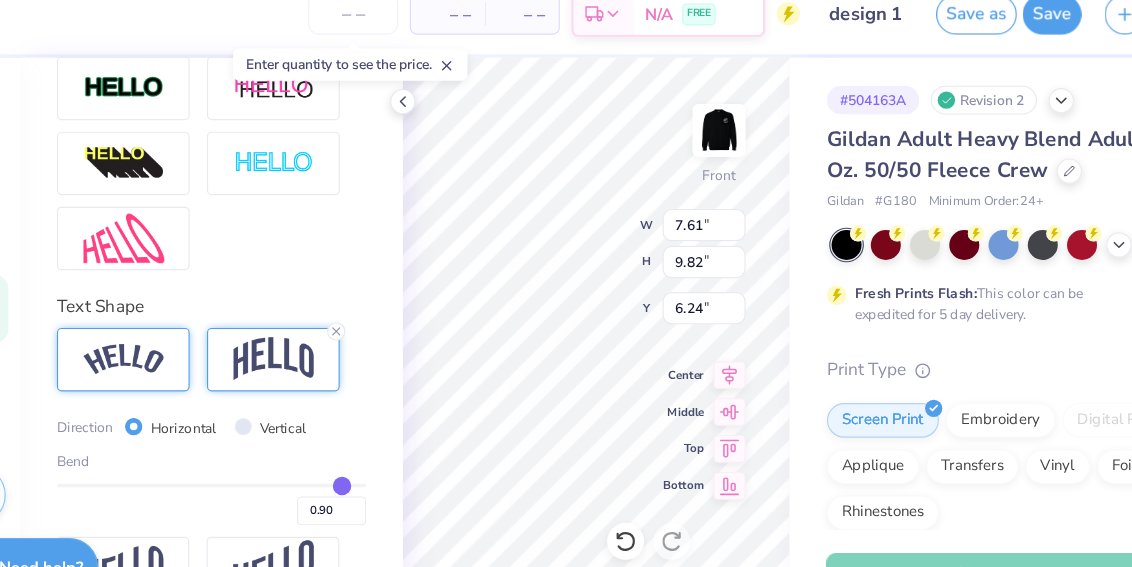 type on "0.89" 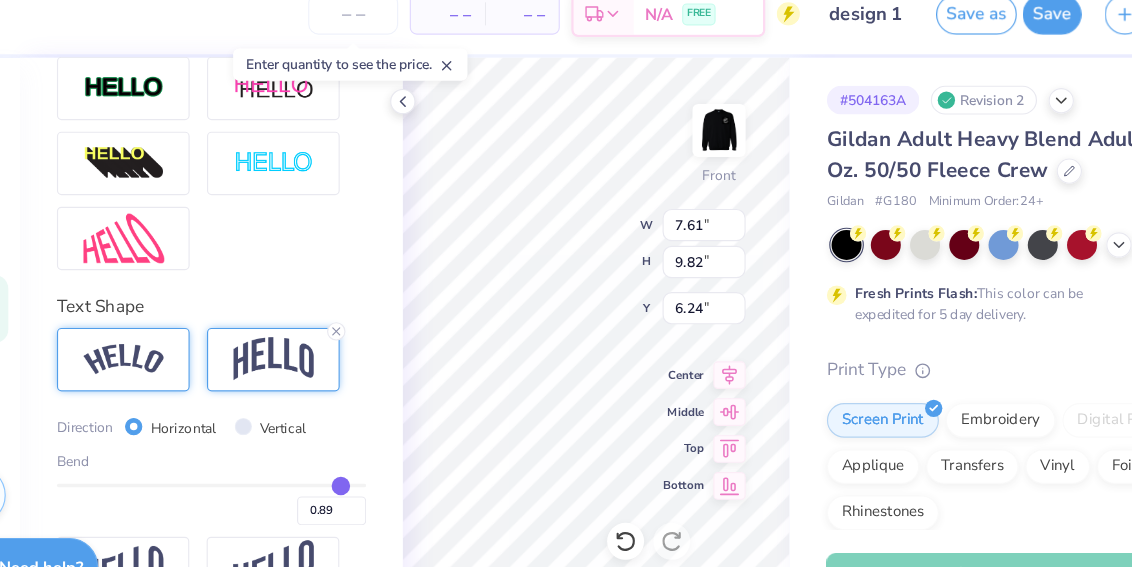 type on "0.88" 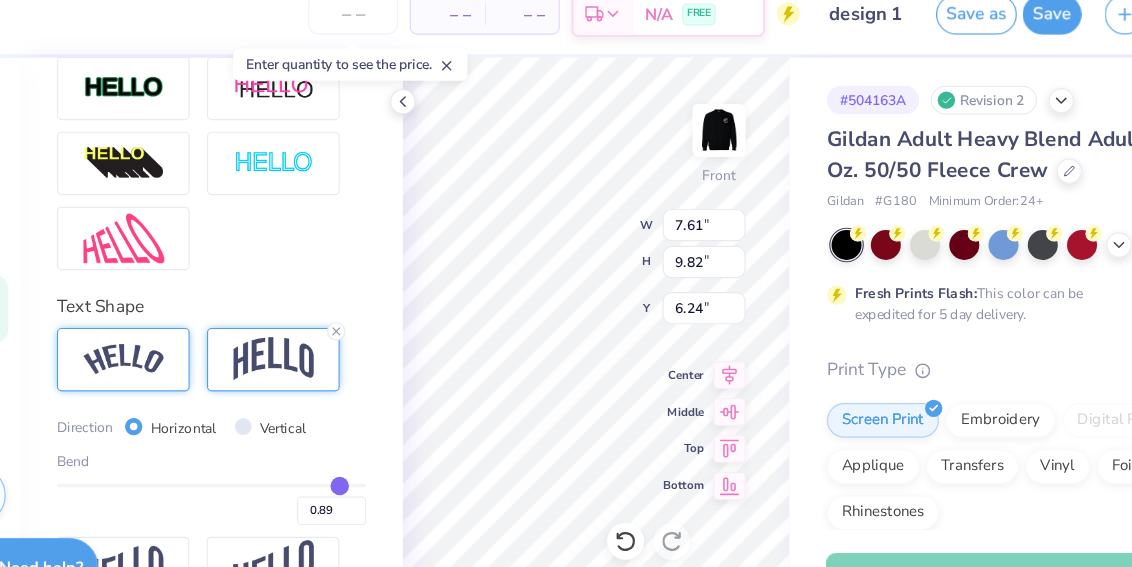 type on "0.88" 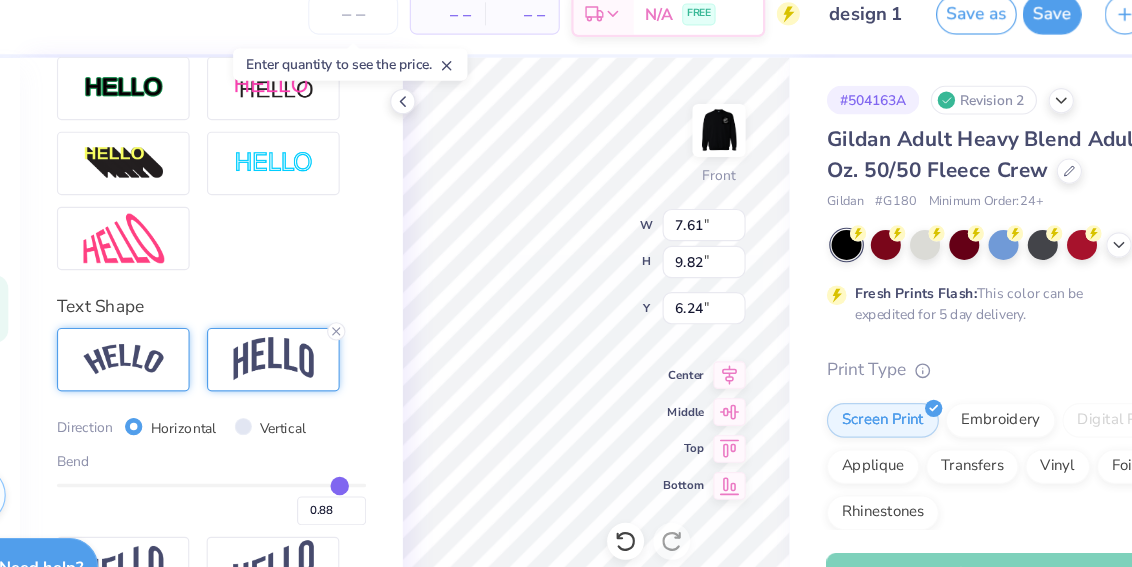 type on "0.87" 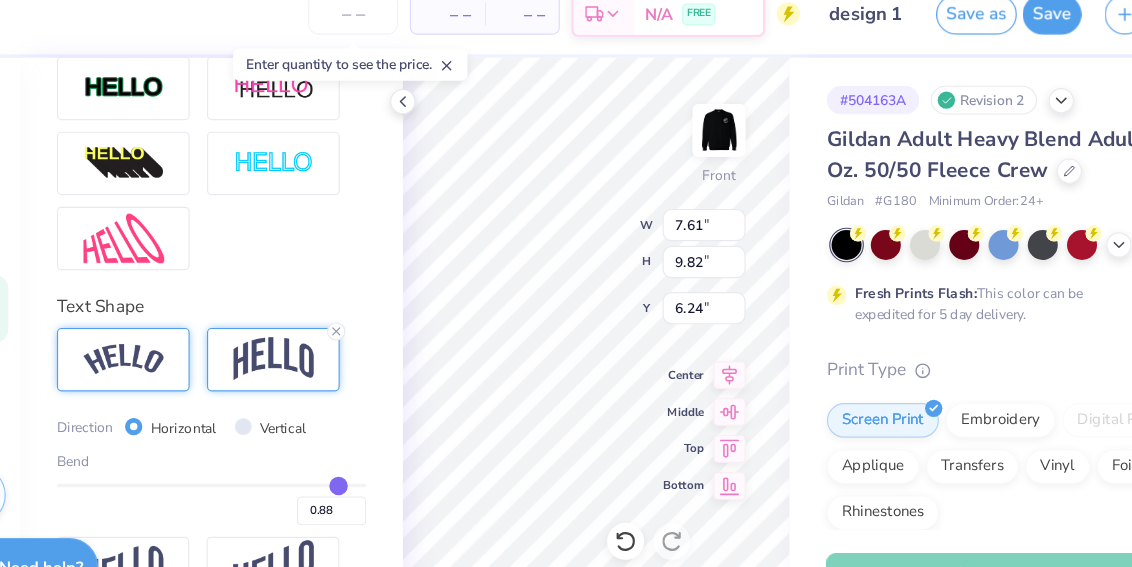type on "0.87" 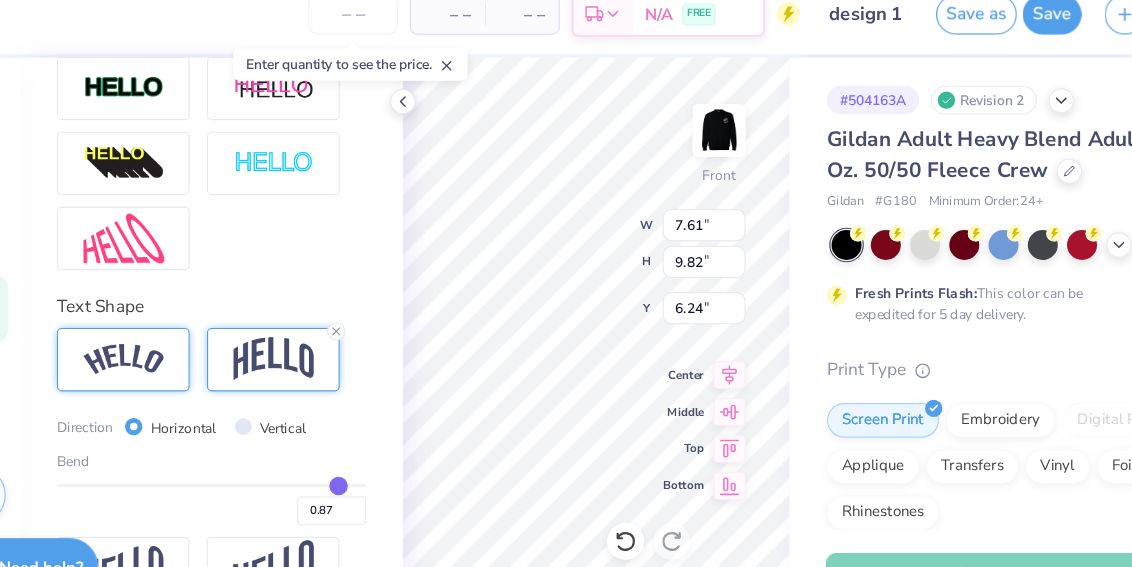 type on "0.85" 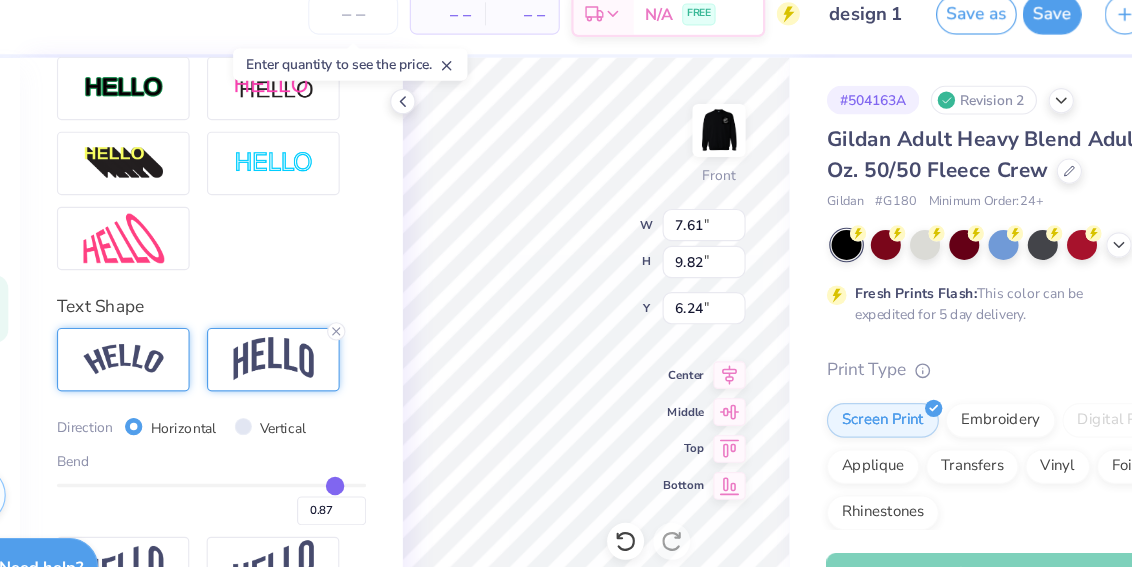 type on "0.85" 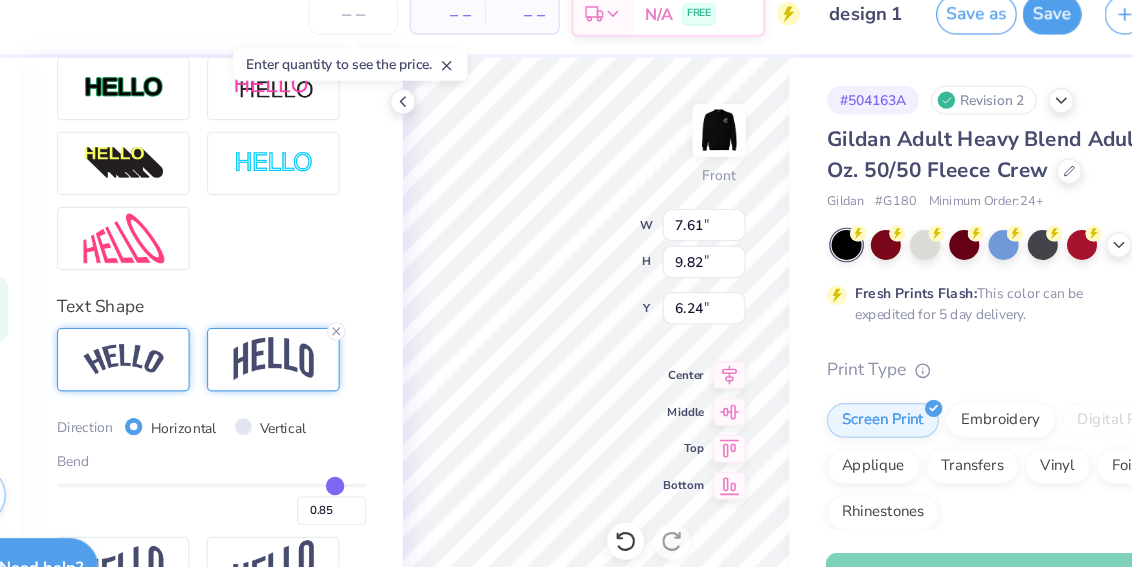 type on "0.82" 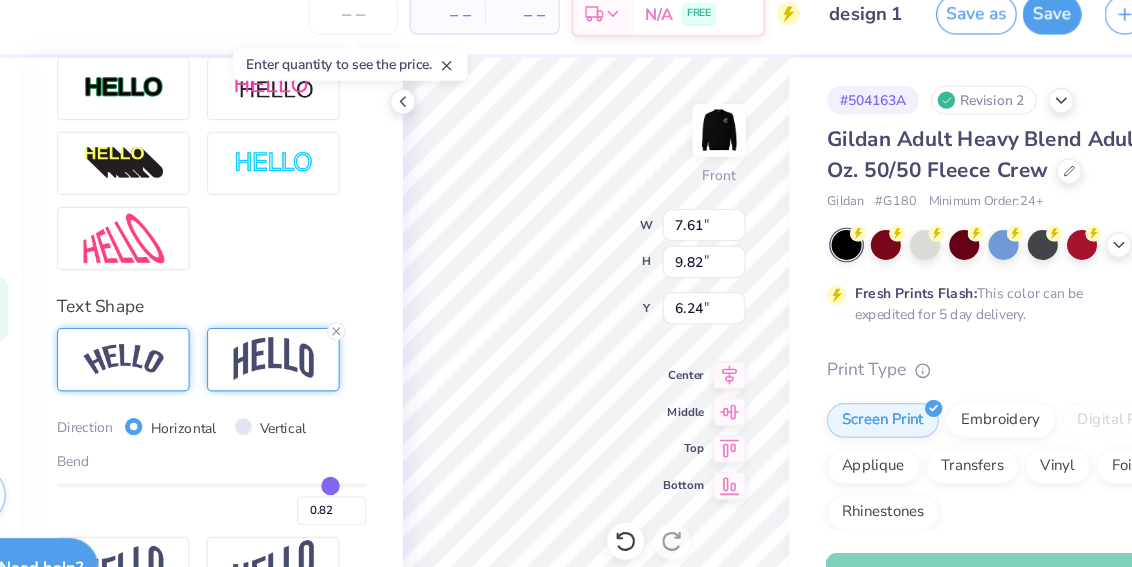 type on "0.78" 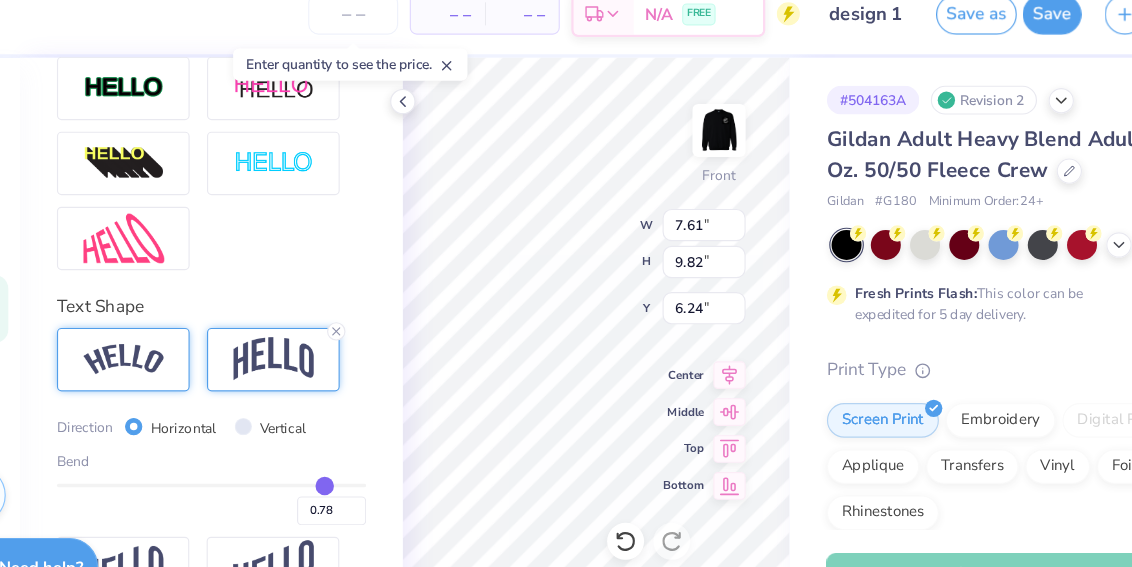 type on "0.75" 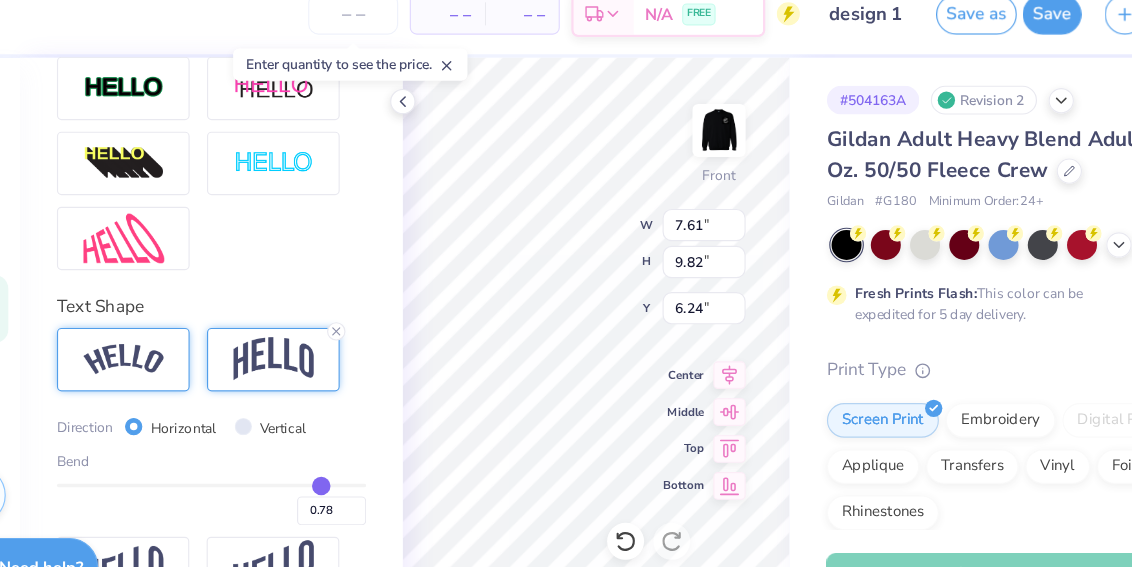type on "0.75" 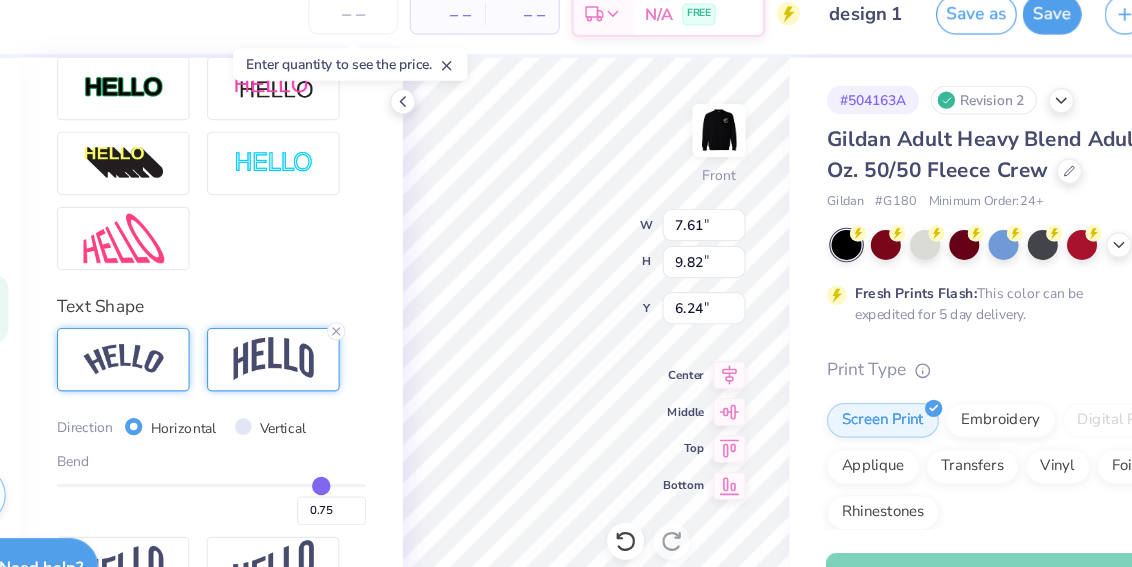 type on "0.7" 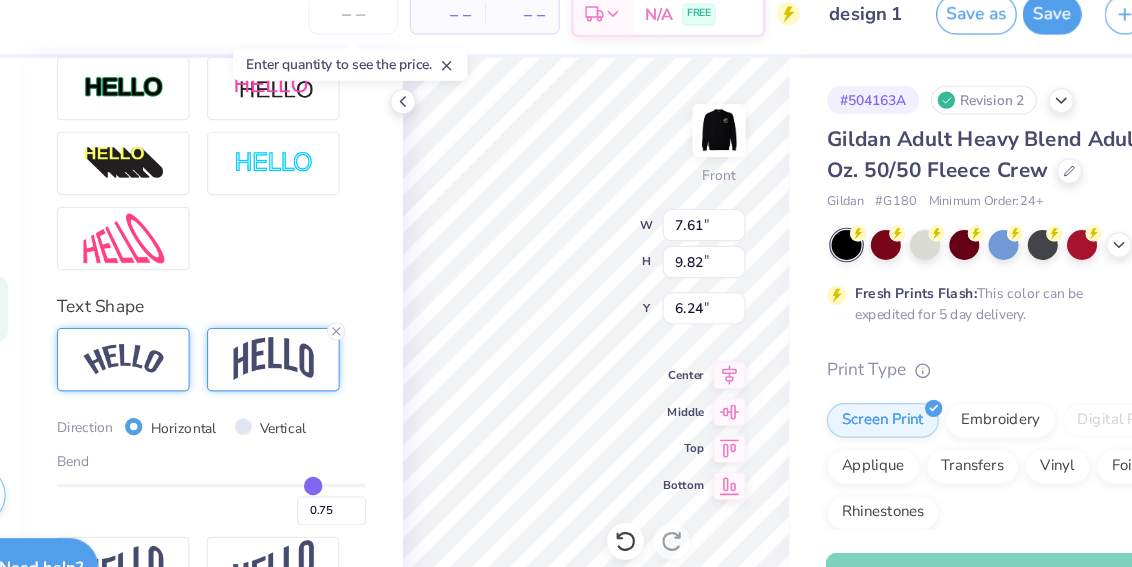 type on "0.70" 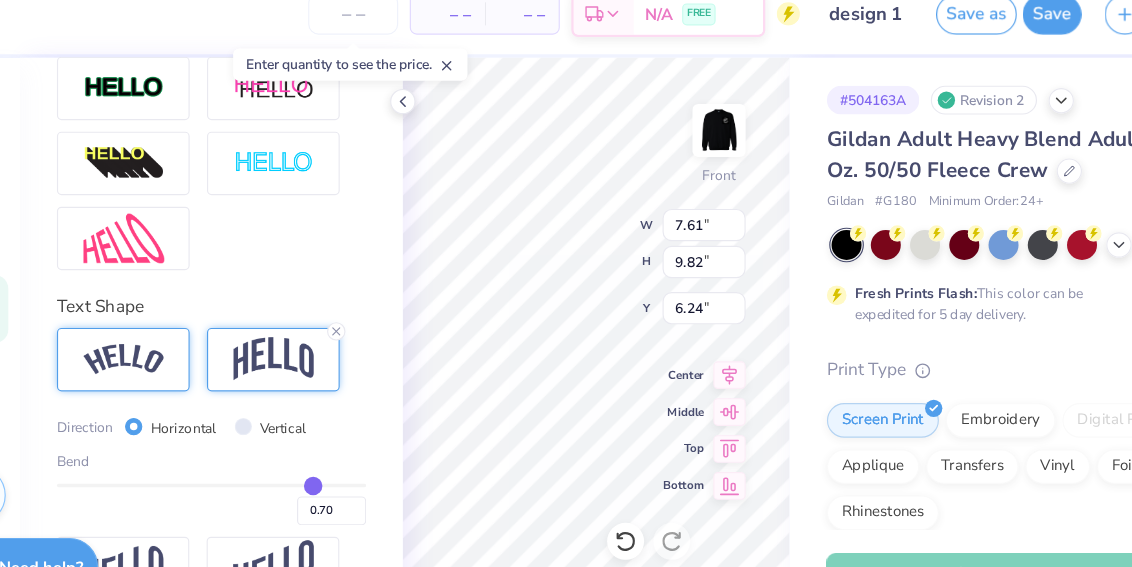 type on "0.65" 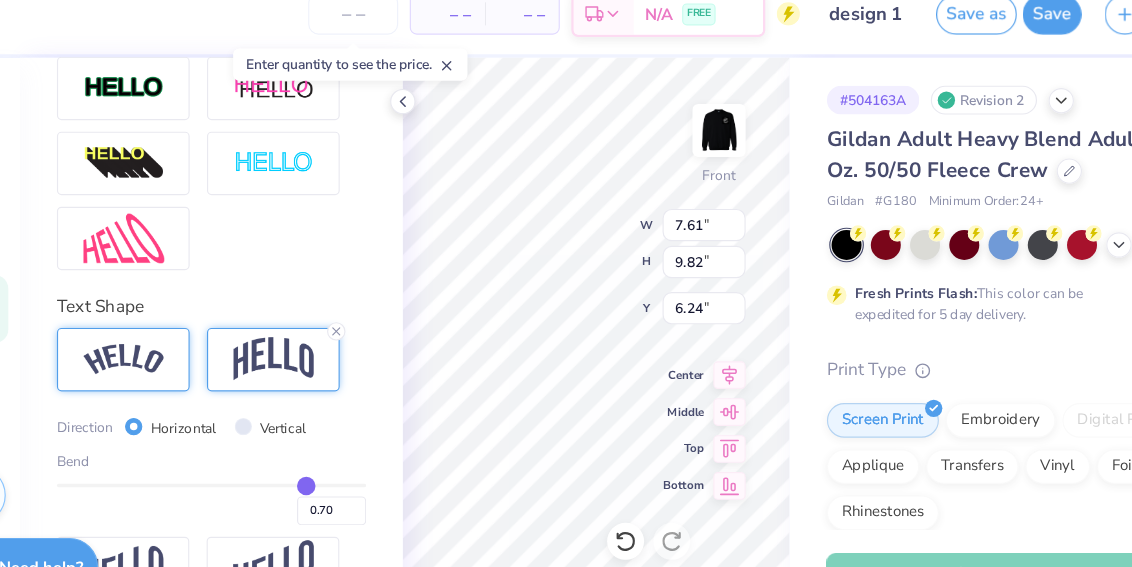 type on "0.65" 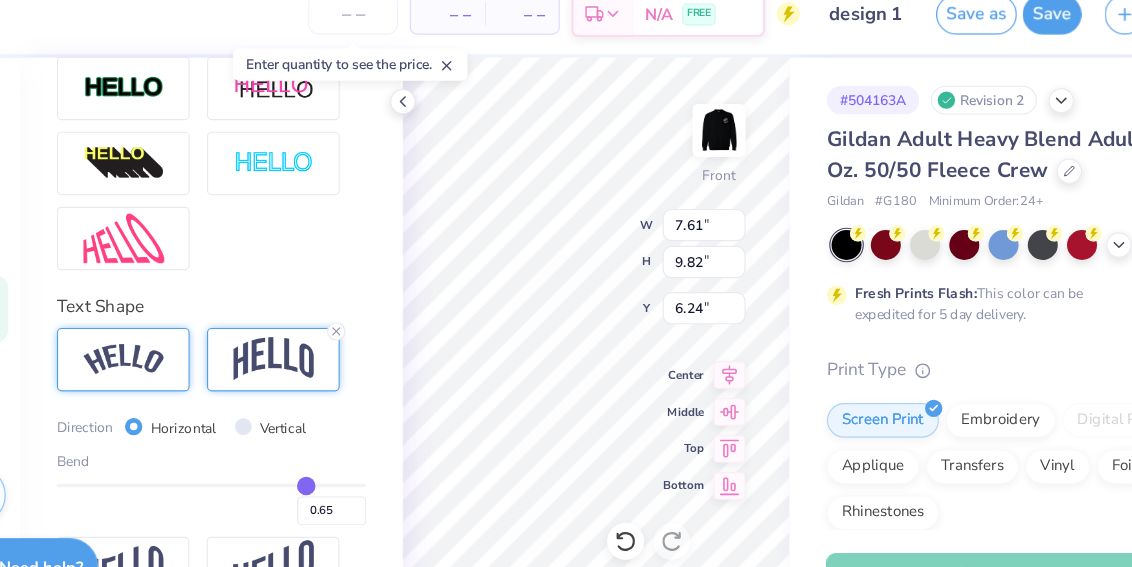 type on "0.6" 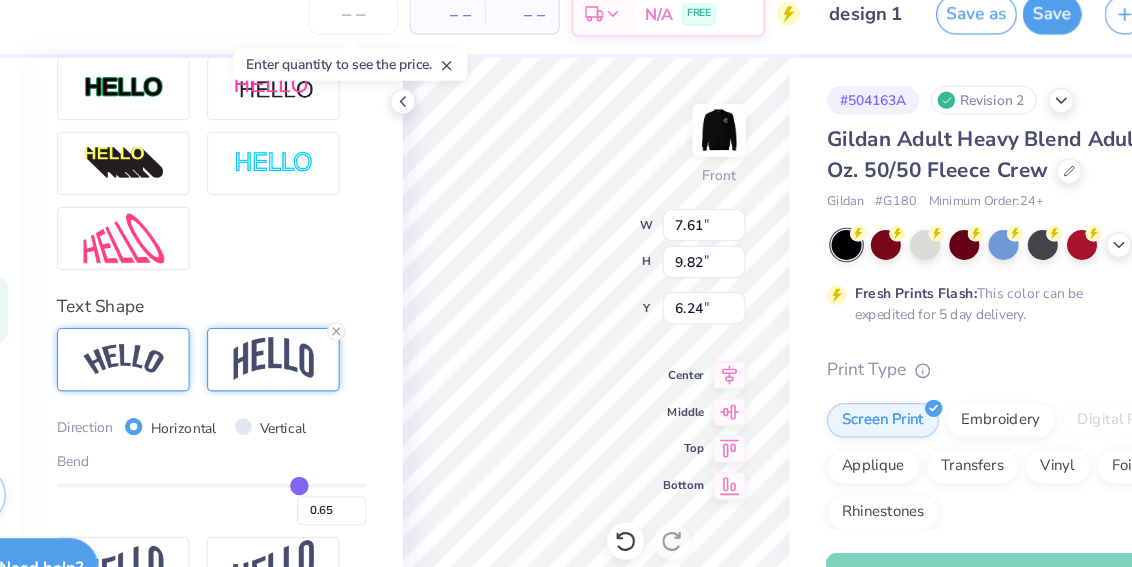 type on "0.60" 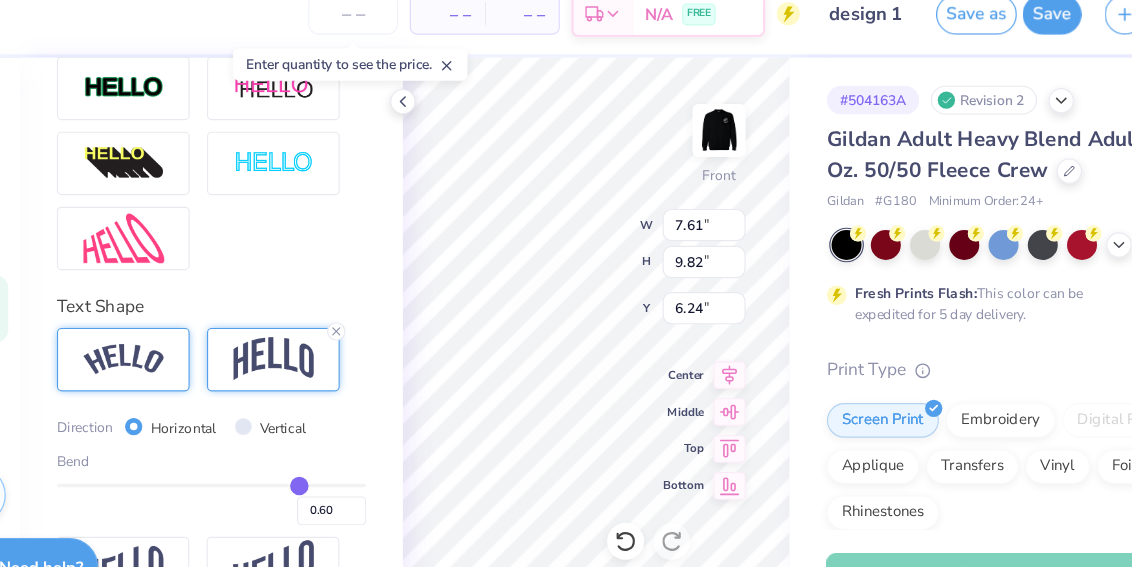 type on "0.55" 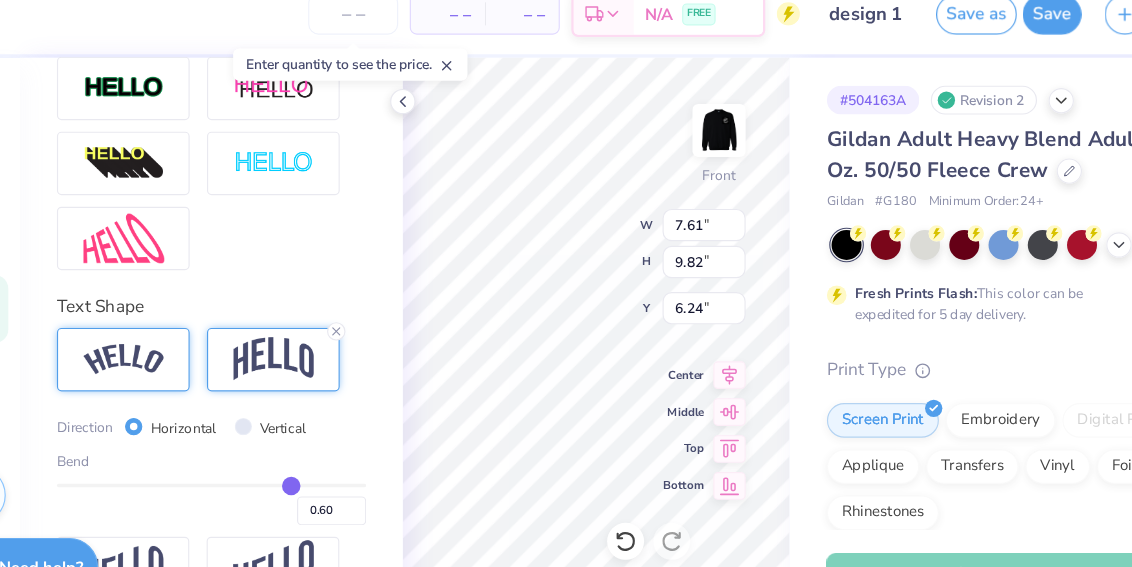 type on "0.55" 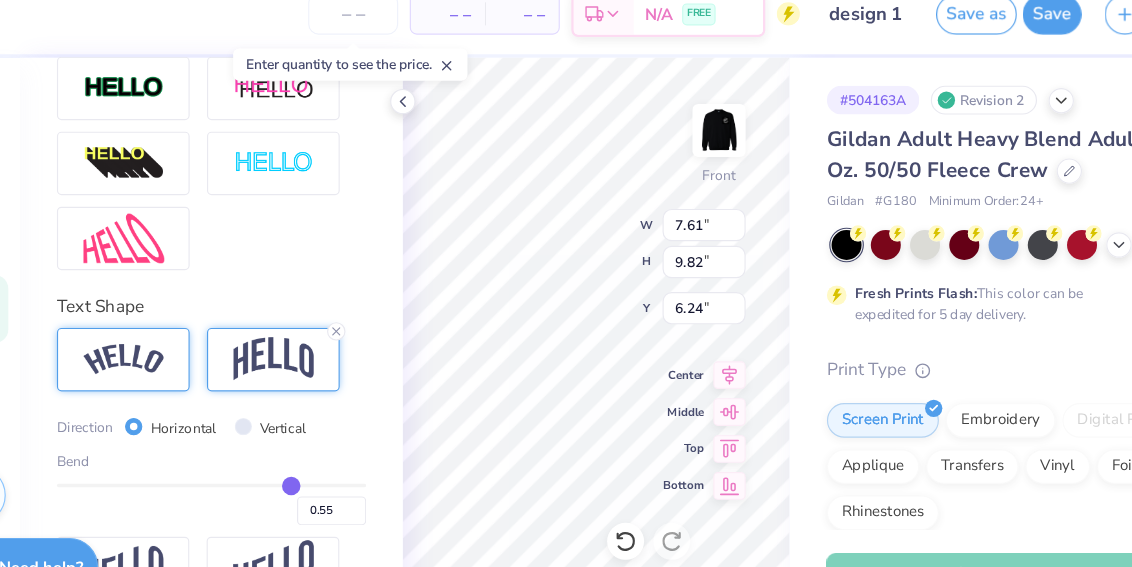 type on "0.53" 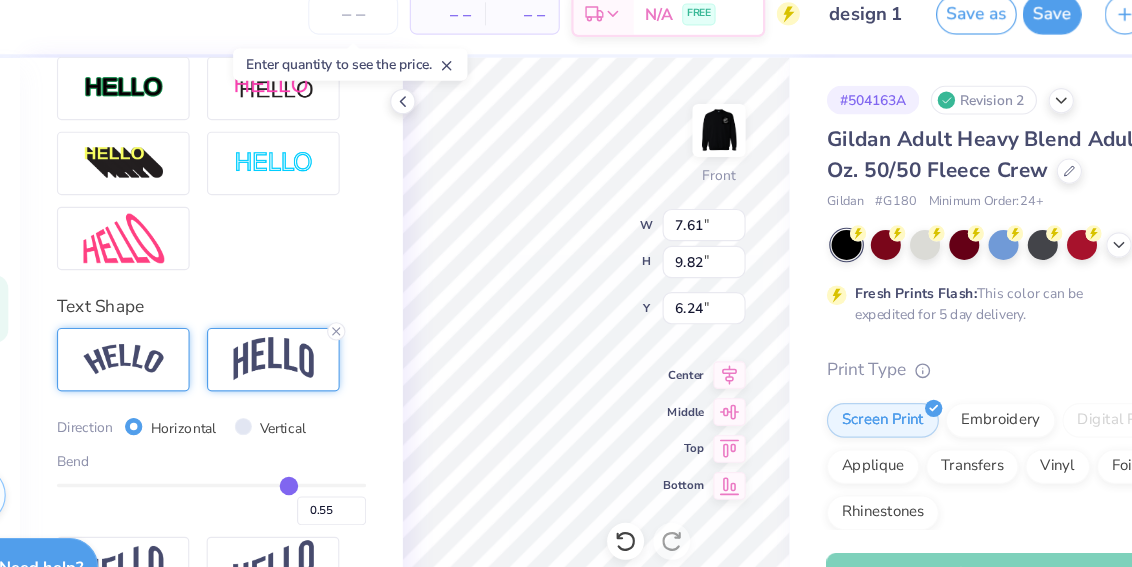 type on "0.53" 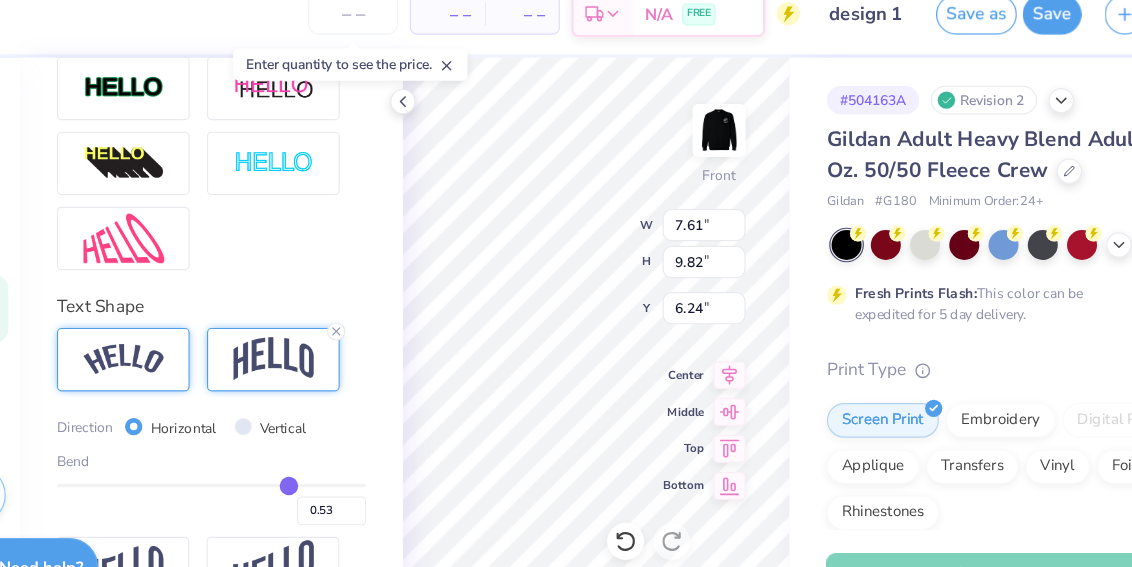 type on "0.51" 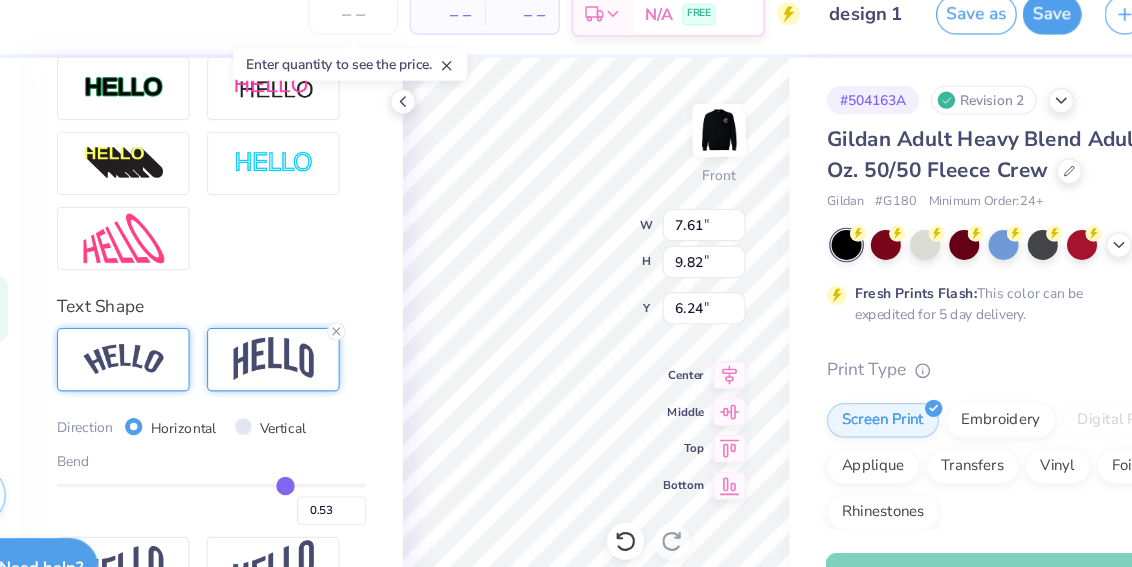 type on "0.51" 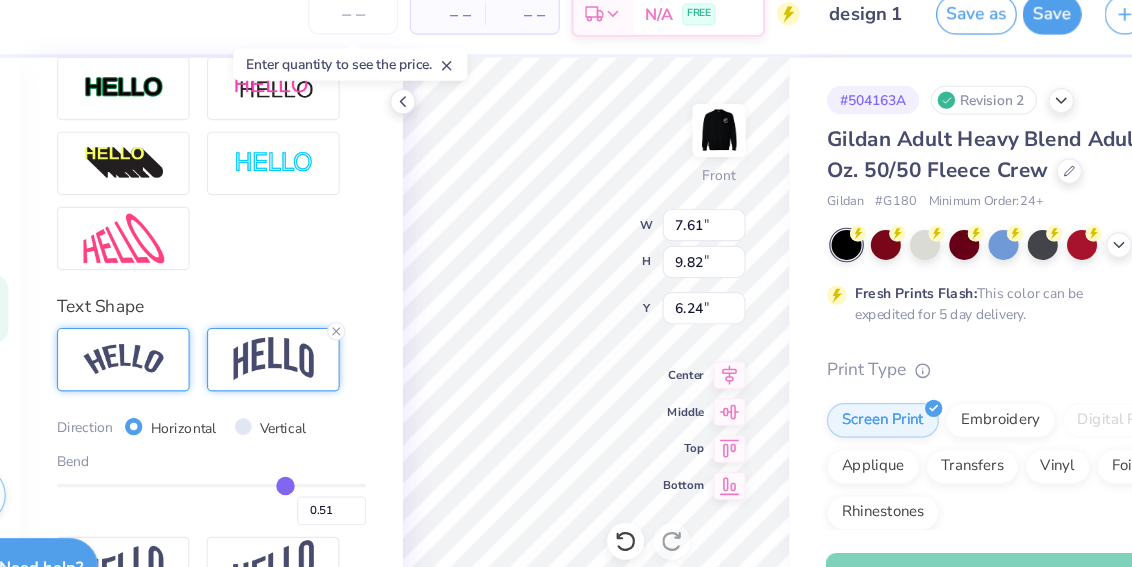 type on "0.49" 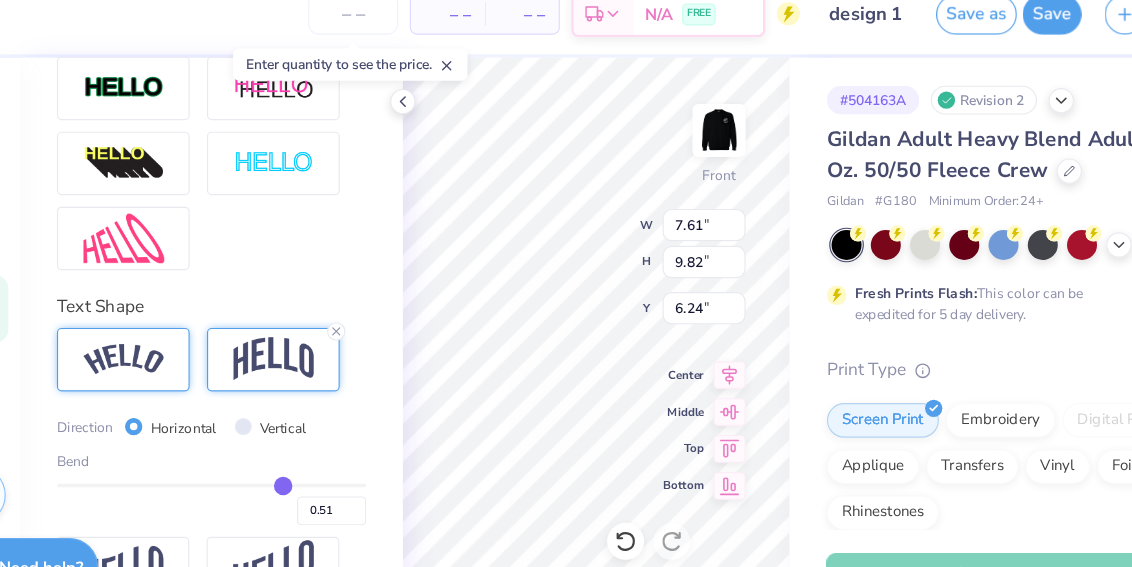 type on "0.49" 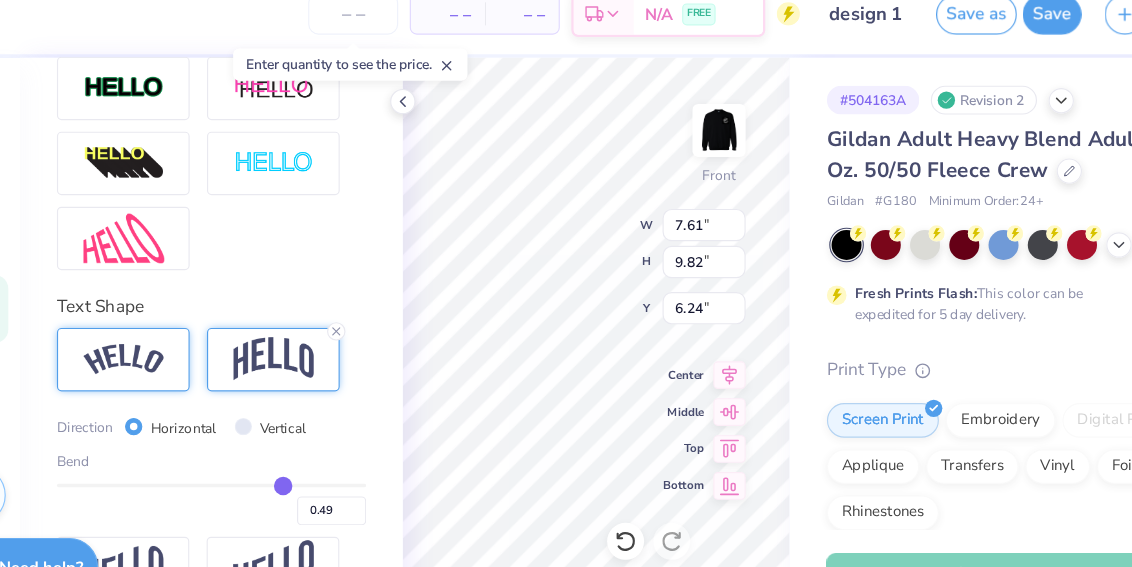 type on "0.48" 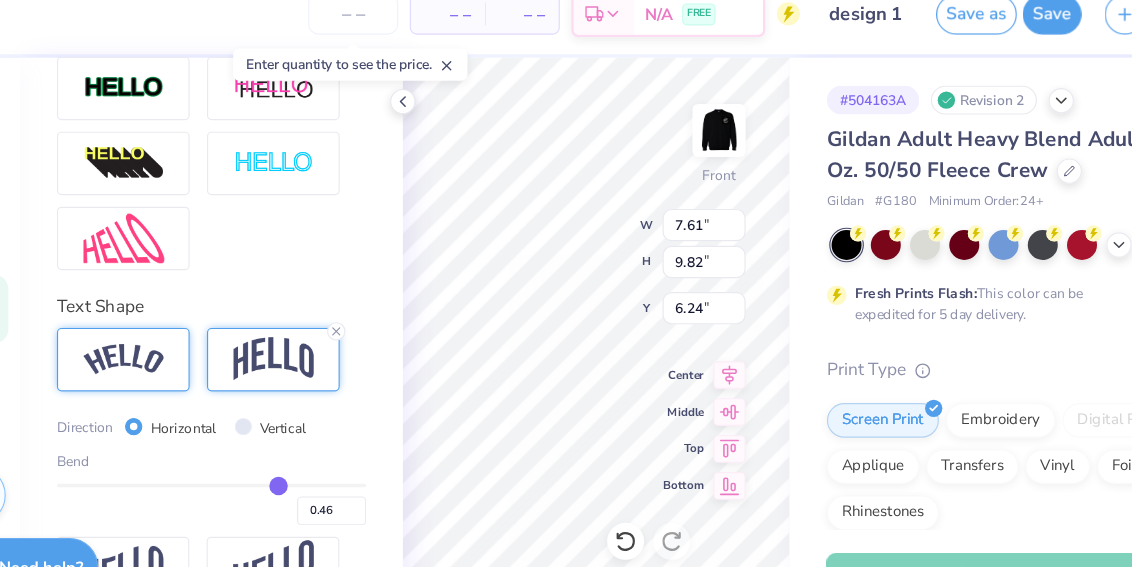 drag, startPoint x: 374, startPoint y: 439, endPoint x: 315, endPoint y: 432, distance: 59.413803 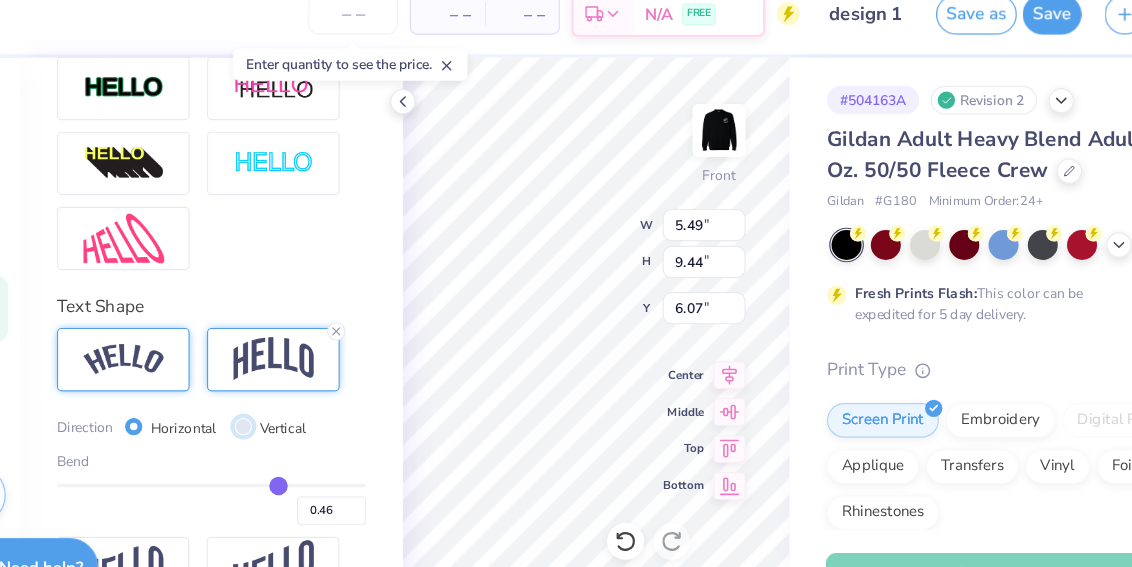 click on "Vertical" at bounding box center (283, 392) 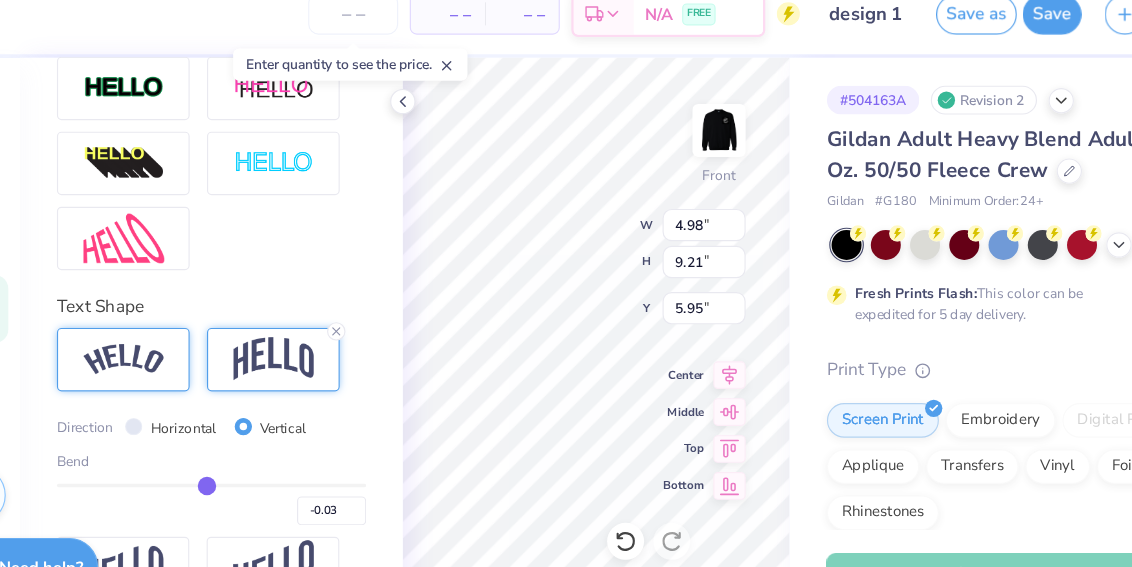 drag, startPoint x: 314, startPoint y: 444, endPoint x: 253, endPoint y: 440, distance: 61.13101 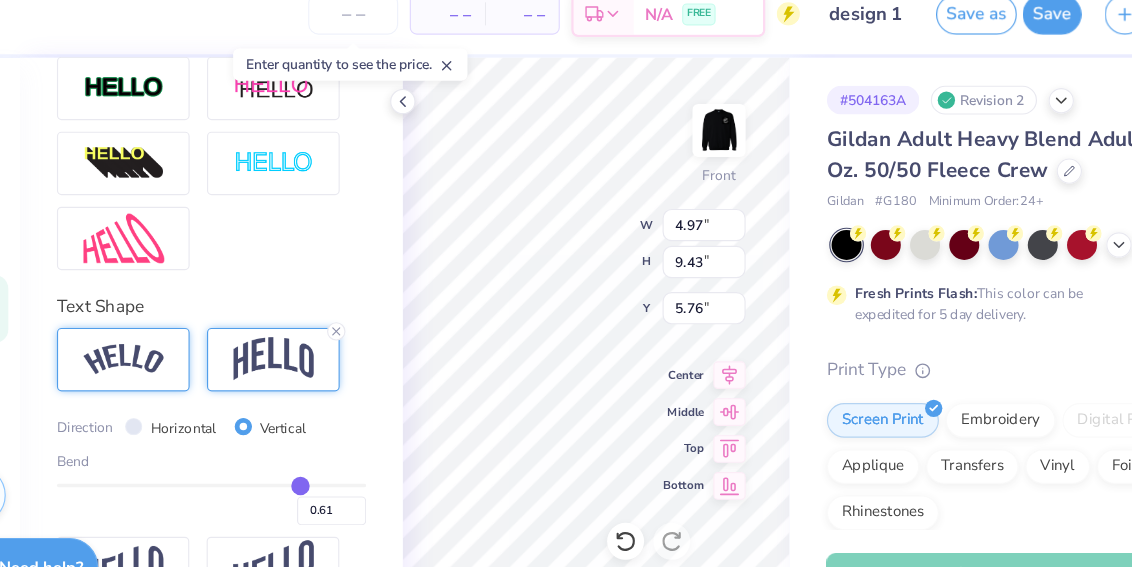 drag, startPoint x: 253, startPoint y: 440, endPoint x: 329, endPoint y: 439, distance: 76.00658 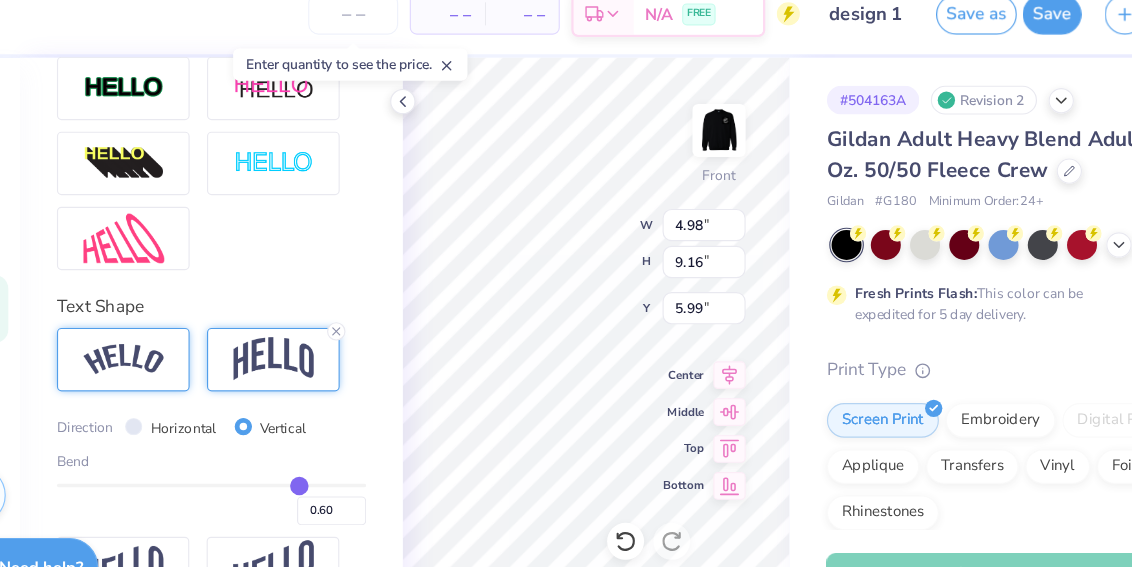 click on "Horizontal" at bounding box center (232, 394) 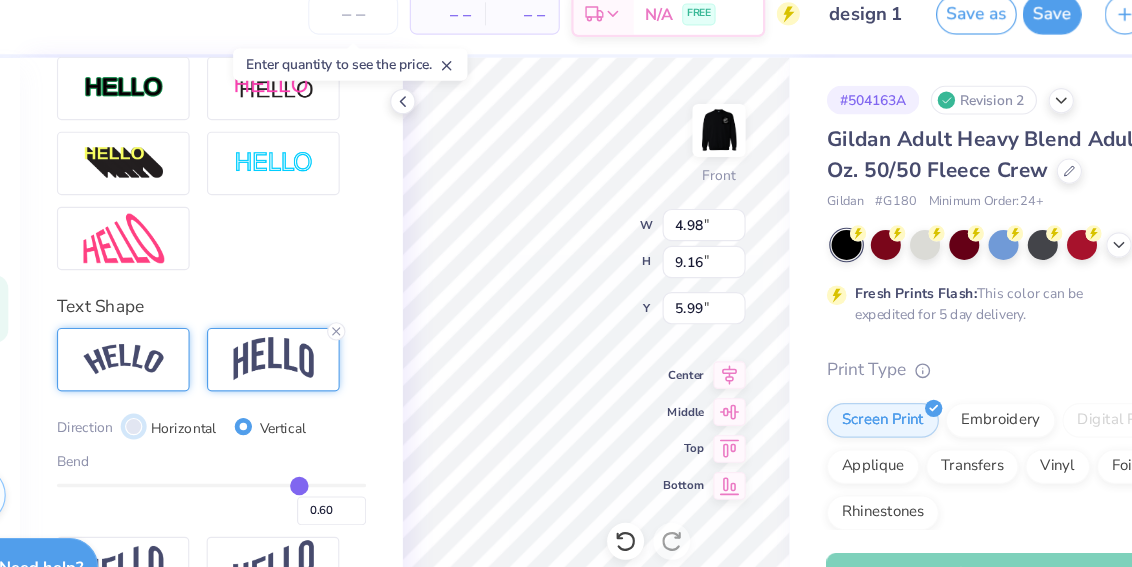 click on "Horizontal" at bounding box center [188, 392] 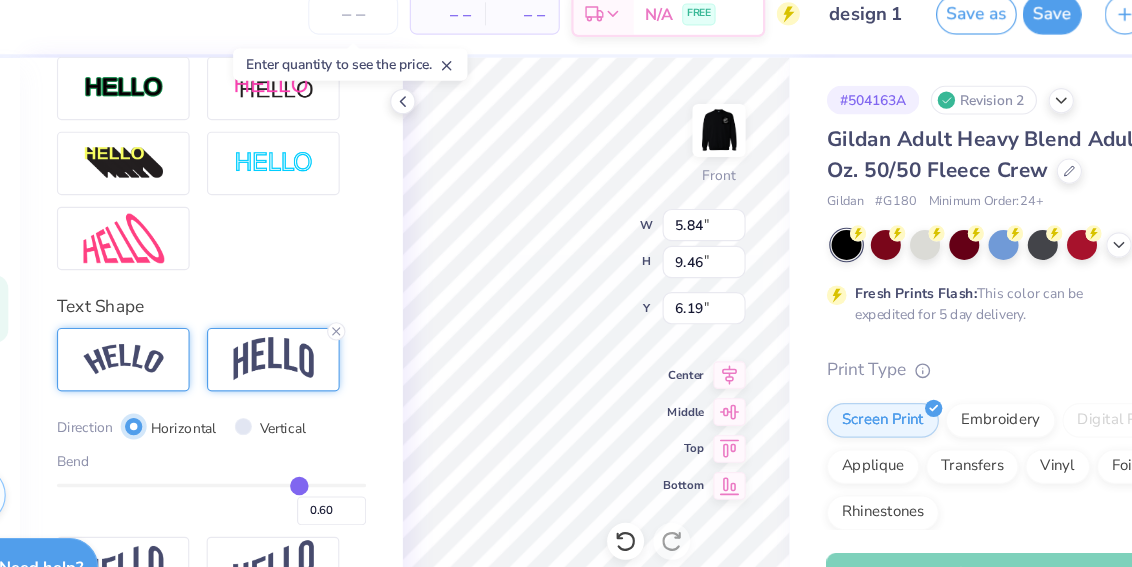 scroll, scrollTop: 0, scrollLeft: 0, axis: both 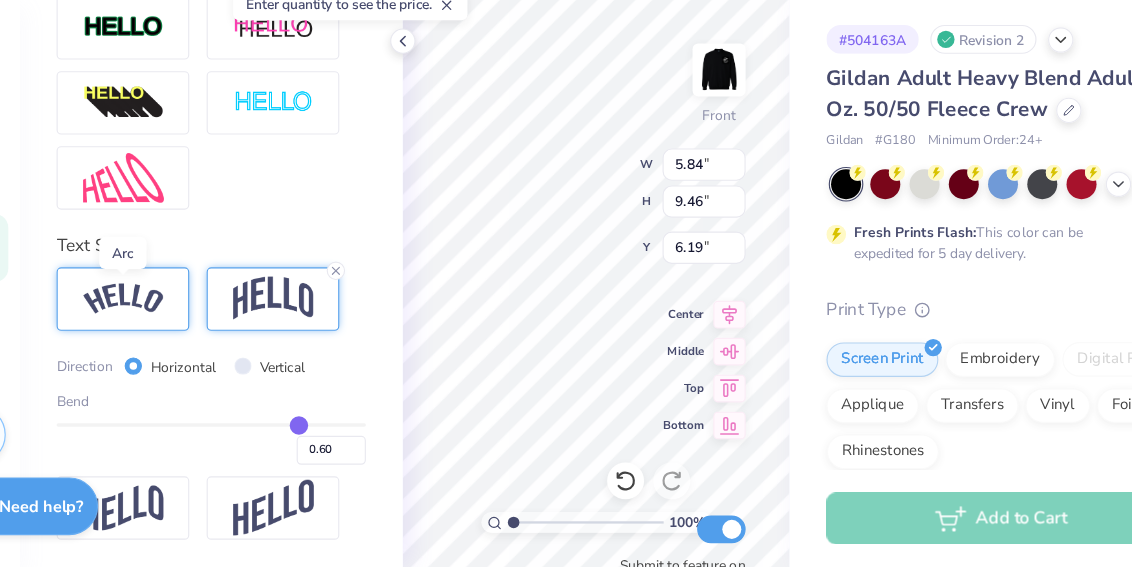 click at bounding box center (180, 334) 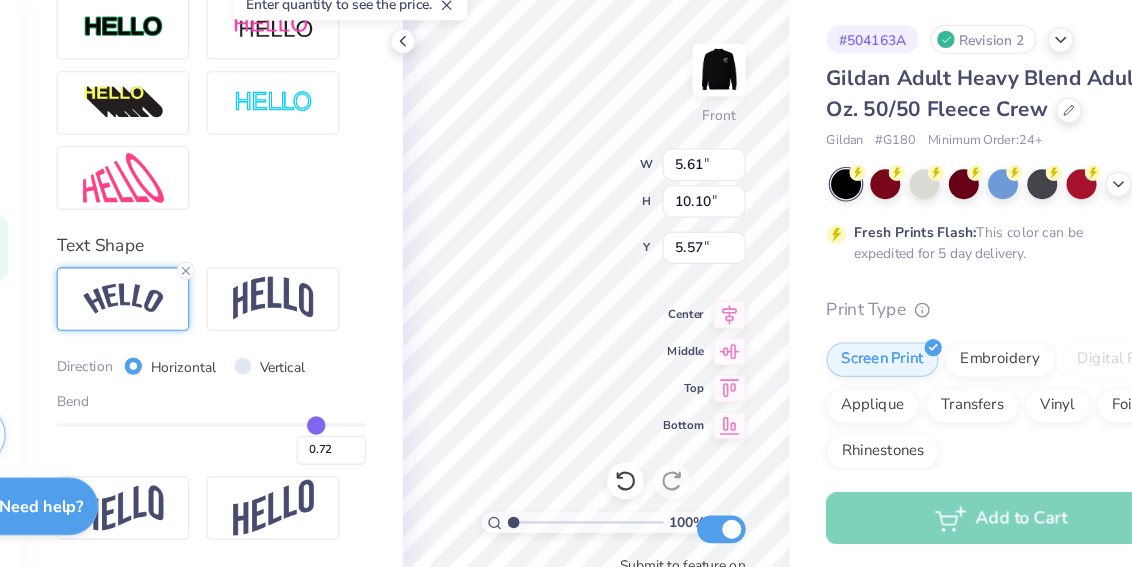 drag, startPoint x: 335, startPoint y: 447, endPoint x: 346, endPoint y: 449, distance: 11.18034 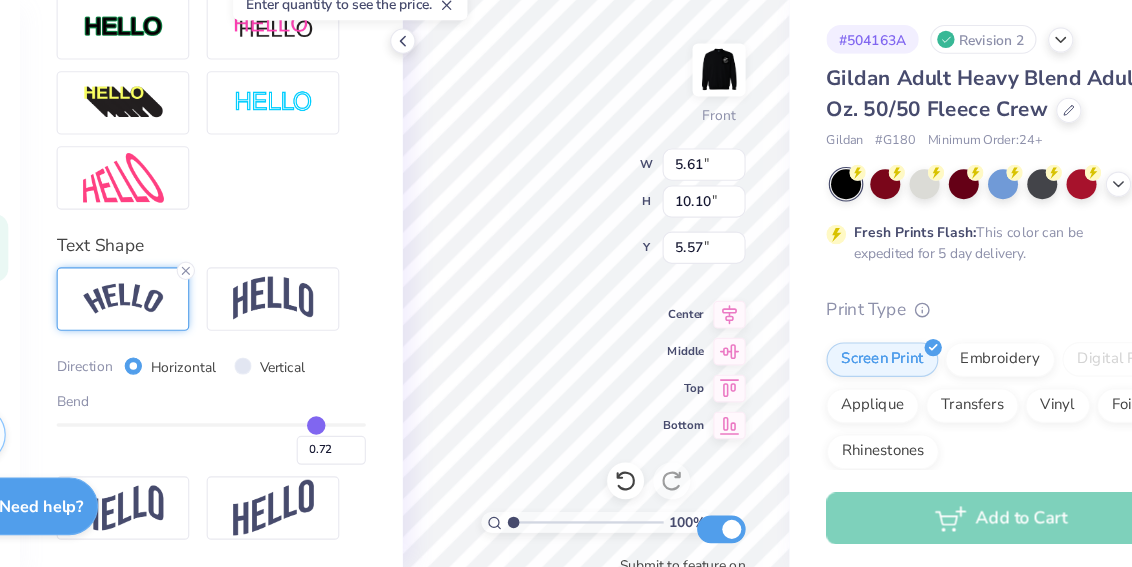click at bounding box center [256, 443] 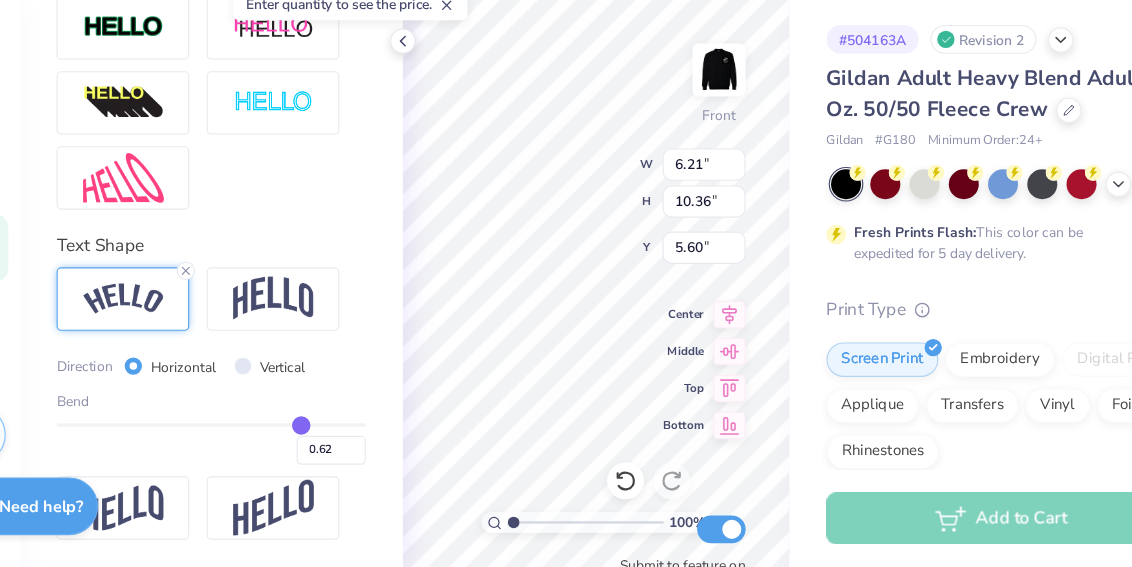 drag, startPoint x: 346, startPoint y: 449, endPoint x: 335, endPoint y: 449, distance: 11 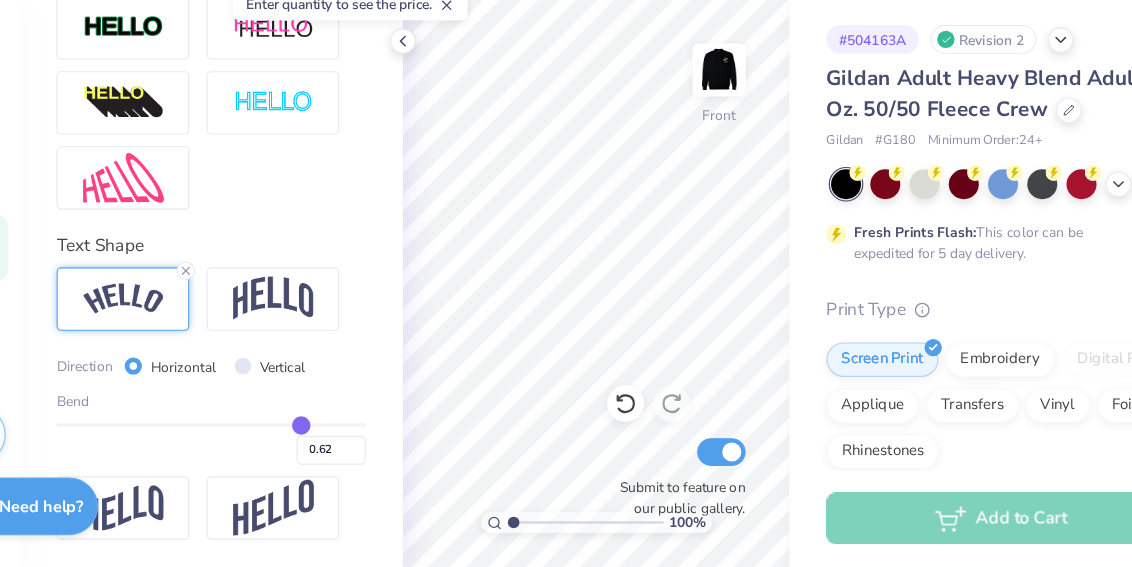 scroll, scrollTop: 0, scrollLeft: 0, axis: both 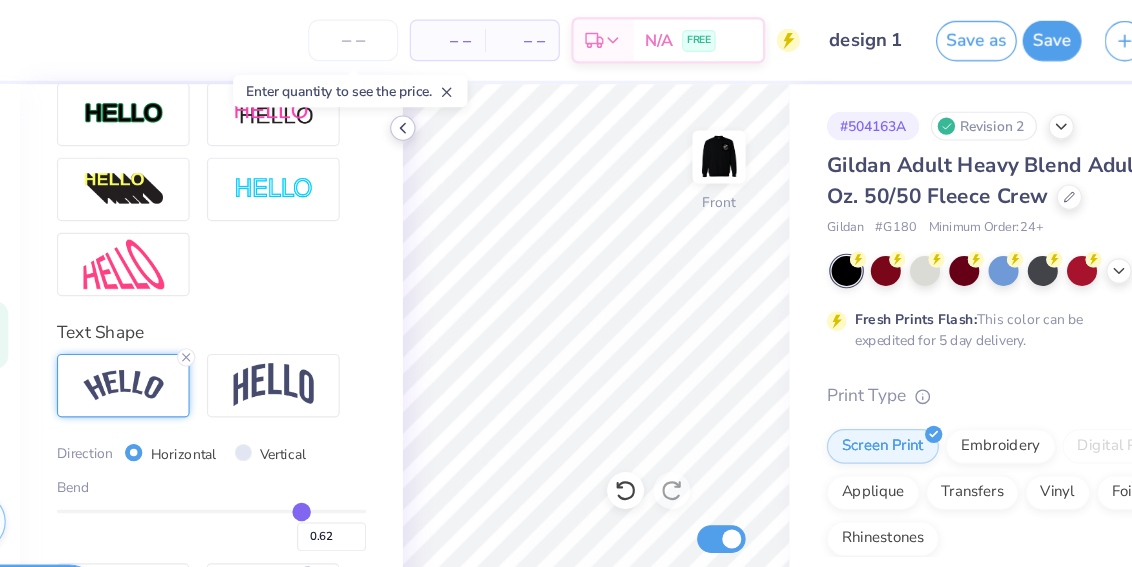 click 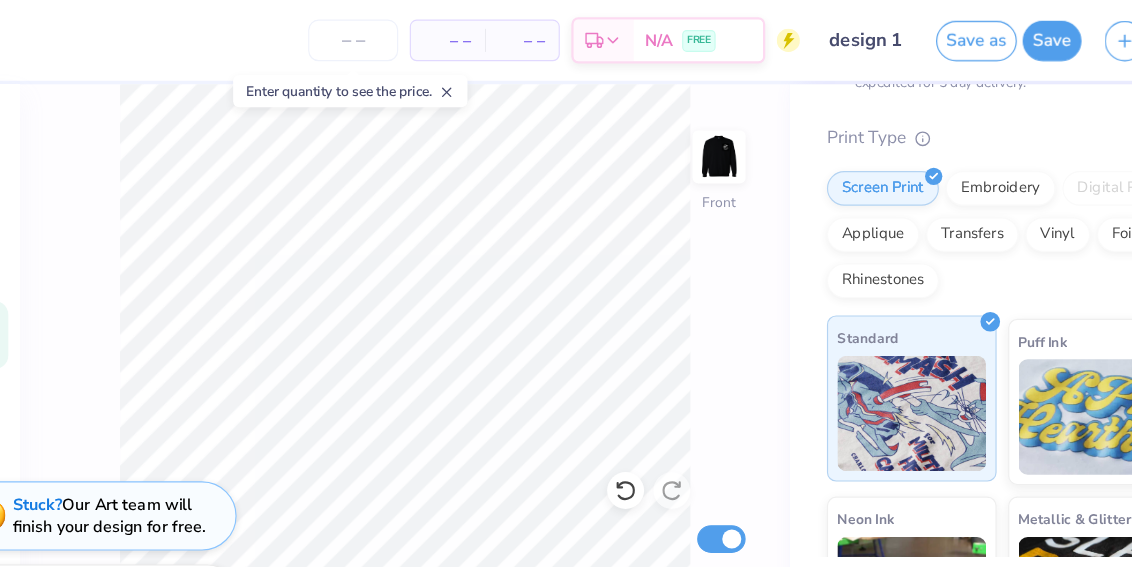 scroll, scrollTop: 225, scrollLeft: 0, axis: vertical 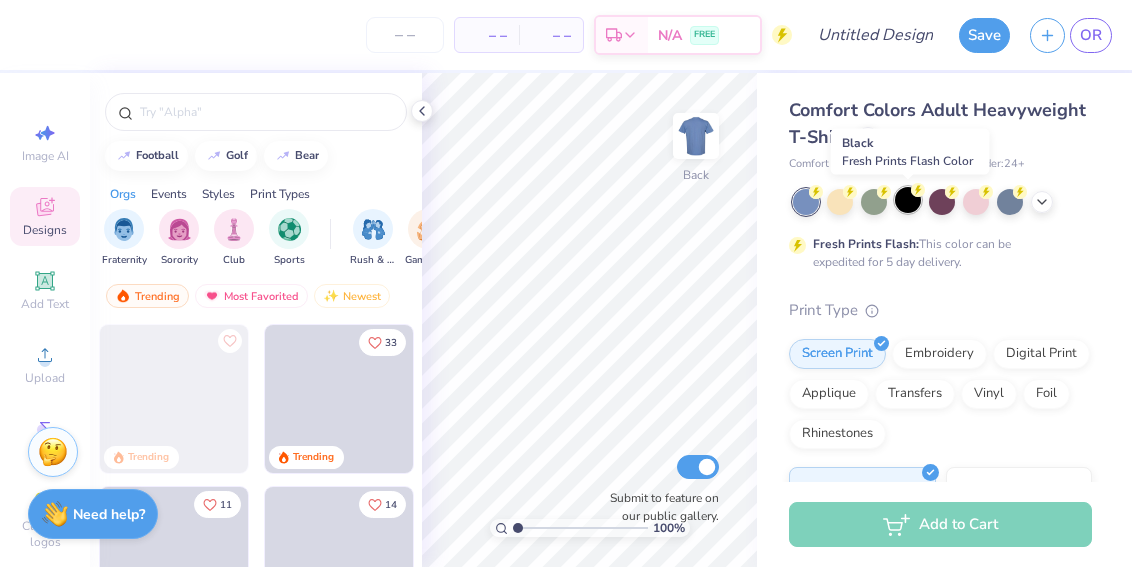 click at bounding box center (908, 200) 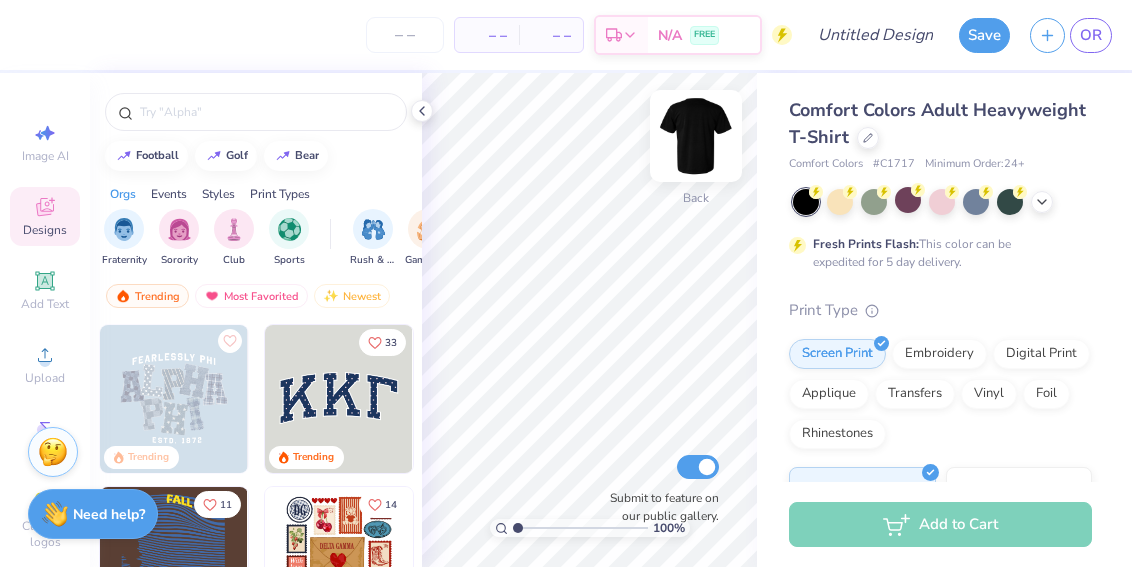 click at bounding box center [696, 136] 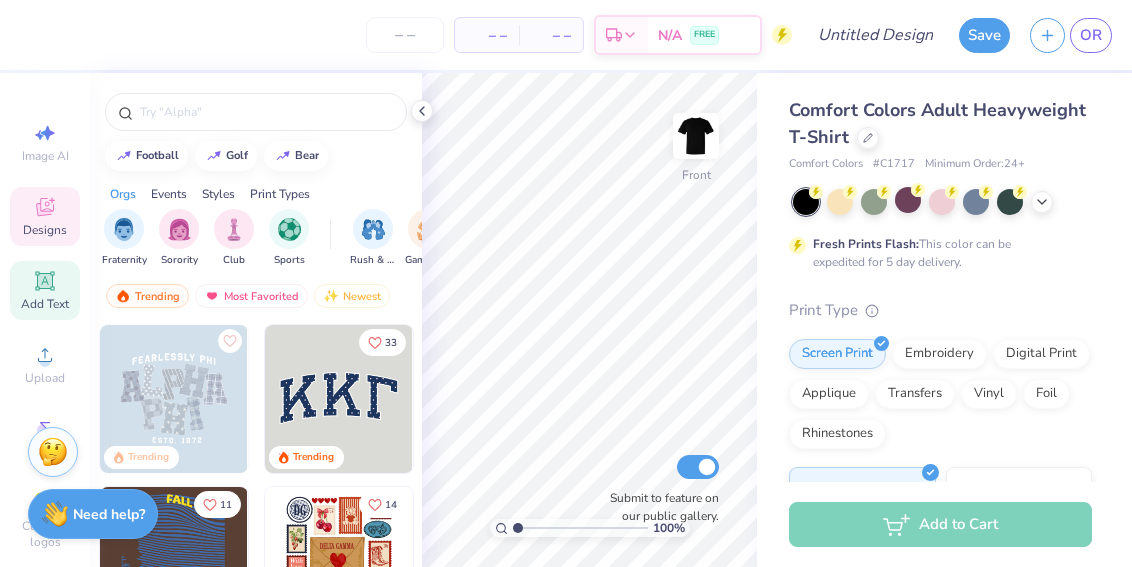 click on "Add Text" at bounding box center [45, 290] 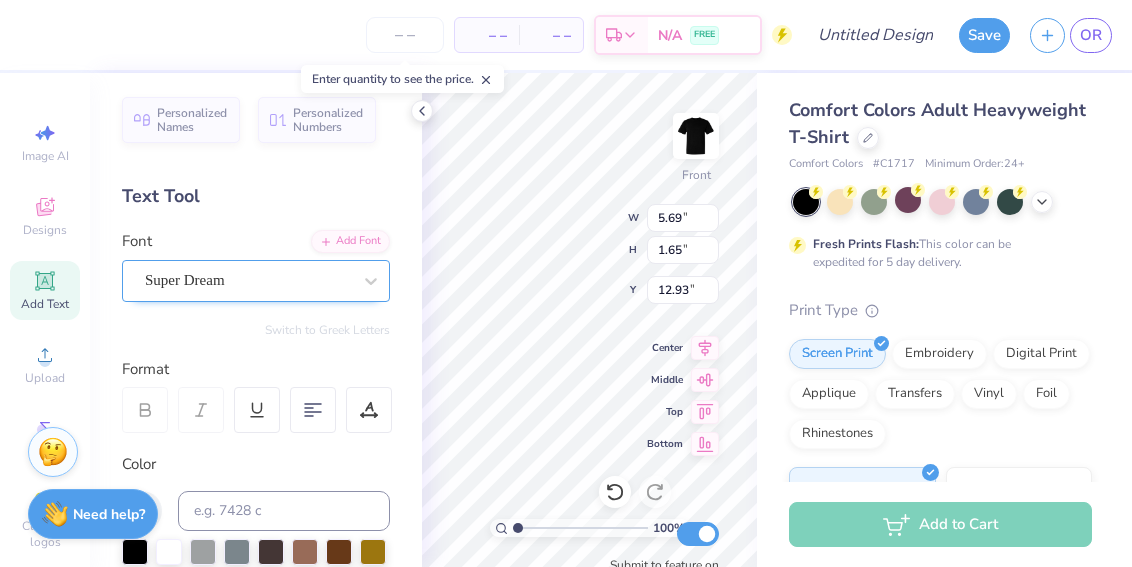 click on "Super Dream" at bounding box center [256, 281] 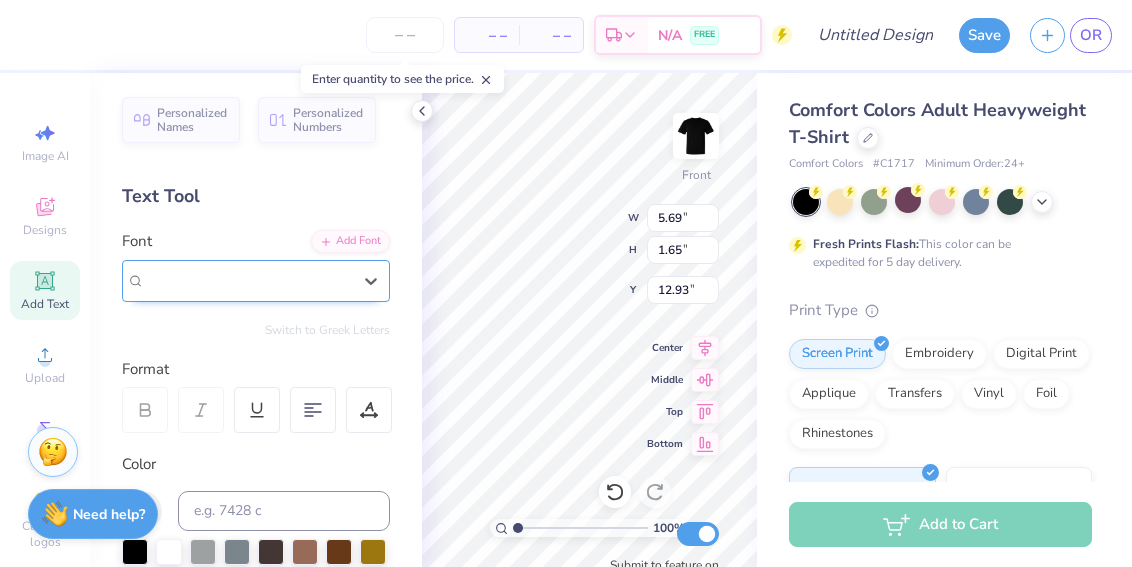 click on "Super Dream" at bounding box center [248, 280] 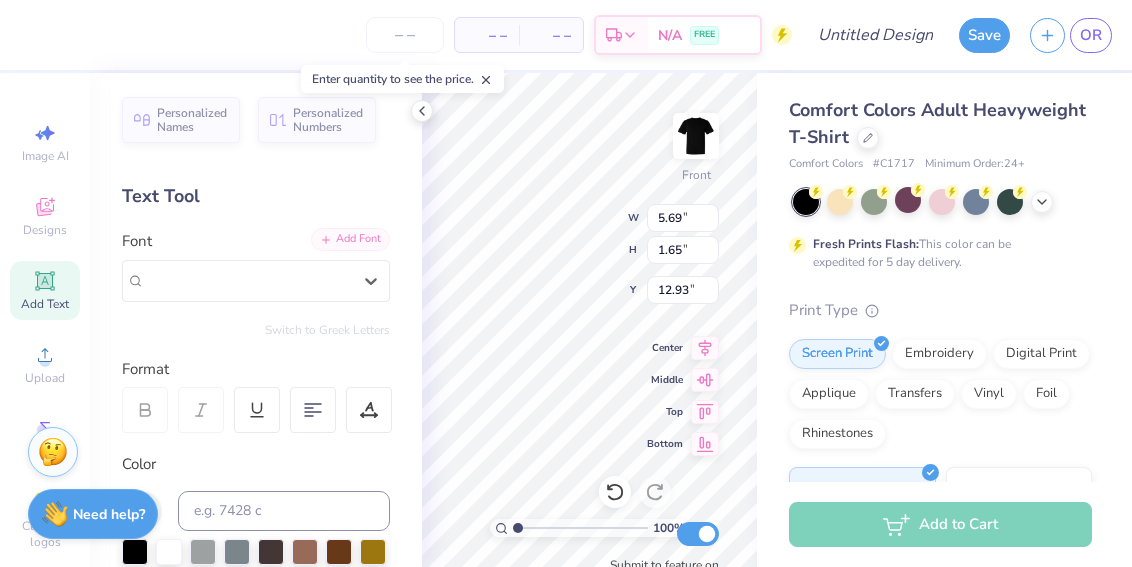 click on "Add Font" at bounding box center [350, 239] 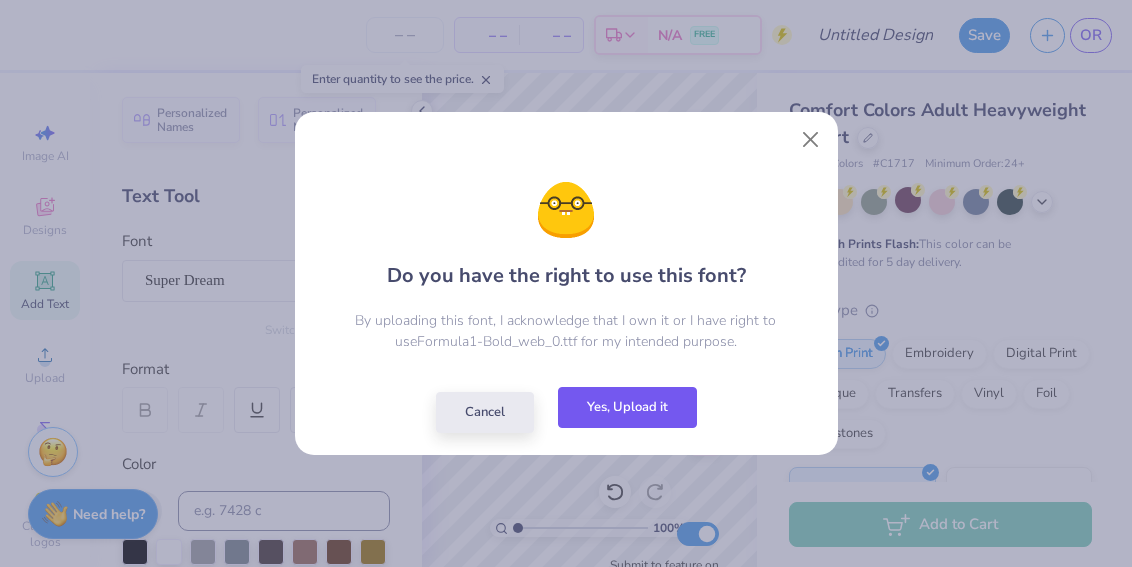 click on "Yes, Upload it" at bounding box center [627, 407] 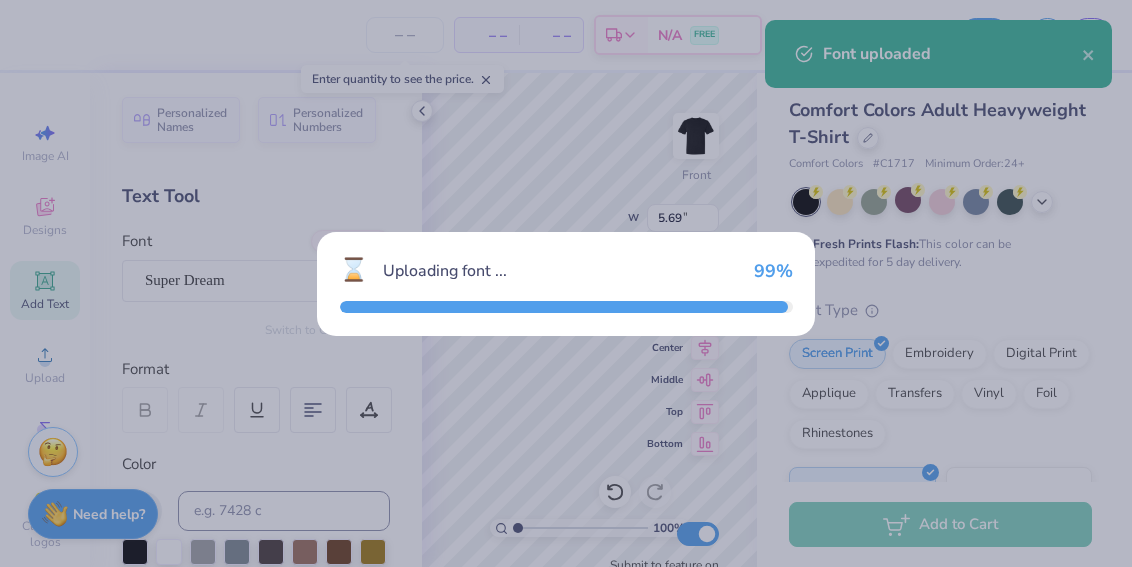 type on "7.48" 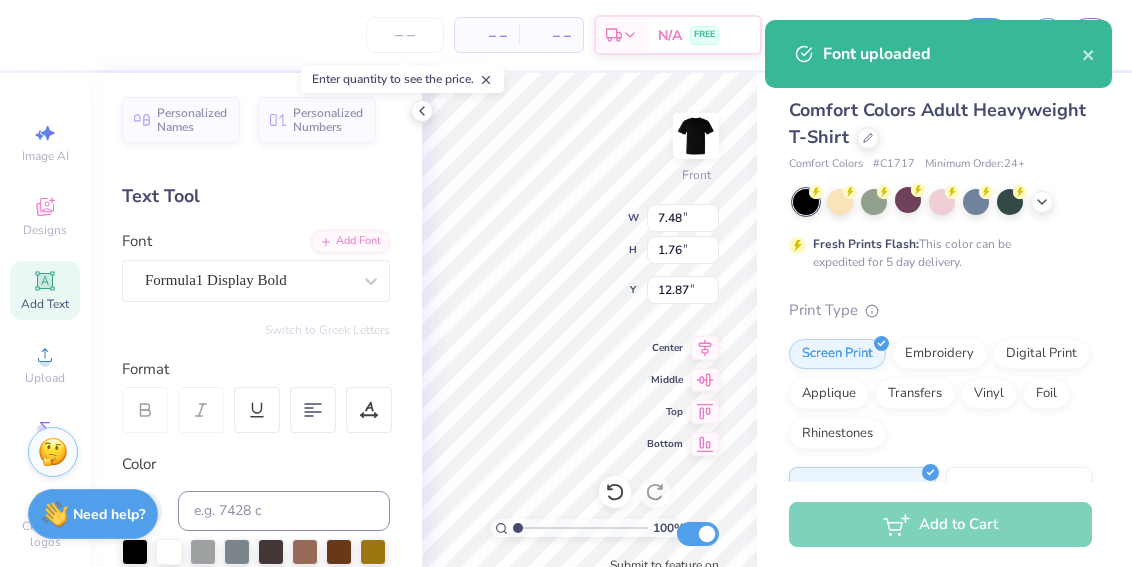 click on "Personalized Names Personalized Numbers Text Tool  Add Font Font Formula1 Display Bold Switch to Greek Letters Format Color Styles Text Shape" at bounding box center (256, 320) 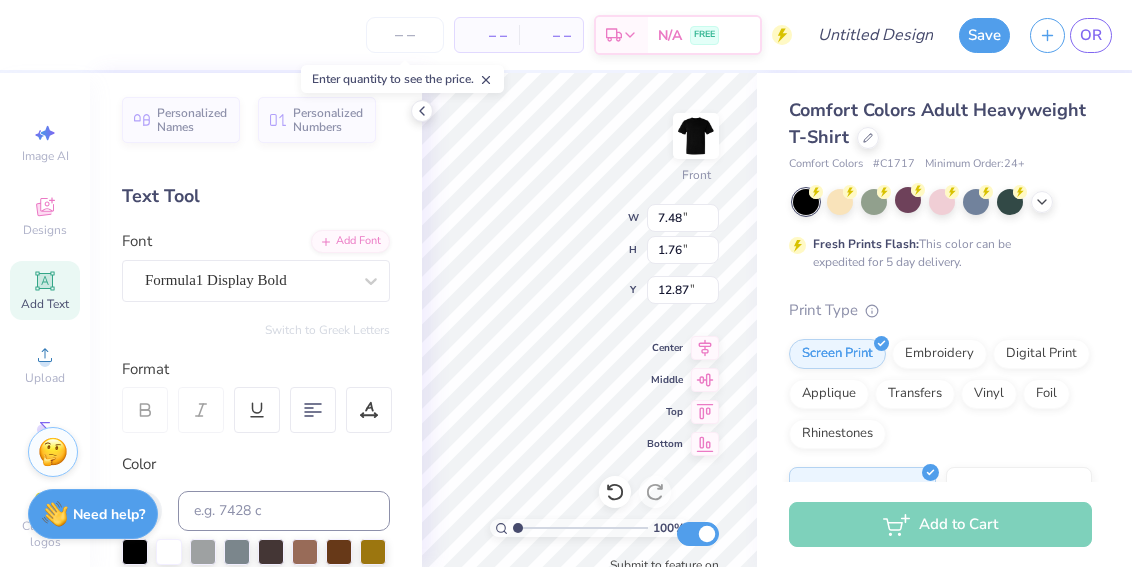 type on "a" 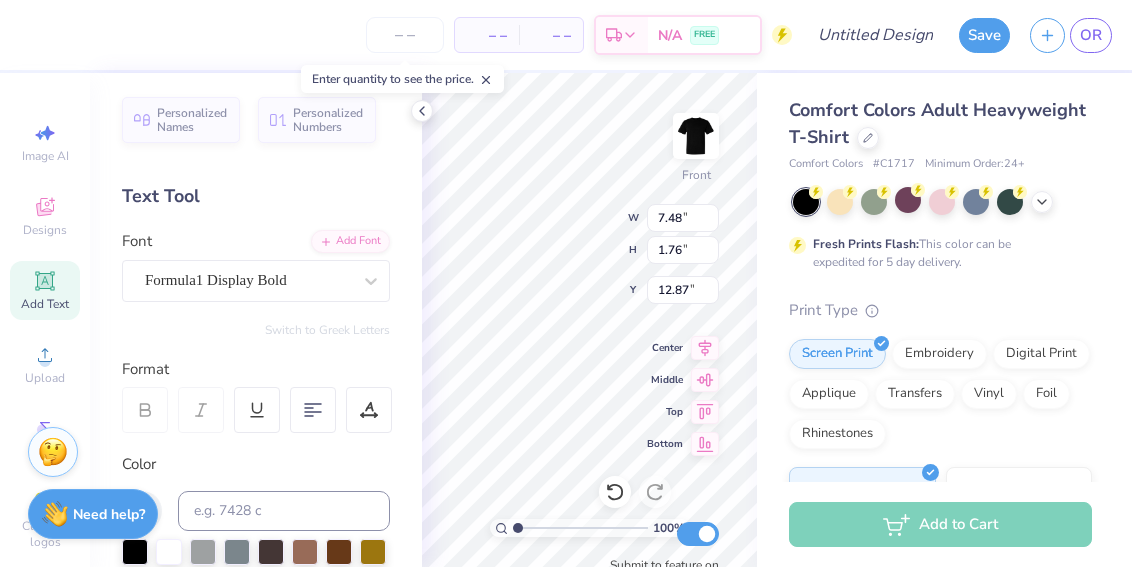 scroll, scrollTop: 0, scrollLeft: 3, axis: horizontal 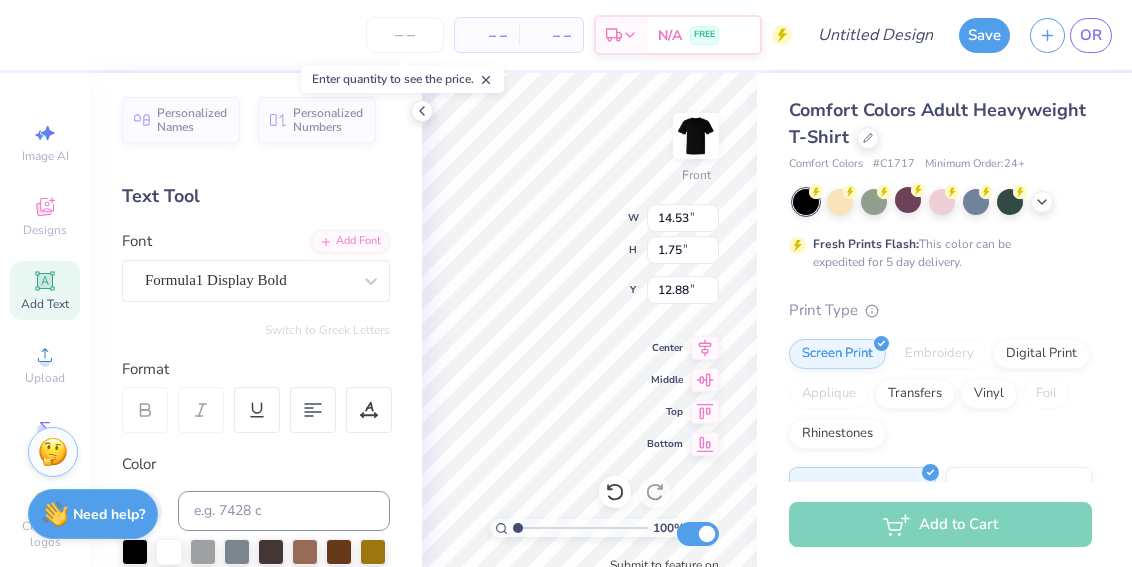 type on "14.52" 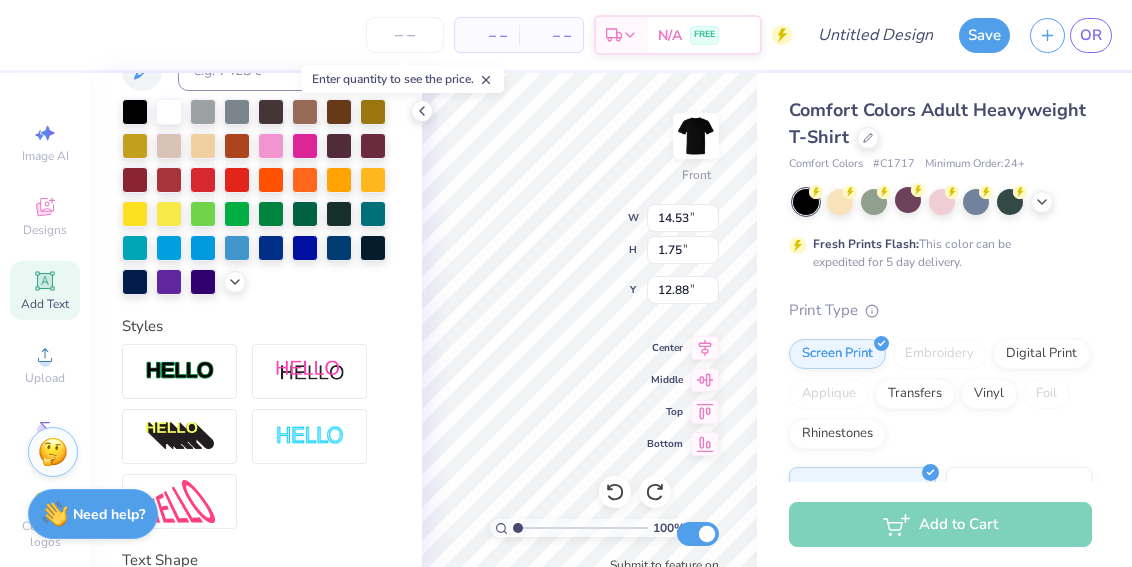 scroll, scrollTop: 595, scrollLeft: 0, axis: vertical 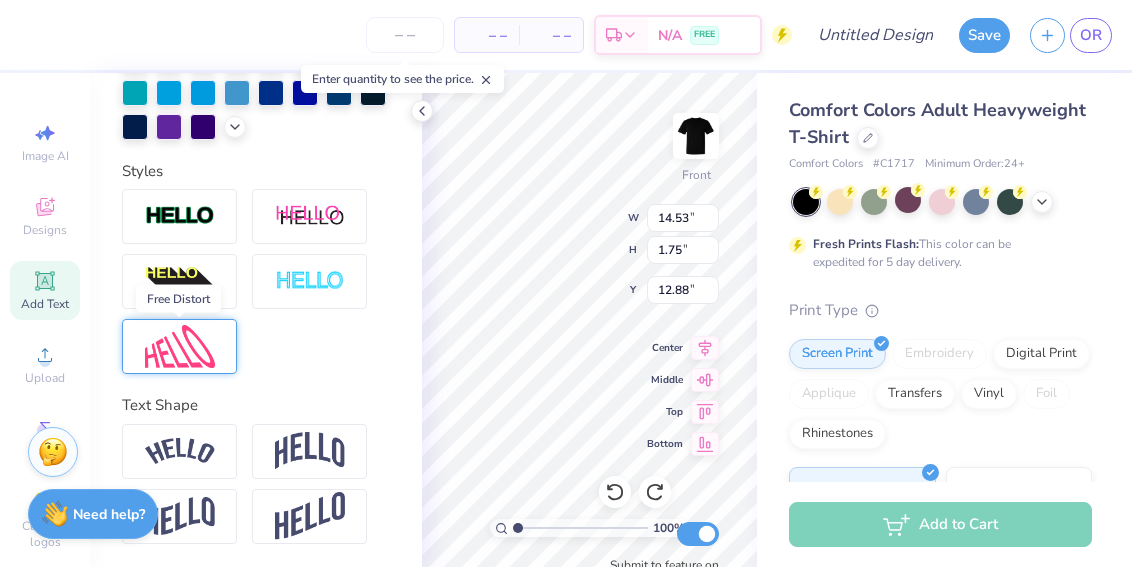 click at bounding box center [180, 346] 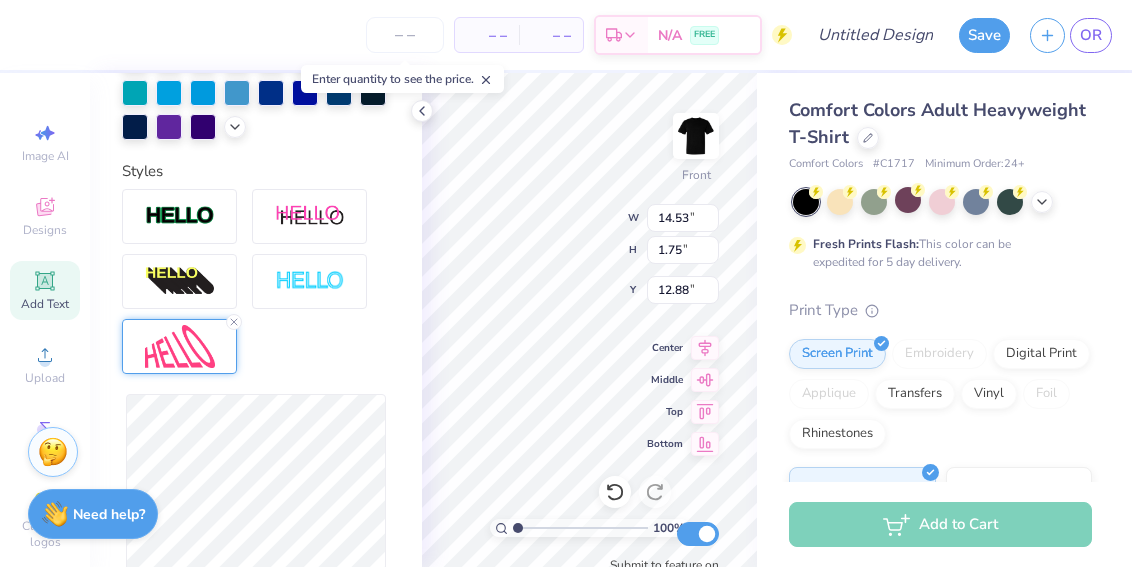 type on "14.52" 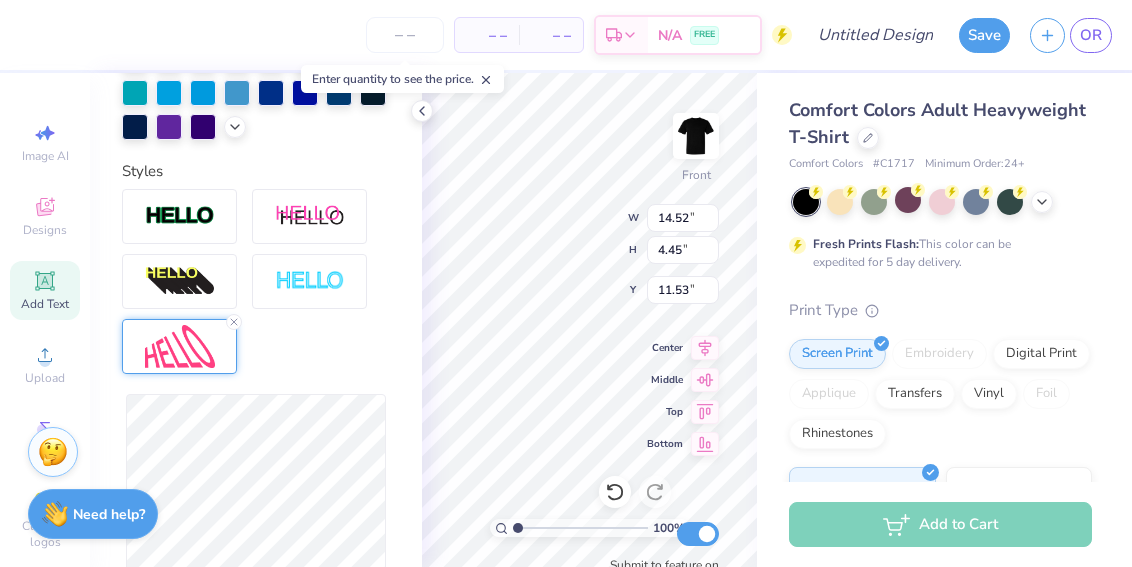 type on "14.53" 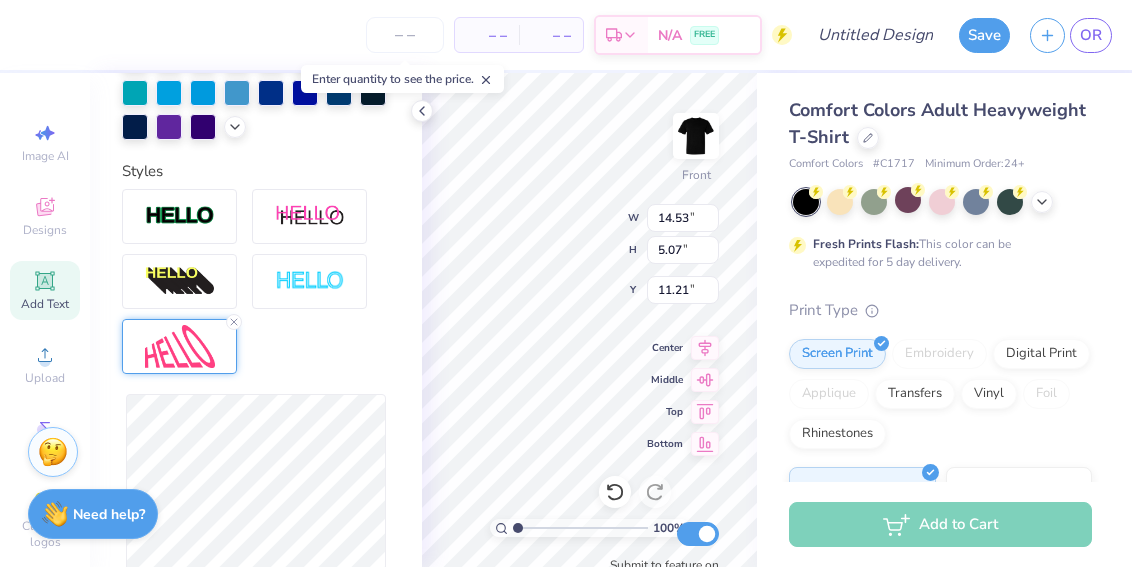 type on "5.10" 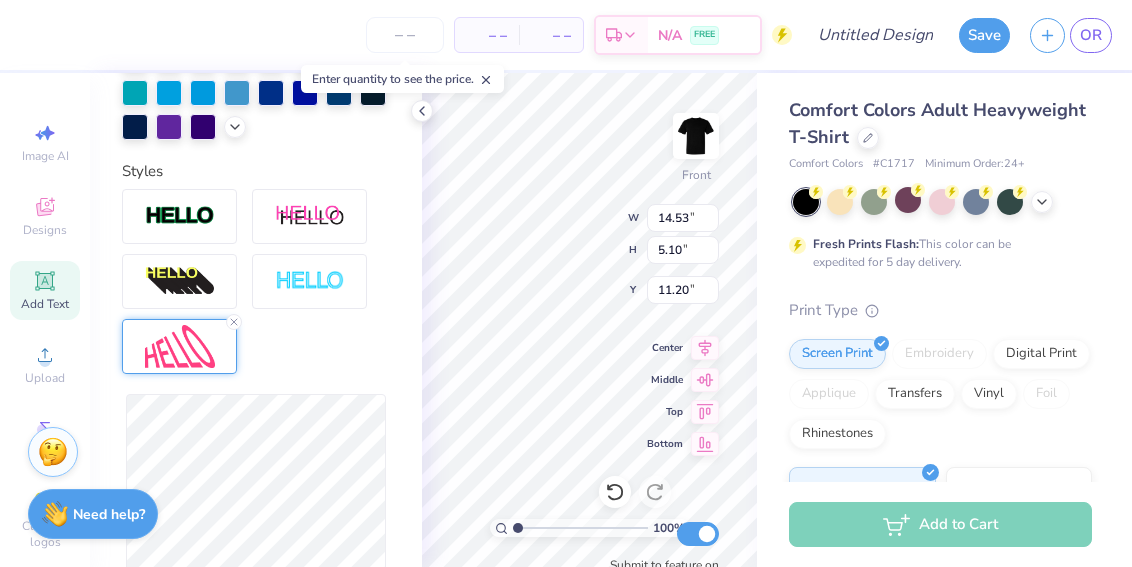 click on "Comfort Colors Adult Heavyweight T-Shirt Comfort Colors # C1717 Minimum Order:  24 +   Fresh Prints Flash:  This color can be expedited for 5 day delivery. Print Type Screen Print Embroidery Digital Print Applique Transfers Vinyl Foil Rhinestones Standard Puff Ink Neon Ink Metallic & Glitter Ink Glow in the Dark Ink Water based Ink" at bounding box center [944, 496] 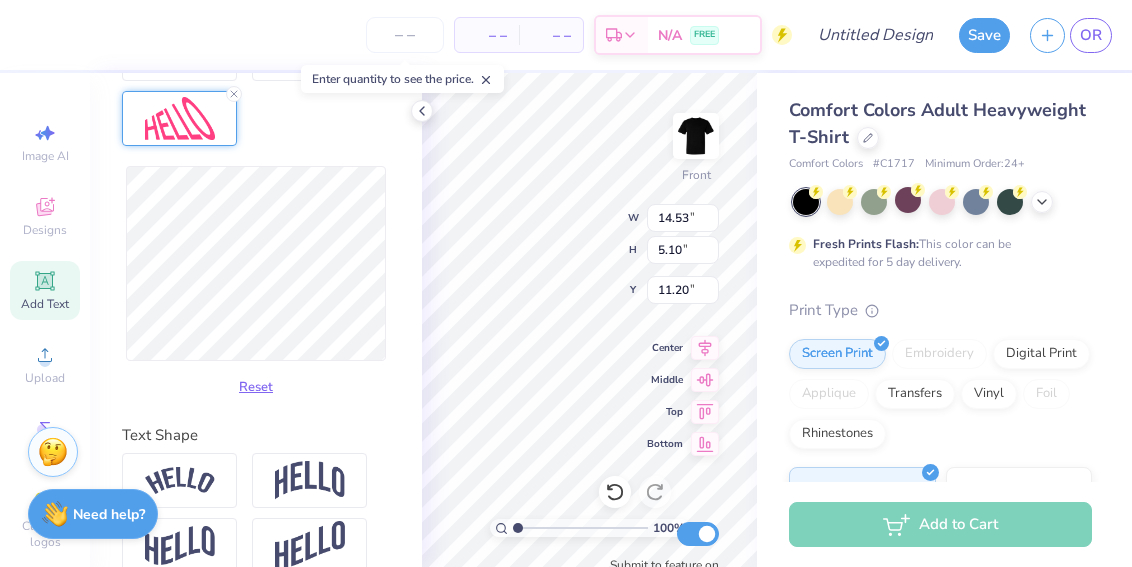 scroll, scrollTop: 853, scrollLeft: 0, axis: vertical 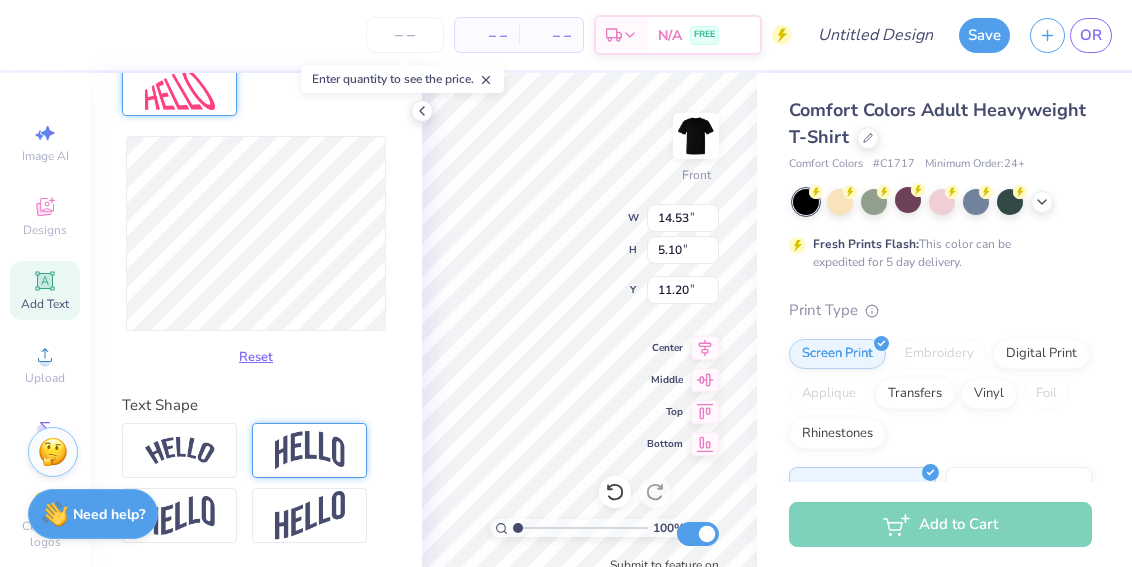 click at bounding box center [310, 450] 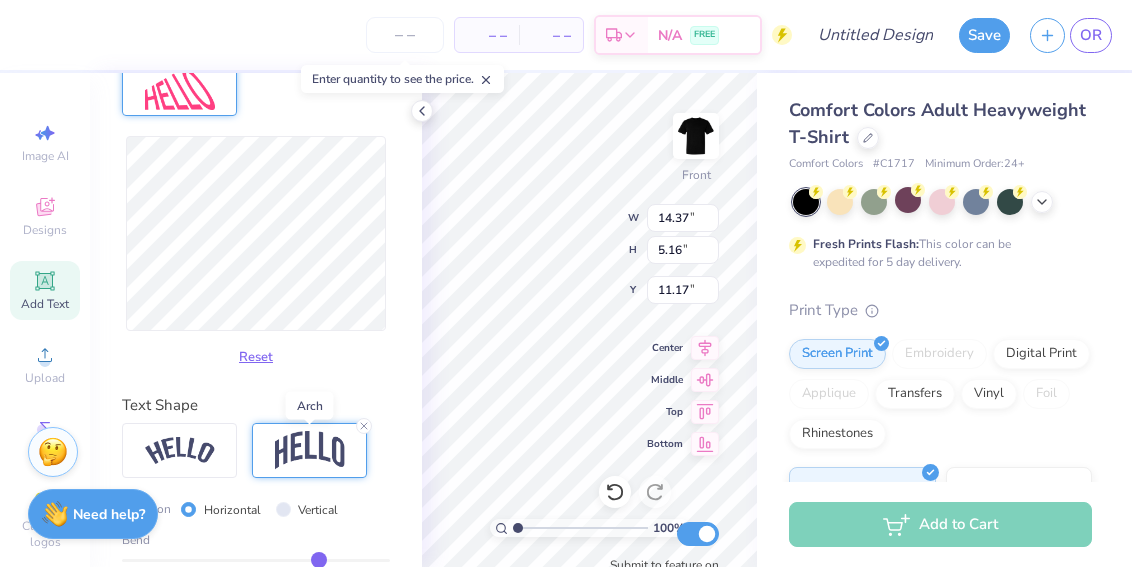 type on "14.37" 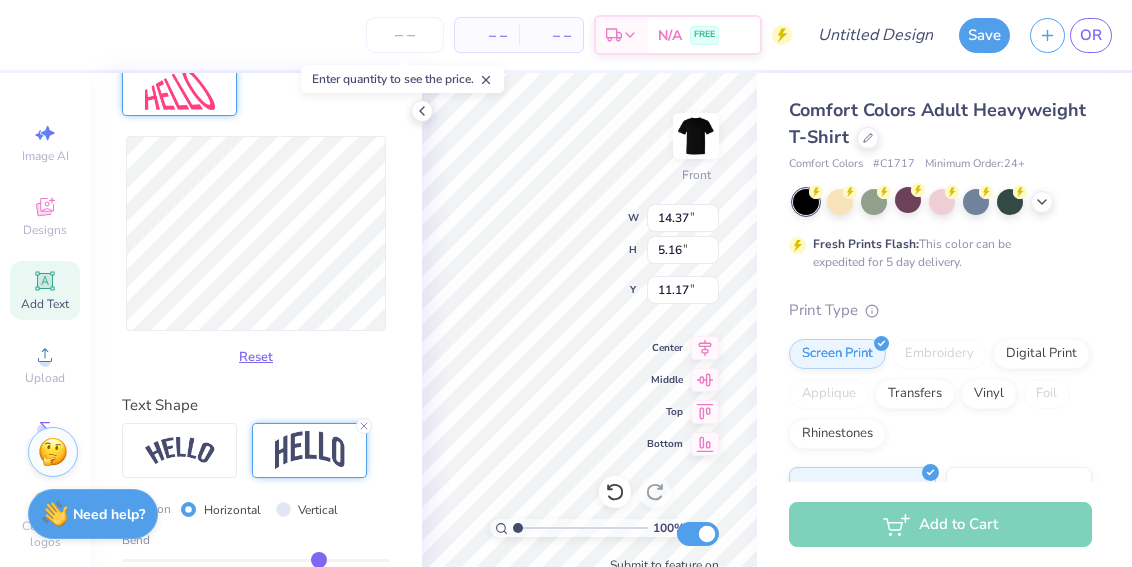 type on "5.04" 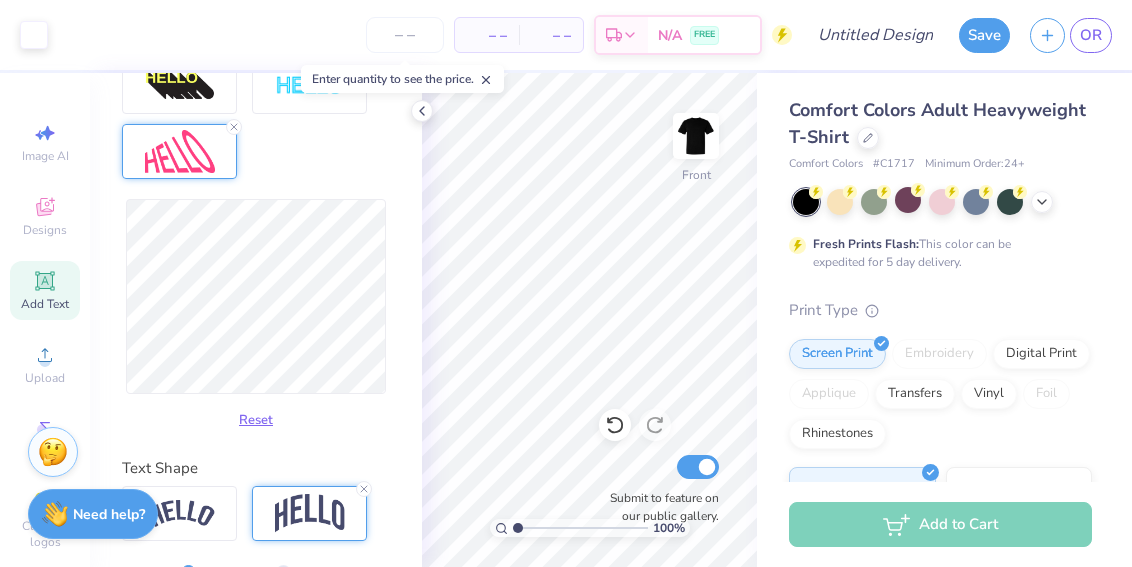scroll, scrollTop: 787, scrollLeft: 0, axis: vertical 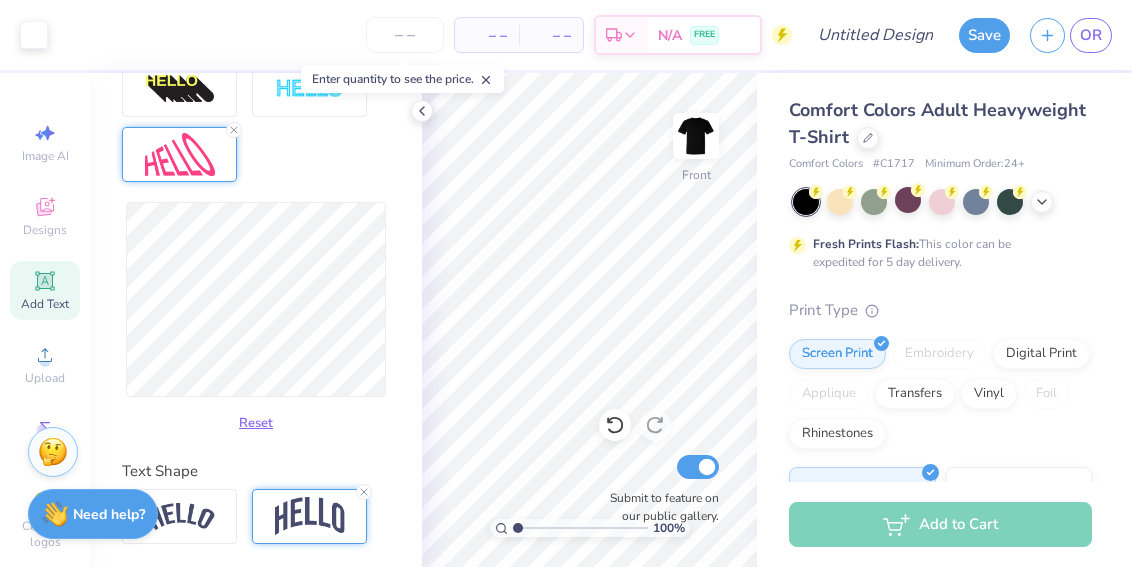 click on "Upload" at bounding box center [45, 378] 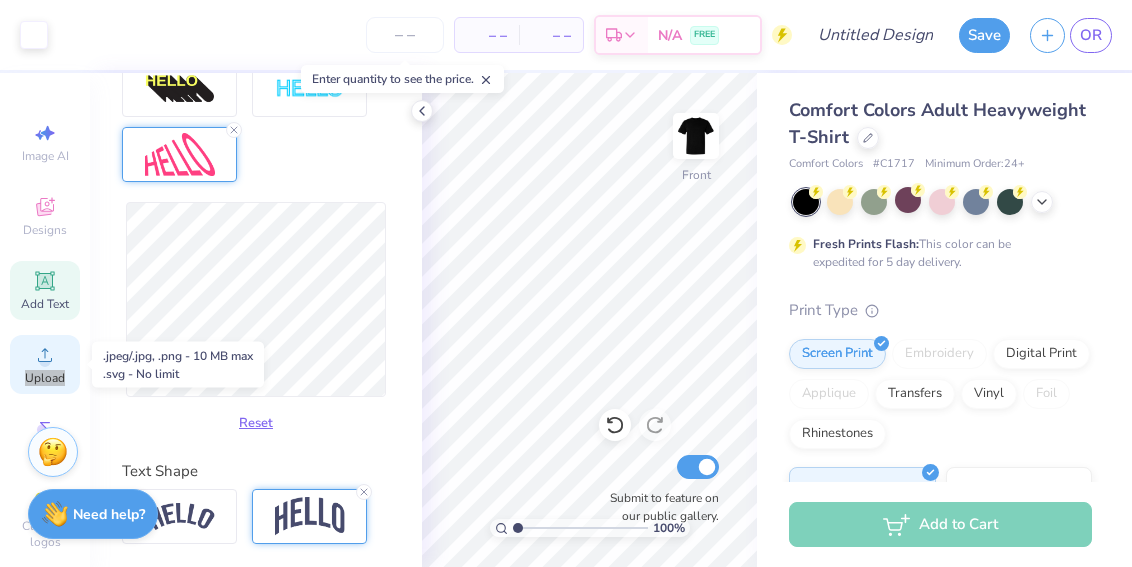 click on "Upload" at bounding box center [45, 378] 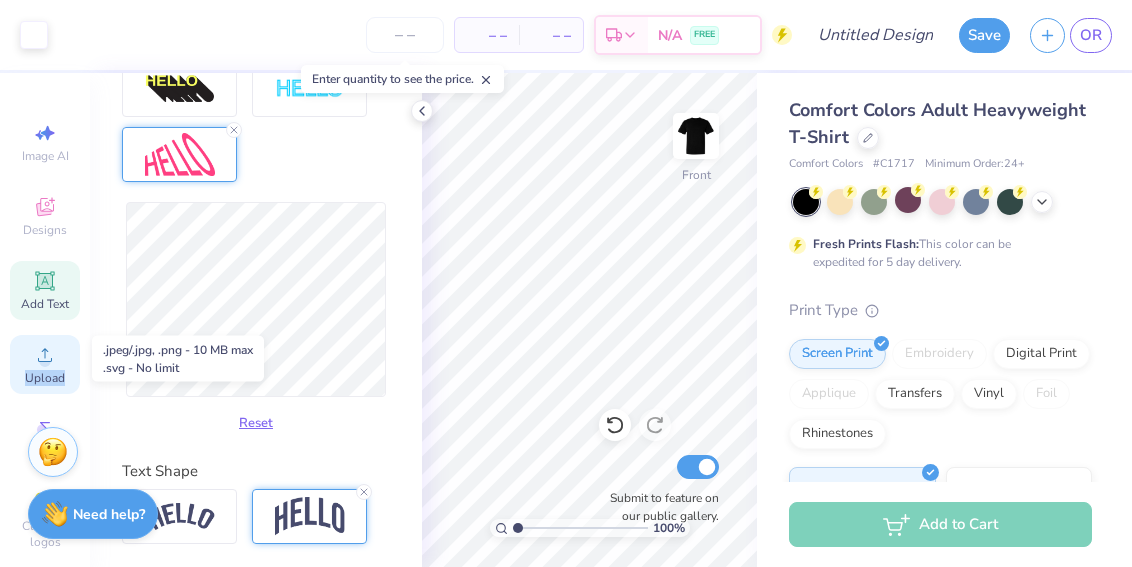 click on "Upload" at bounding box center [45, 378] 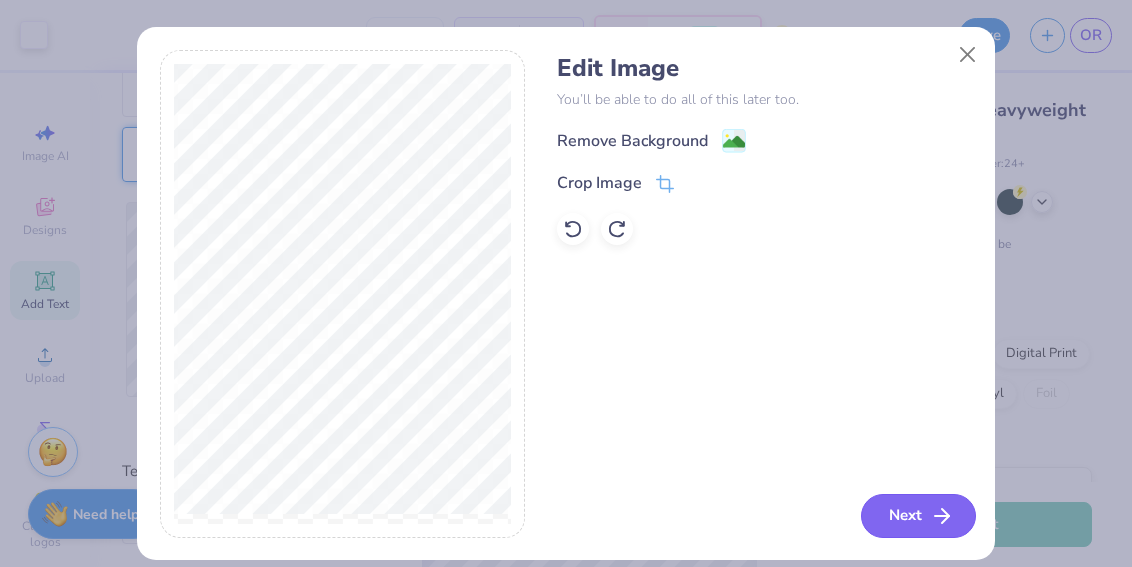 click on "Next" at bounding box center (918, 516) 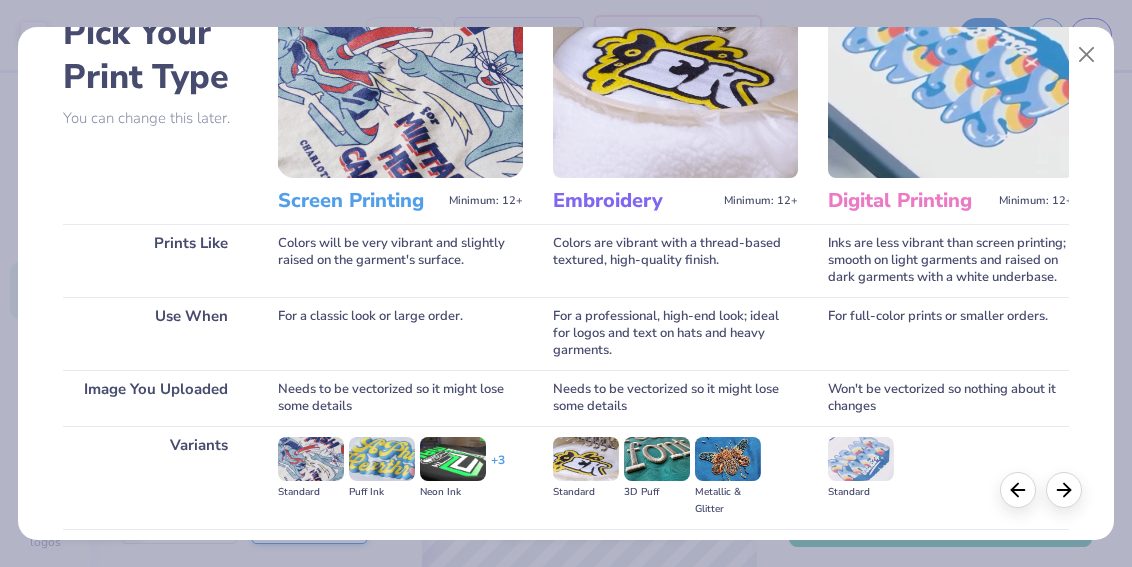 scroll, scrollTop: 330, scrollLeft: 0, axis: vertical 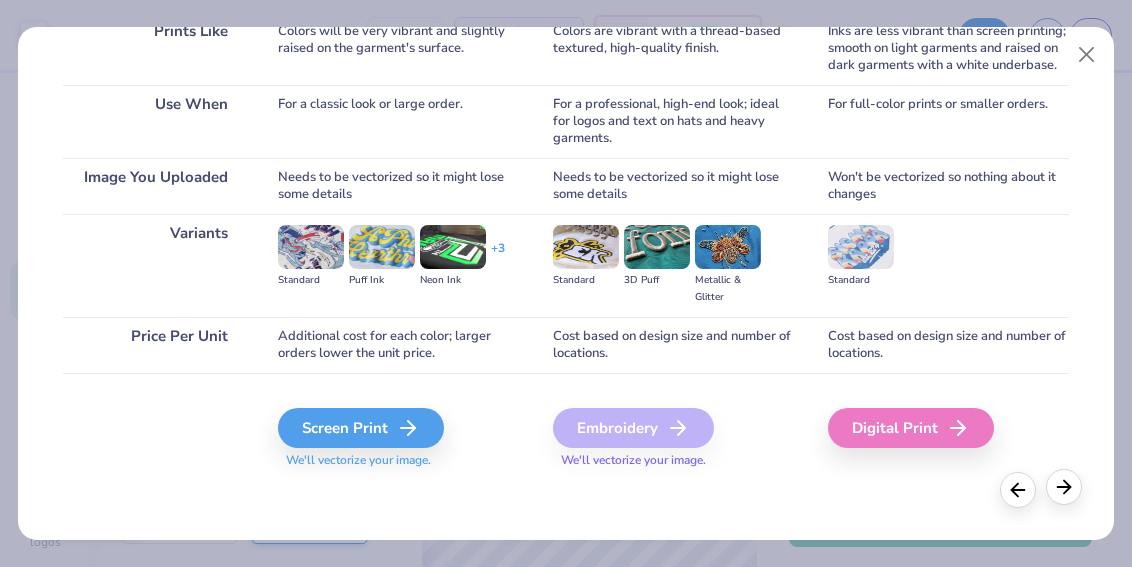 click 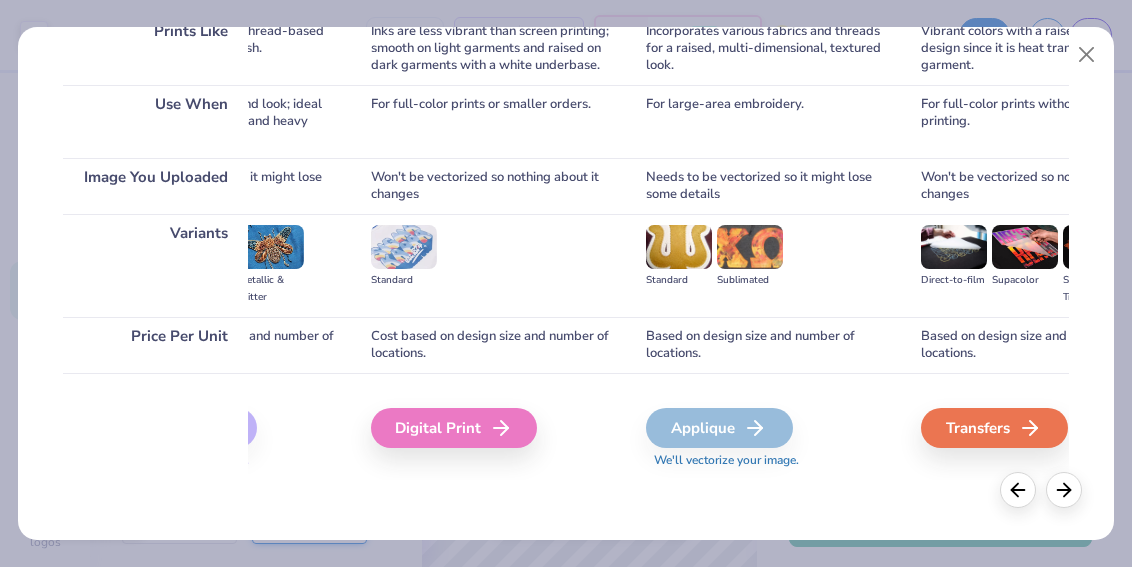 scroll, scrollTop: 0, scrollLeft: 503, axis: horizontal 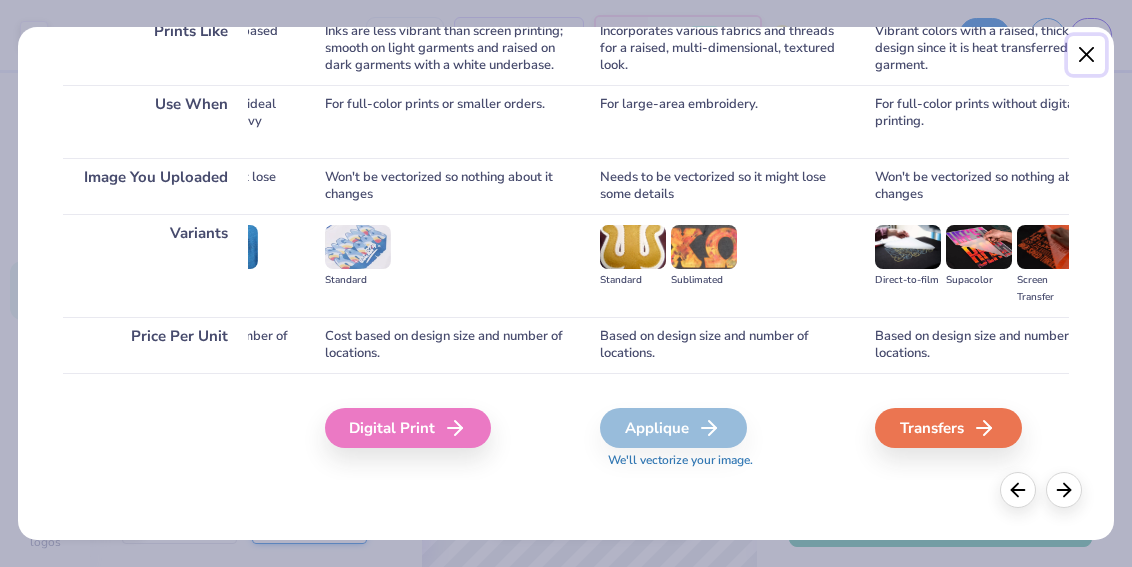 click at bounding box center [1087, 55] 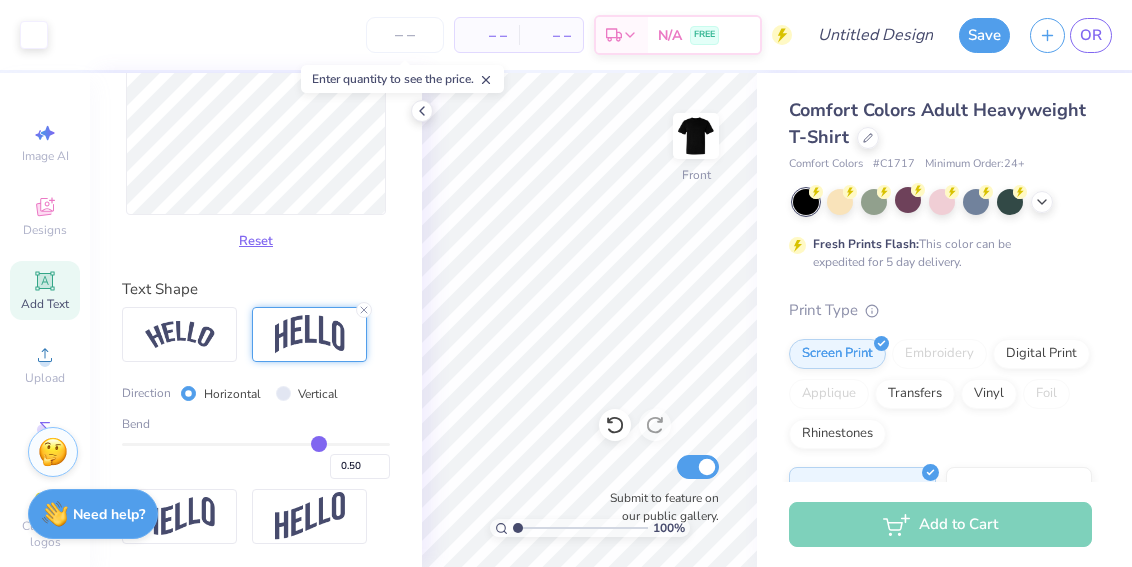 scroll, scrollTop: 0, scrollLeft: 0, axis: both 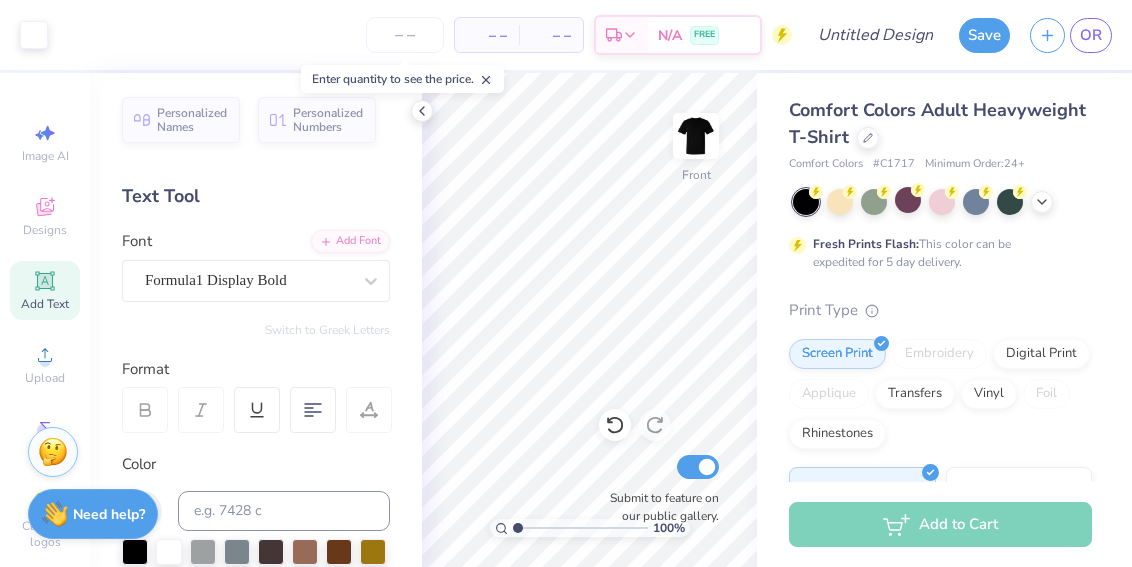 click on "Image AI Designs Add Text Upload Greek Clipart & logos Decorate" at bounding box center (45, 372) 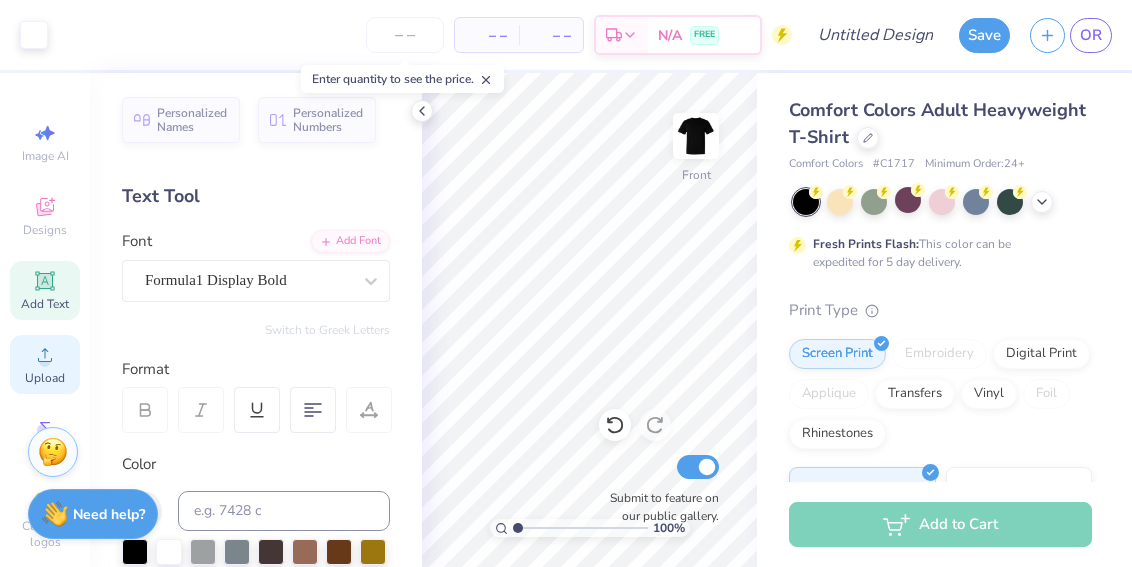click on "Upload" at bounding box center (45, 364) 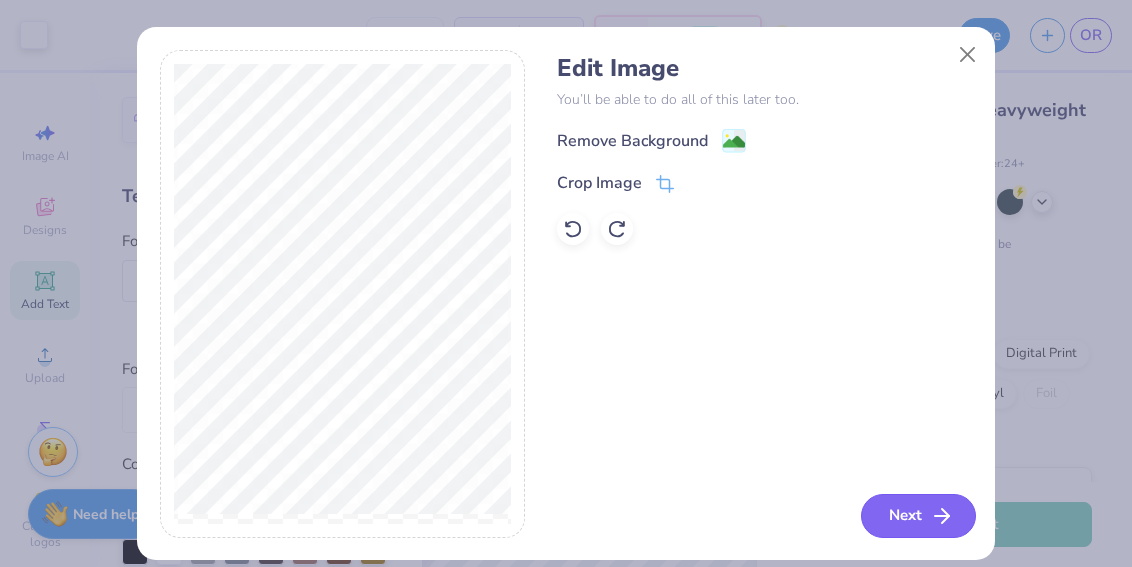 click on "Next" at bounding box center [918, 516] 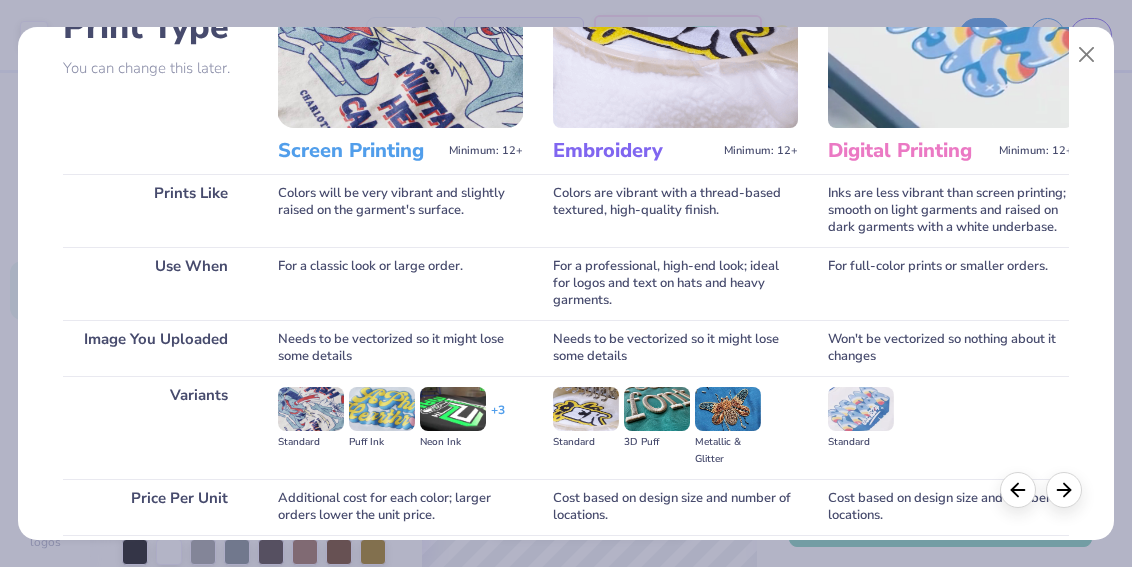 scroll, scrollTop: 330, scrollLeft: 0, axis: vertical 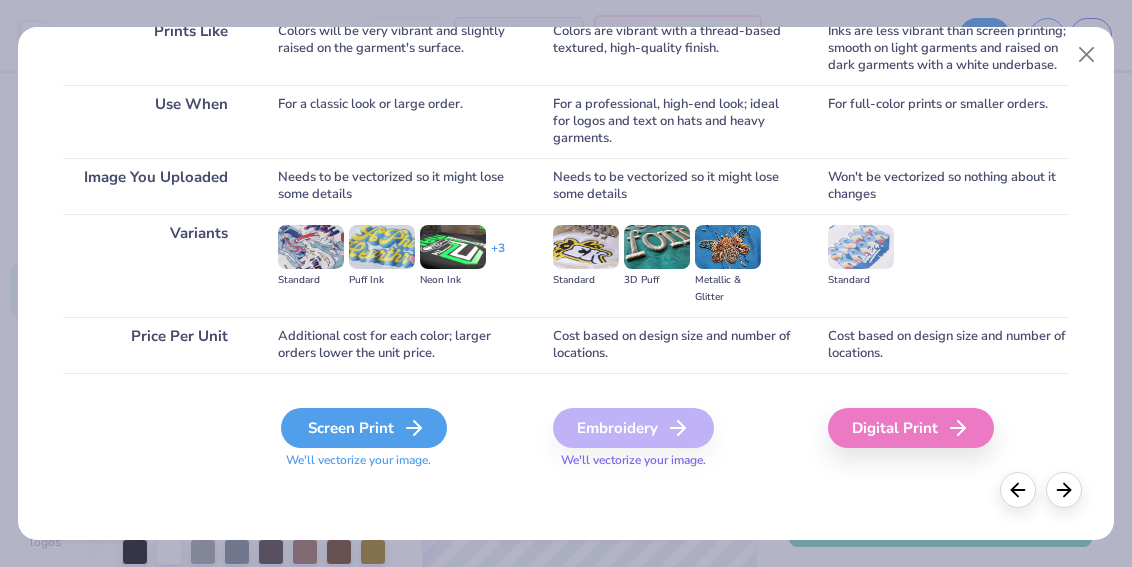 click on "Screen Print" at bounding box center [364, 428] 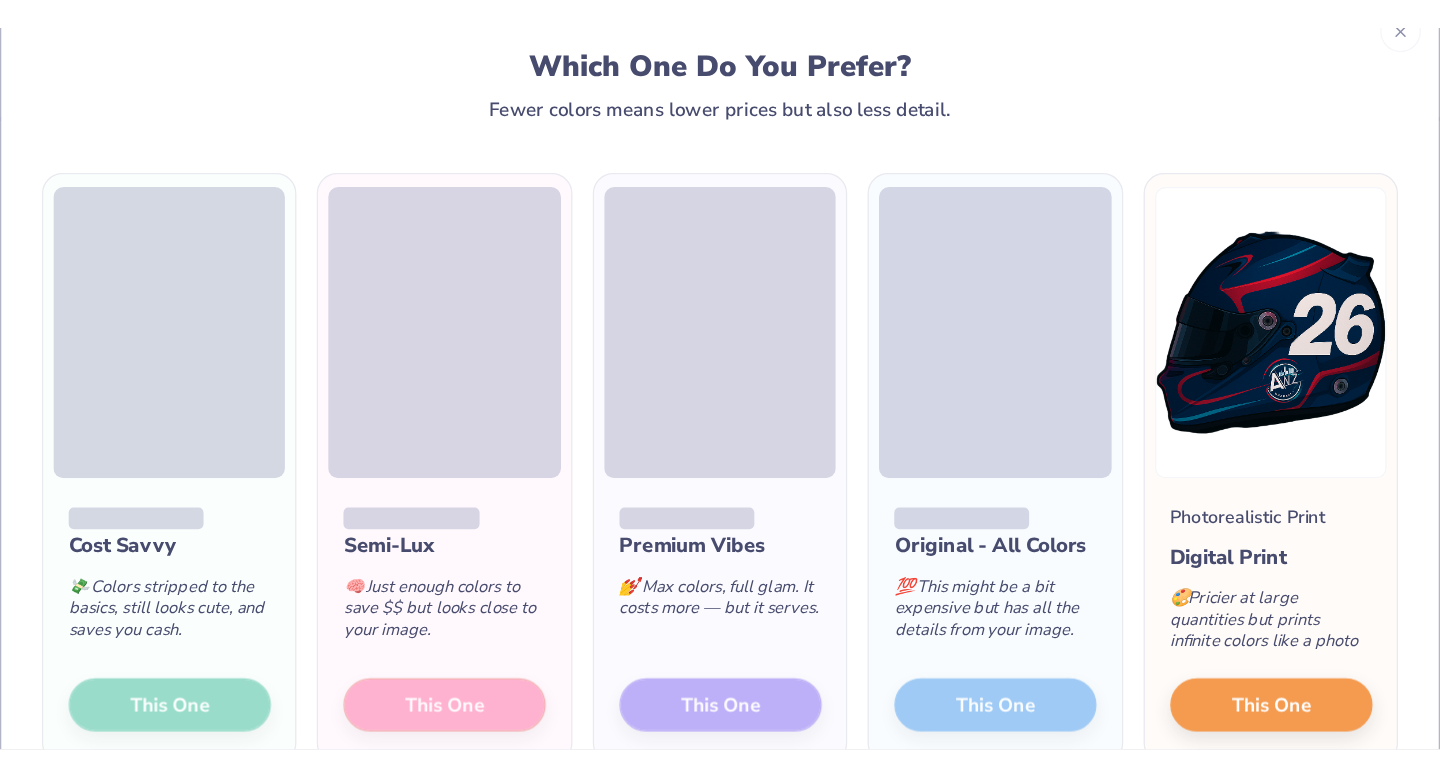 scroll, scrollTop: 159, scrollLeft: 0, axis: vertical 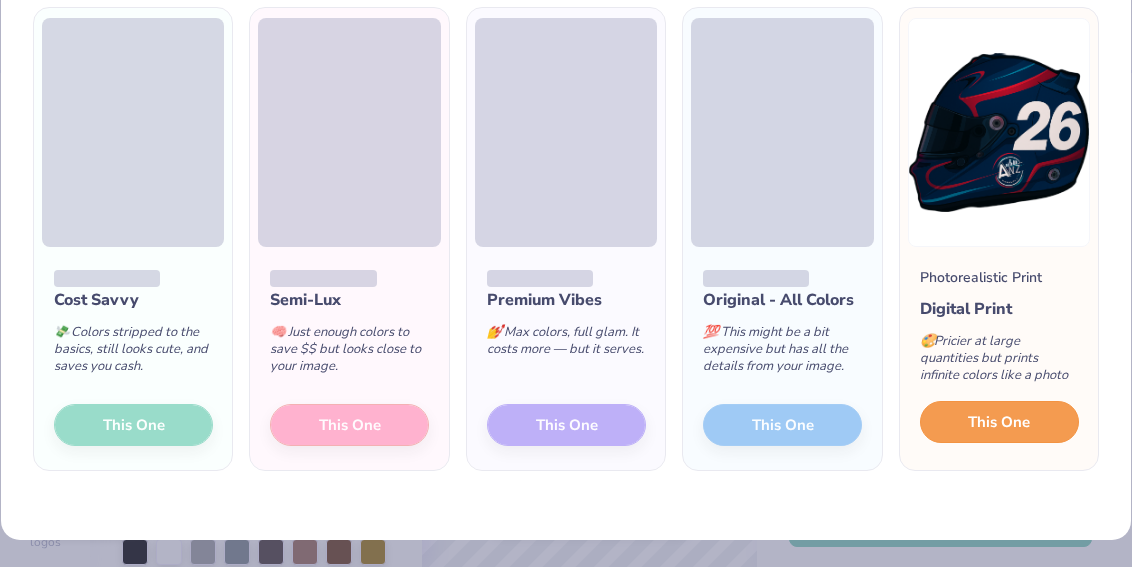 click on "This One" at bounding box center (999, 422) 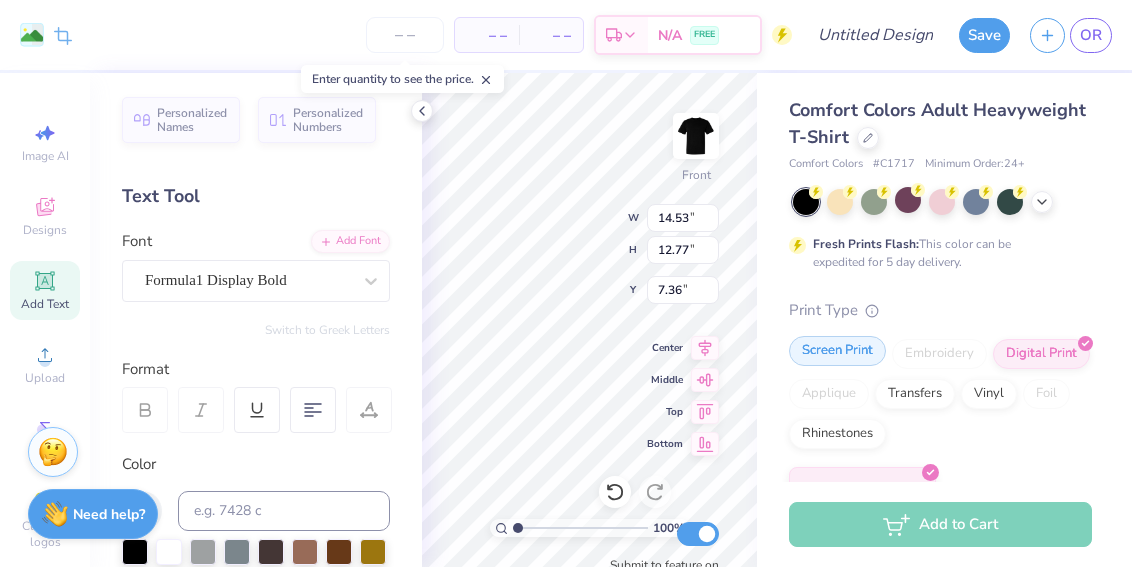 type on "9.77" 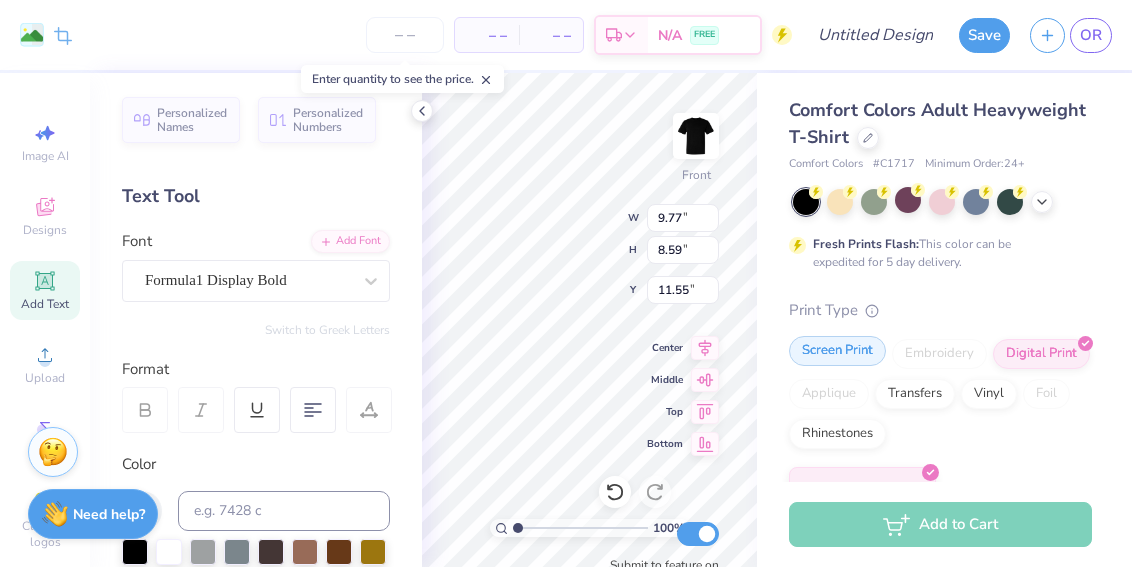 type on "9.46" 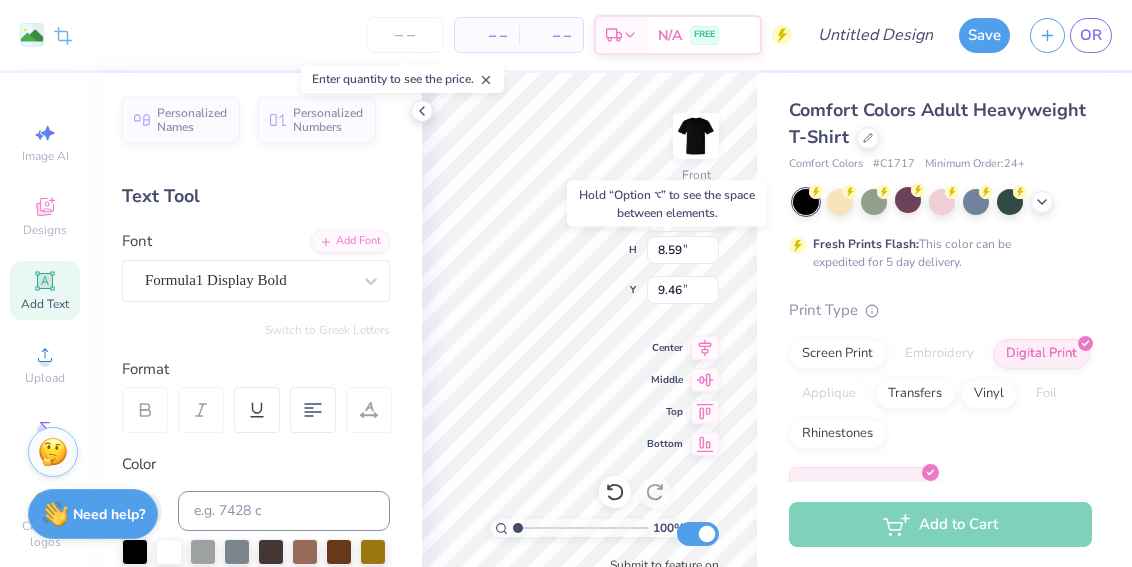 click on "Comfort Colors Adult Heavyweight T-Shirt Comfort Colors # C1717 Minimum Order:  24 +   Fresh Prints Flash:  This color can be expedited for 5 day delivery. Print Type Screen Print Embroidery Digital Print Applique Transfers Vinyl Foil Rhinestones Standard" at bounding box center (944, 342) 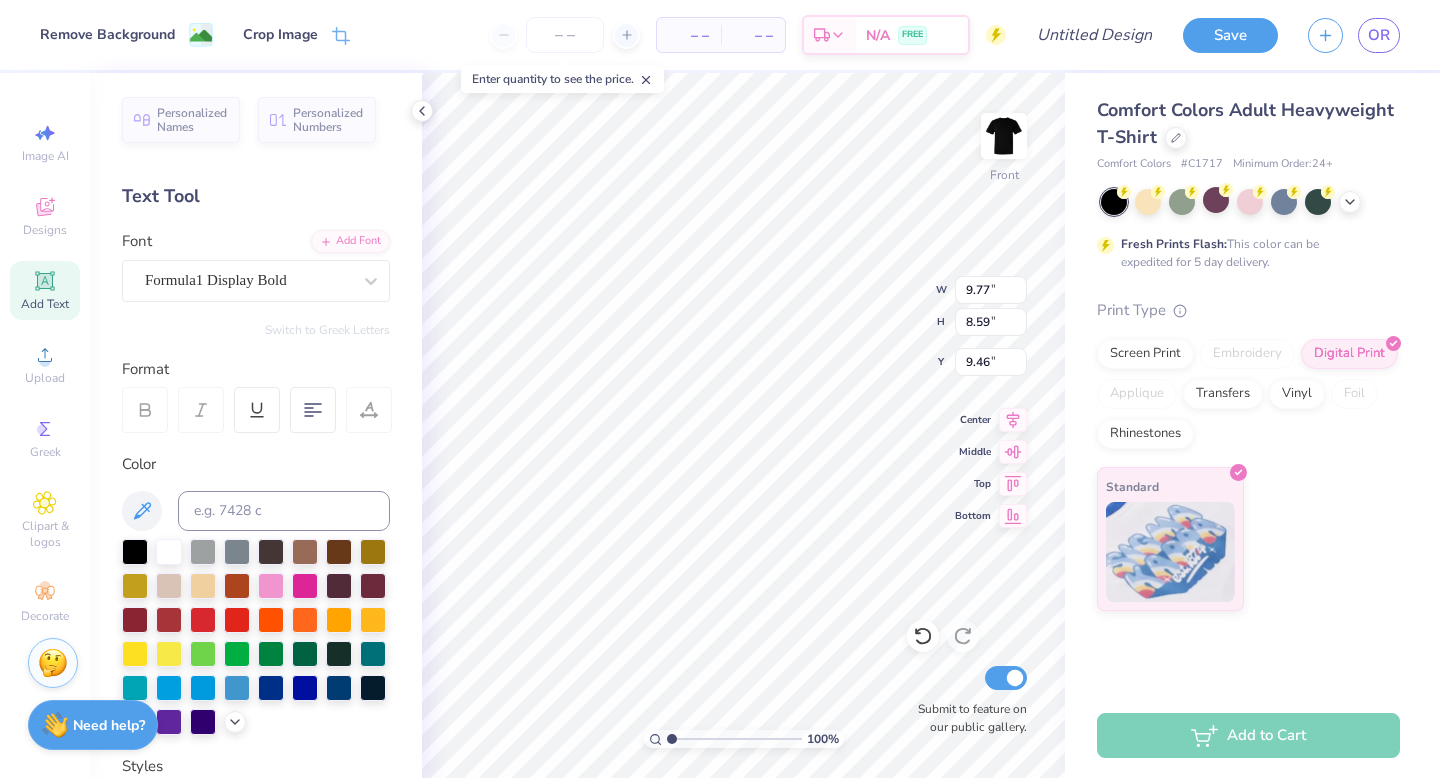 type on "6.43" 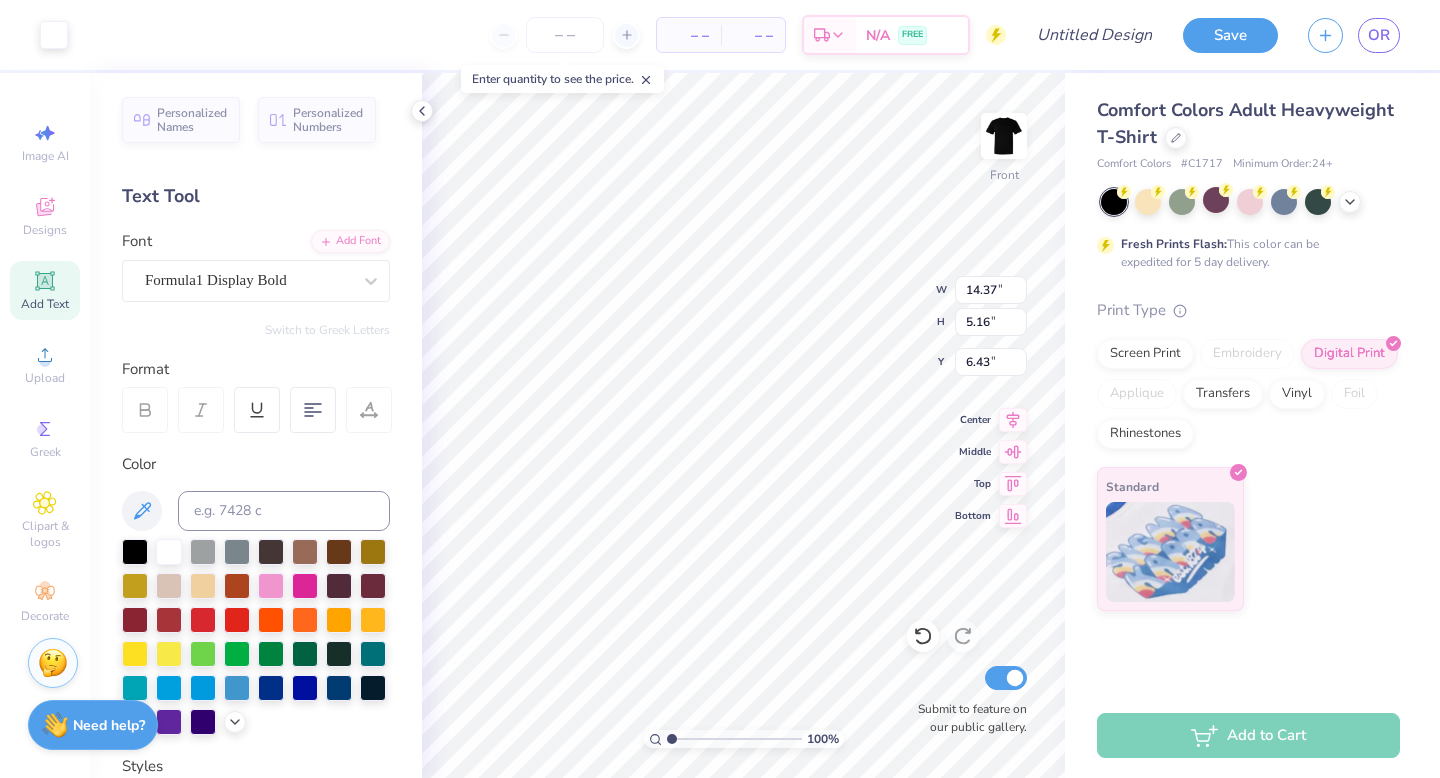 type on "14.37" 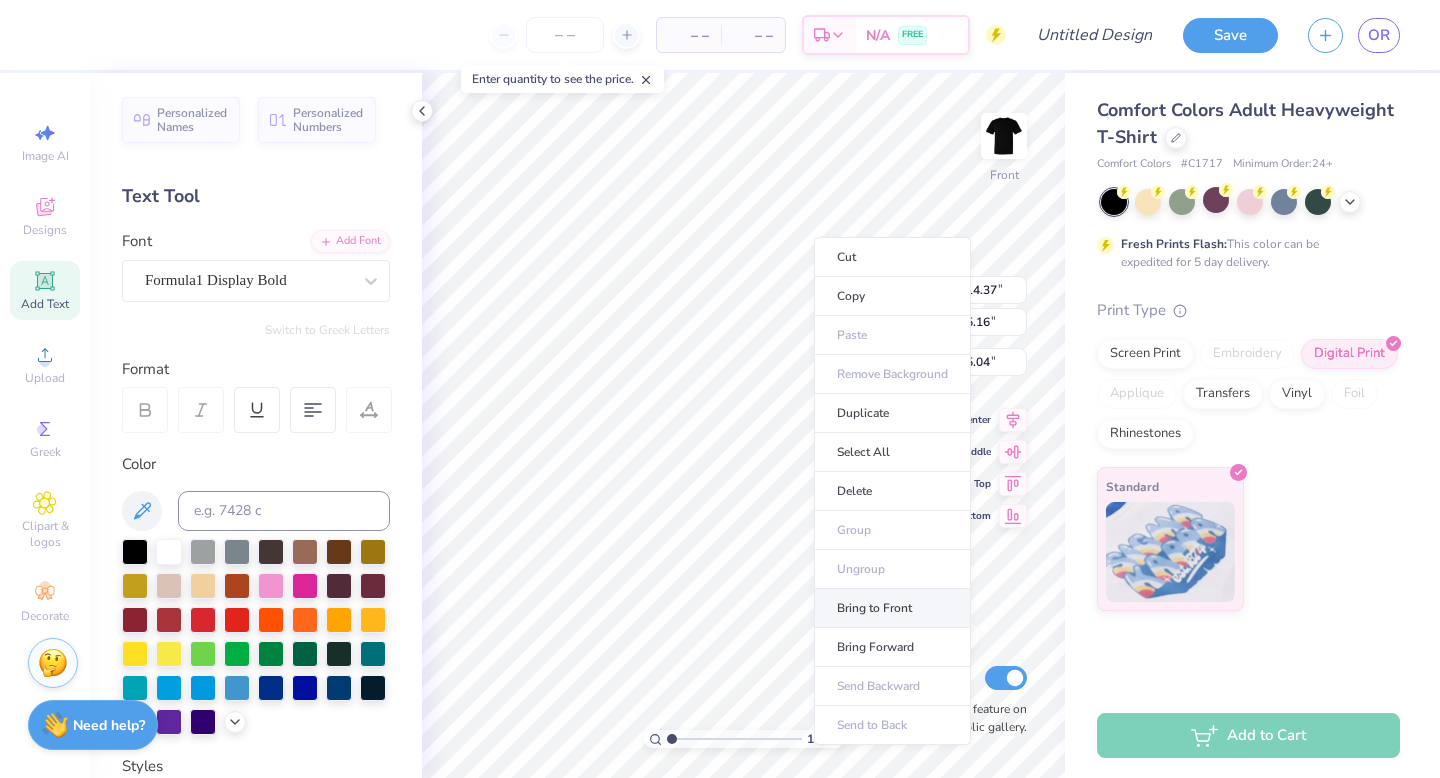 click on "Bring to Front" at bounding box center [892, 608] 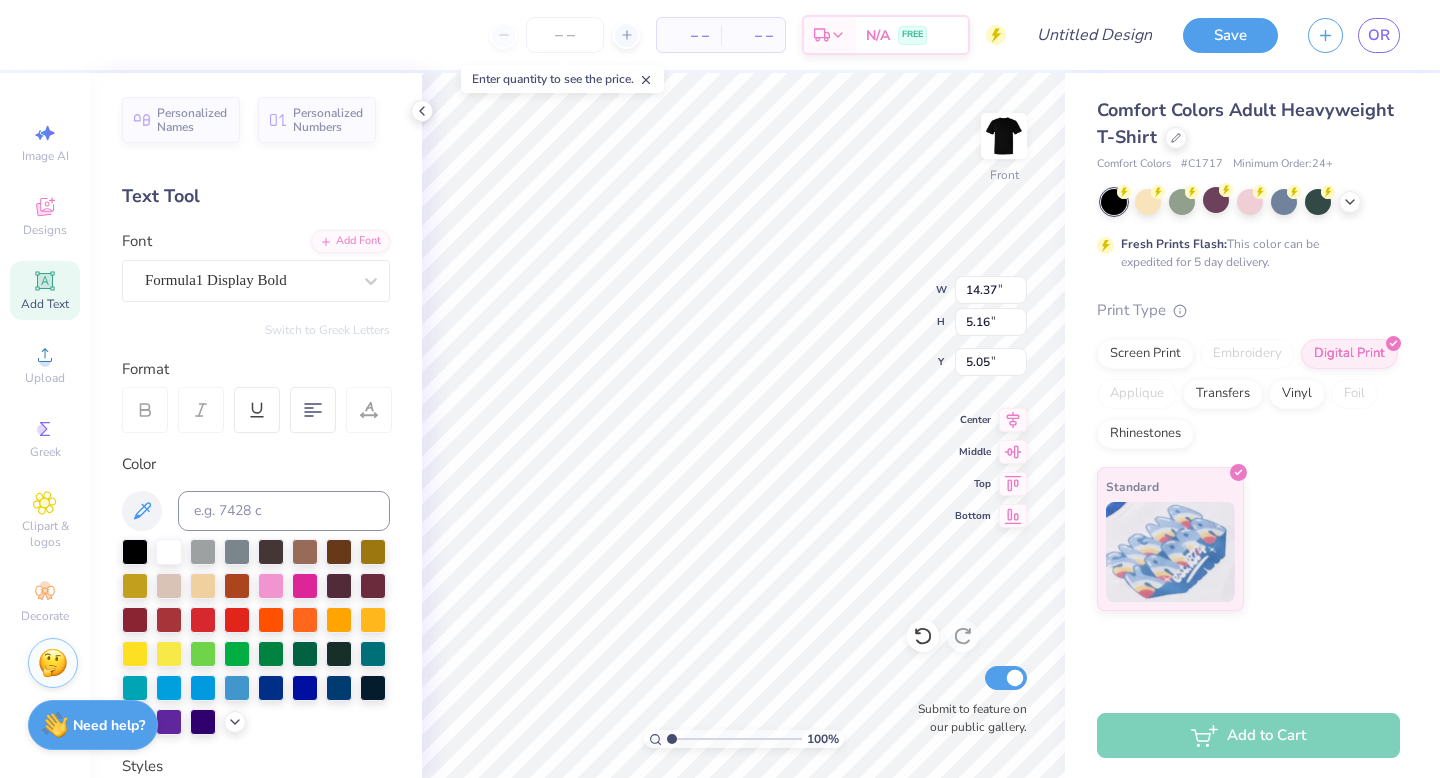 type on "5.05" 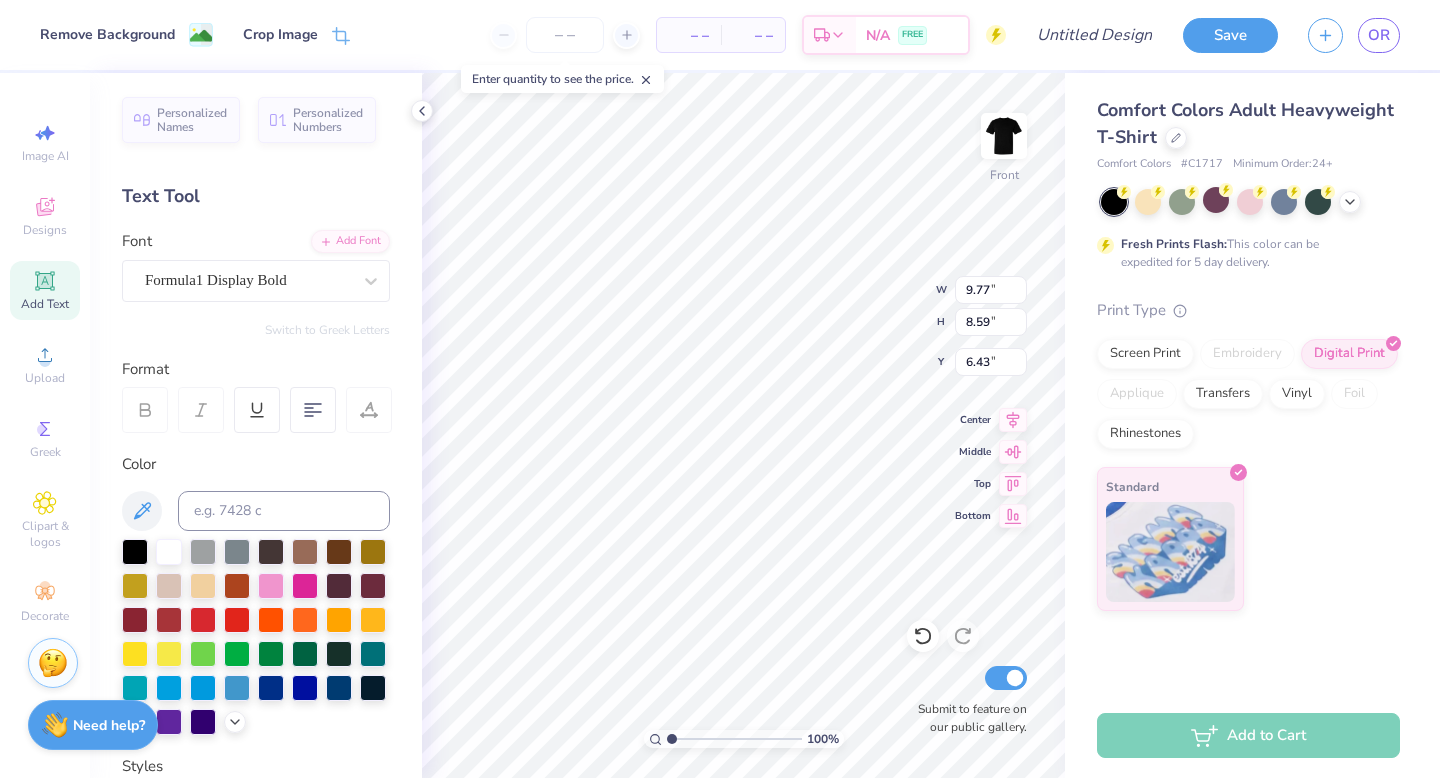 type on "14.37" 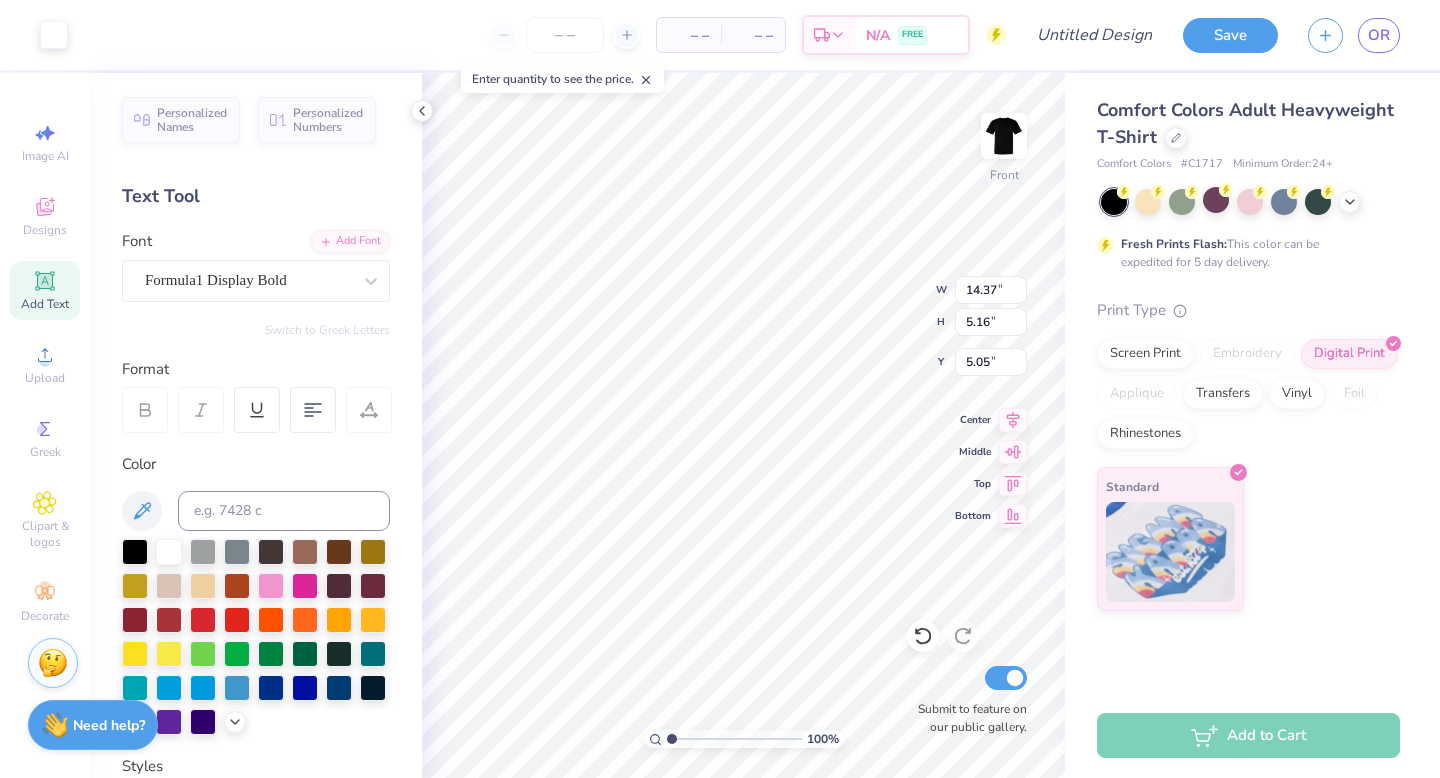type on "5.06" 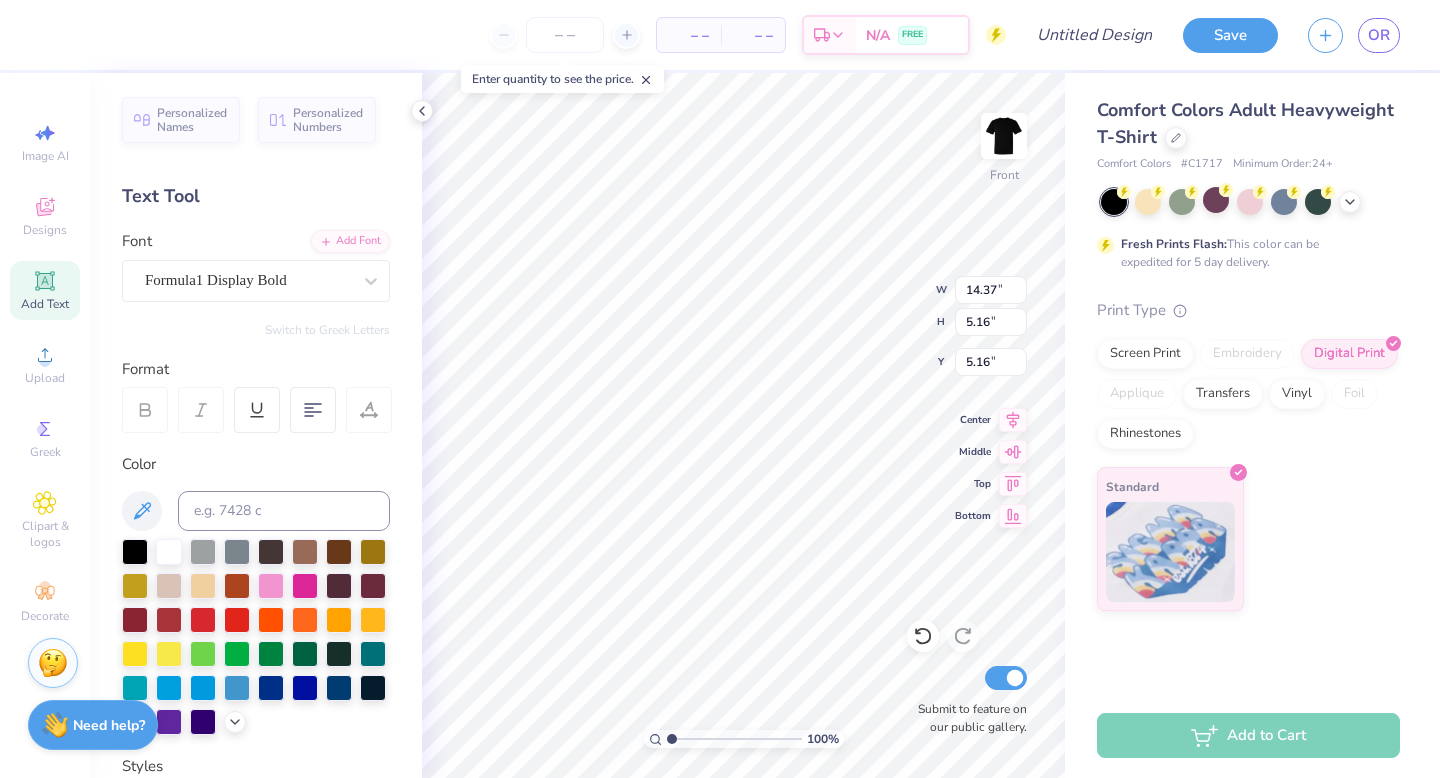 type on "5.17" 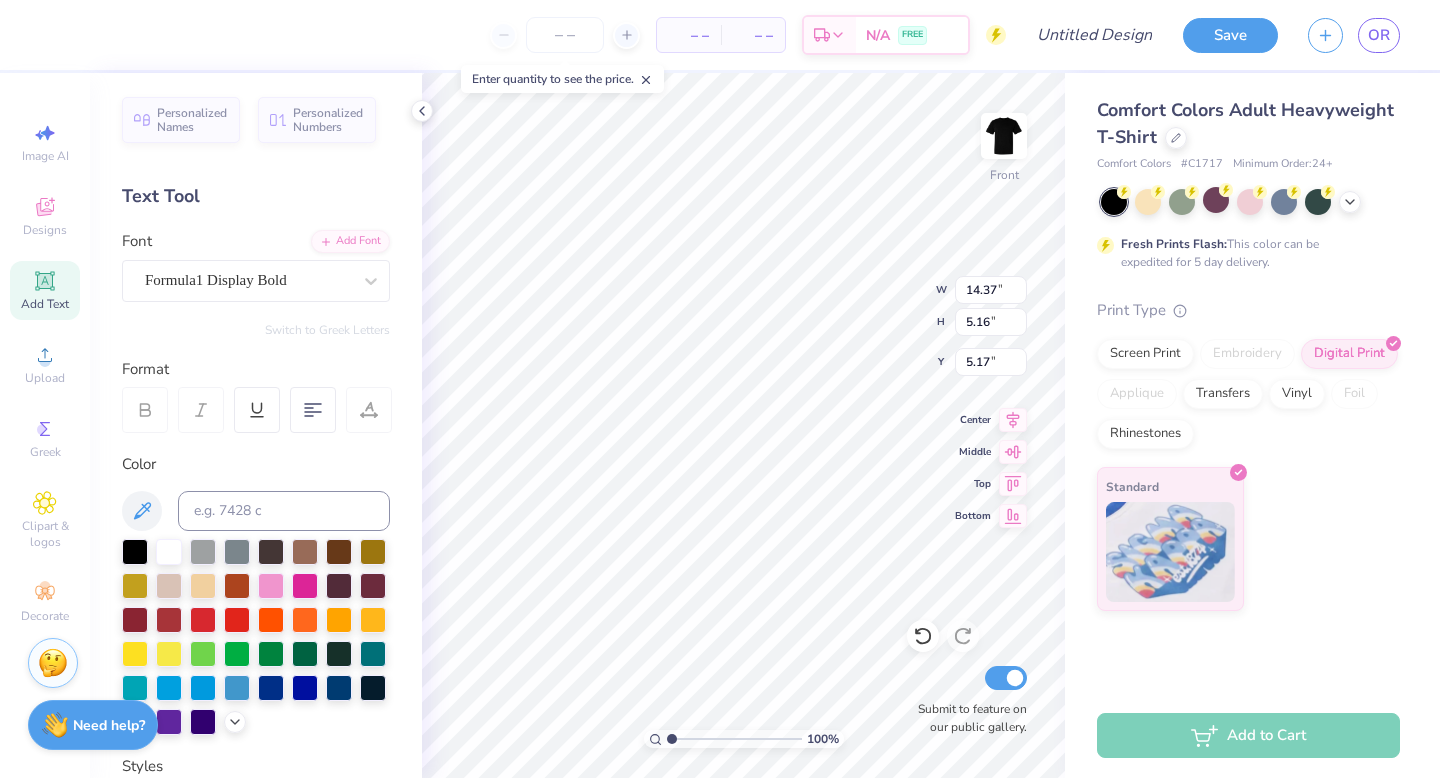 scroll, scrollTop: 0, scrollLeft: 0, axis: both 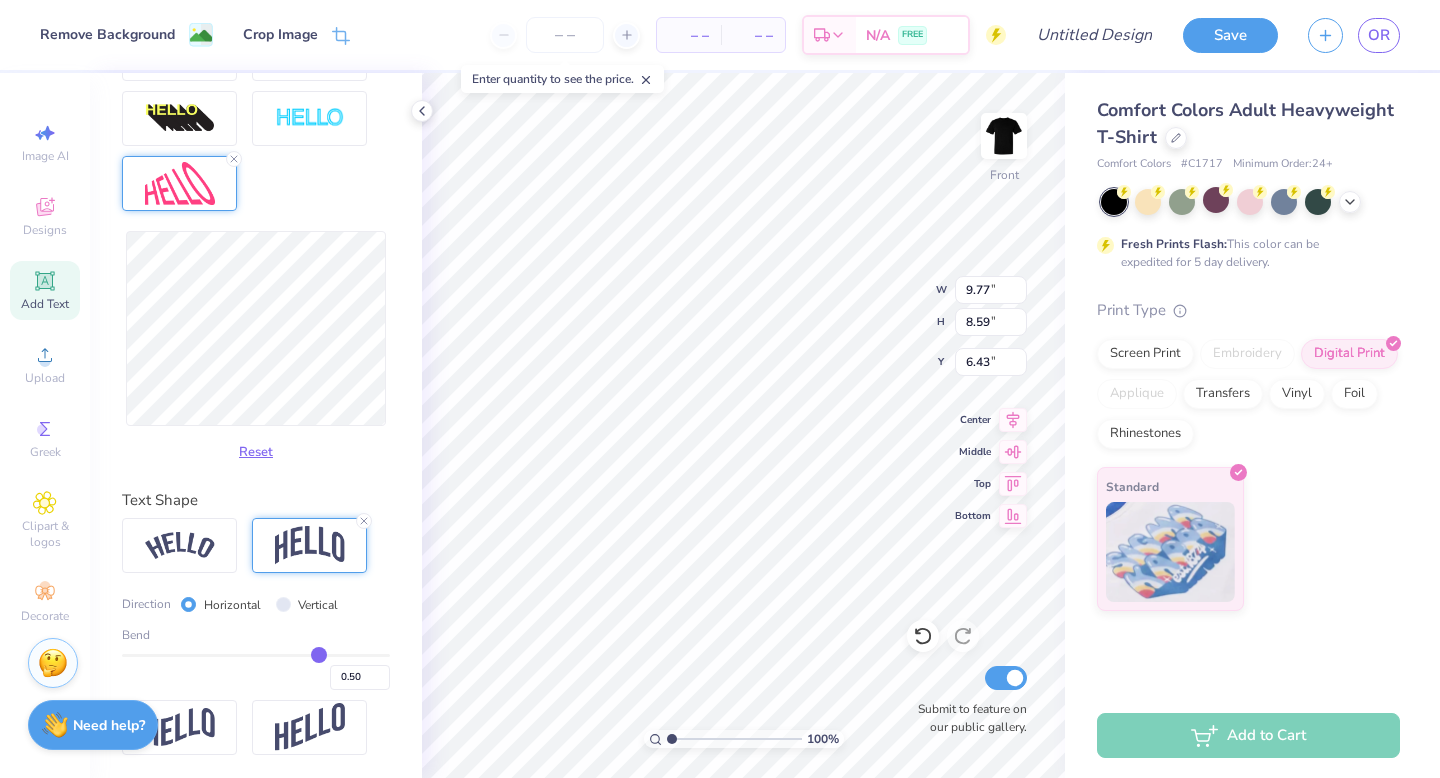 type on "6.21" 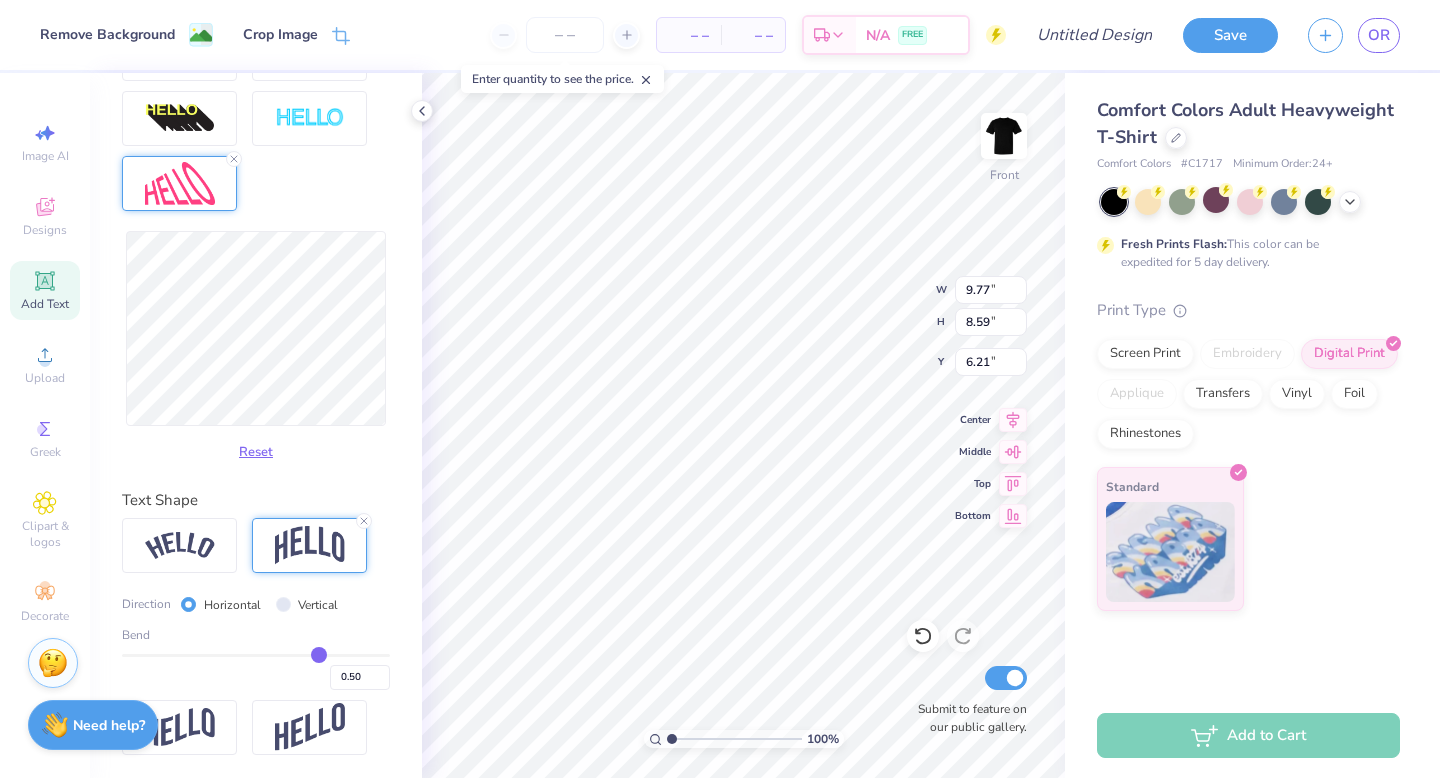 type on "12.41" 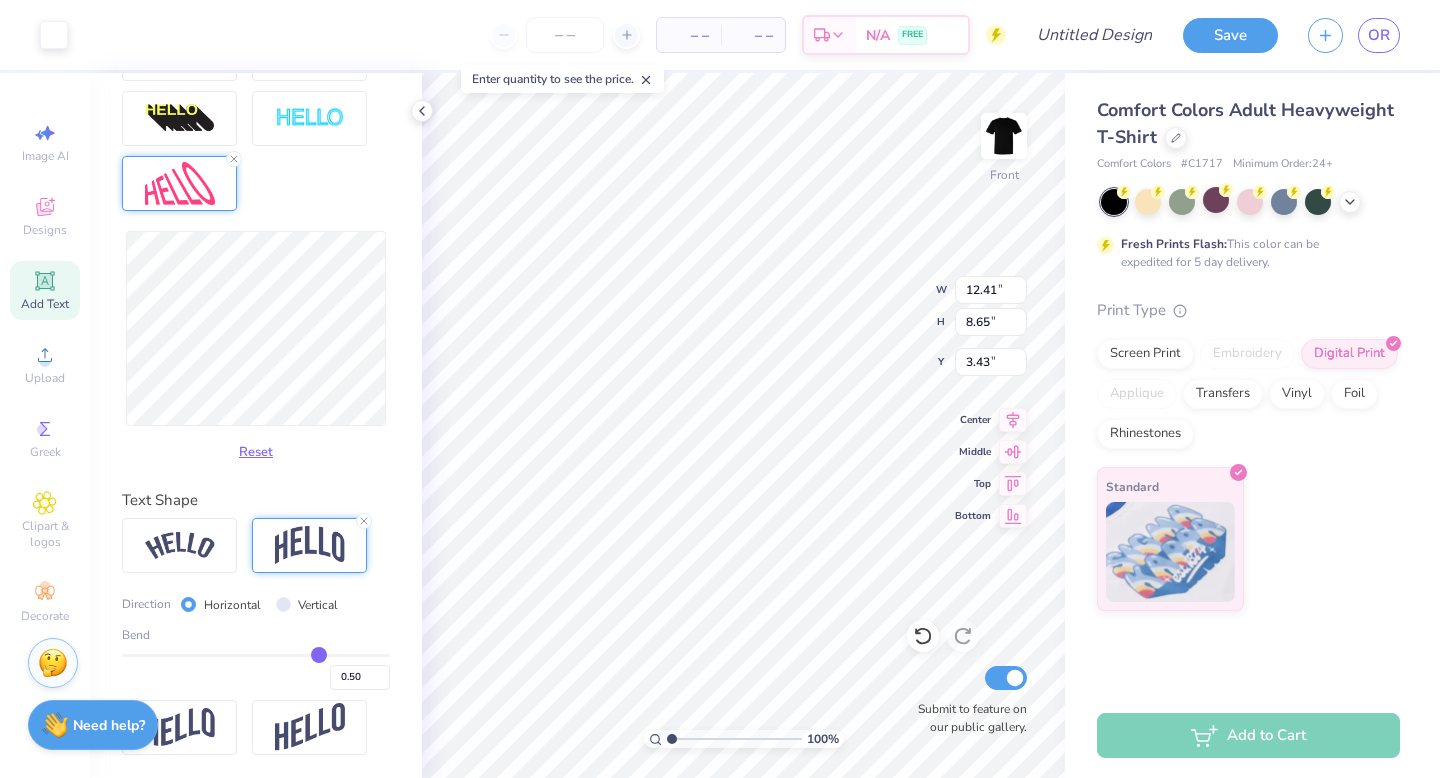 type on "3.42" 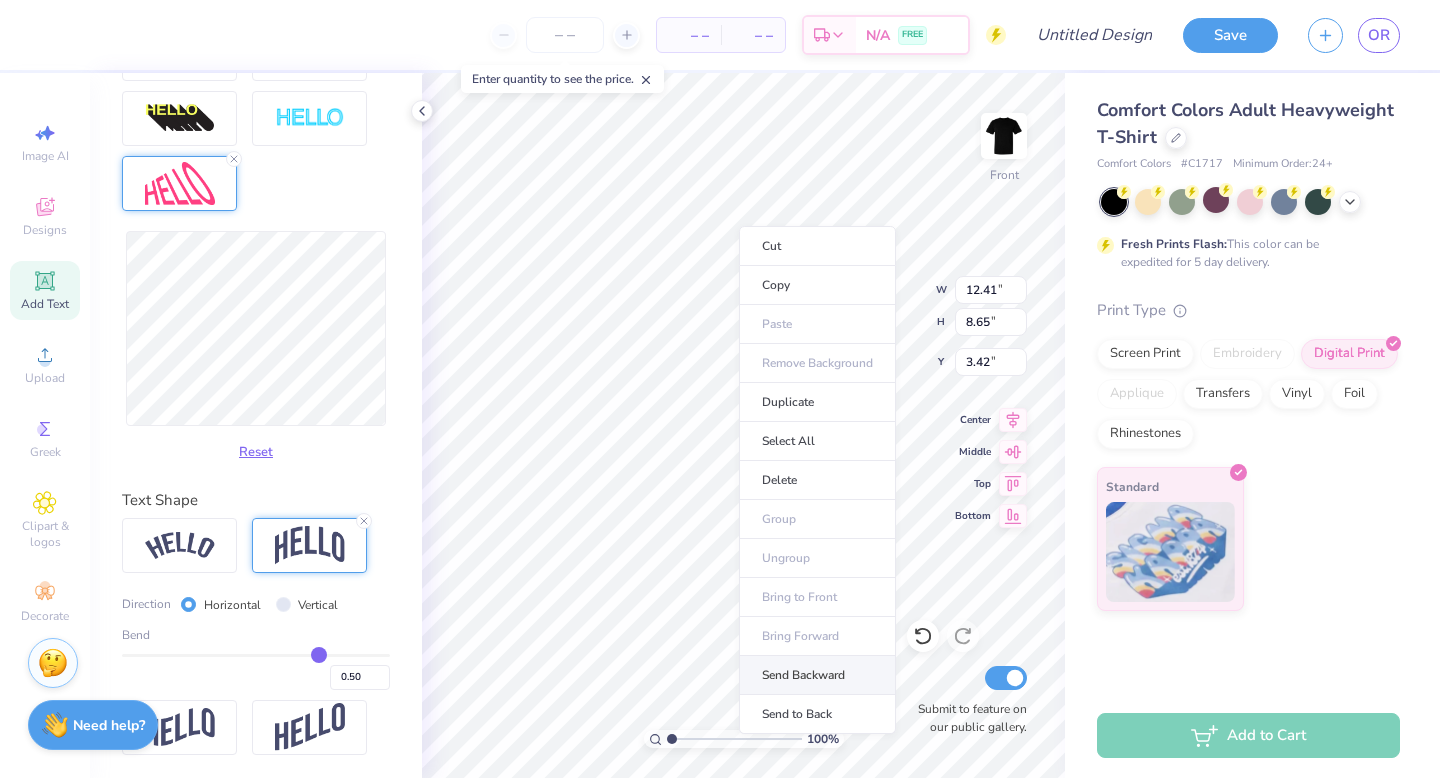 click on "Send Backward" at bounding box center (817, 675) 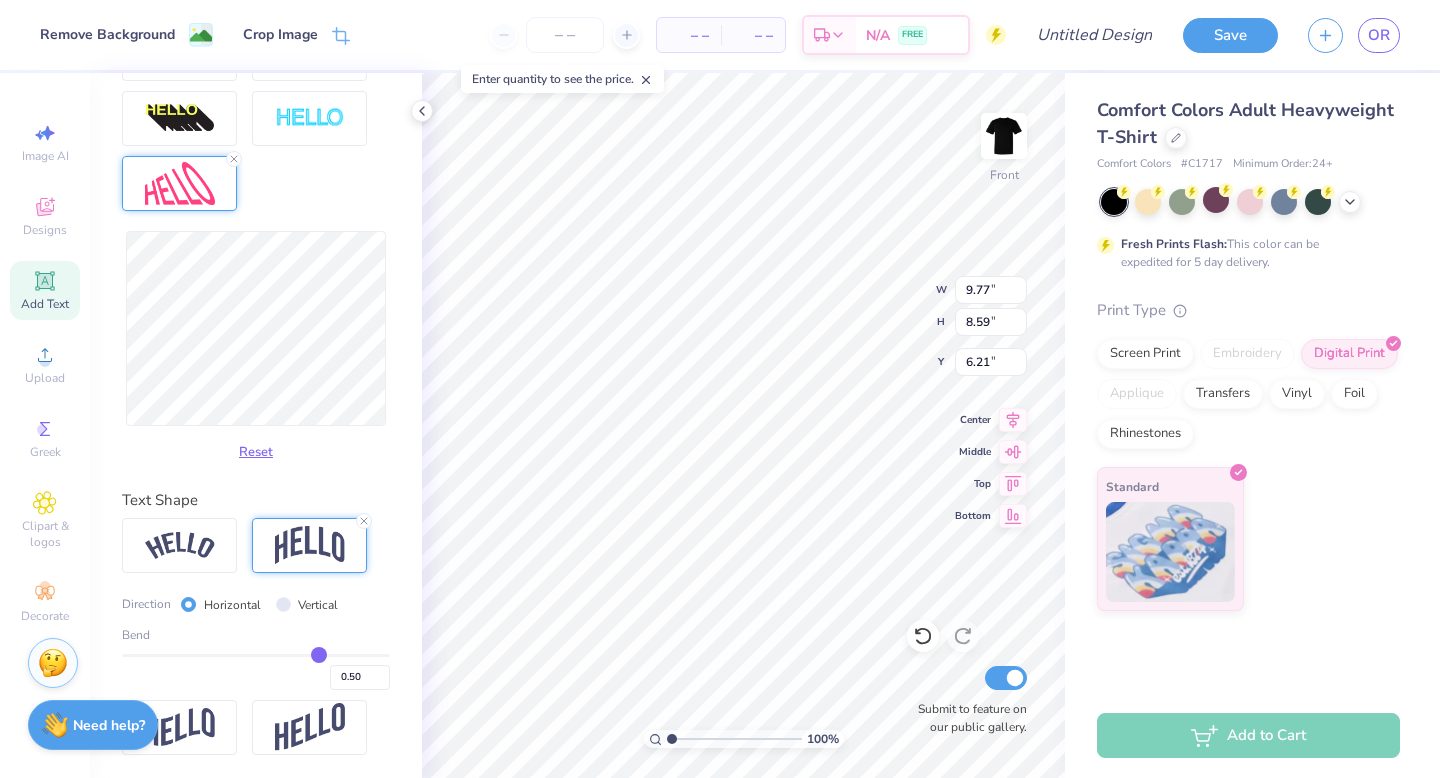 type on "5.97" 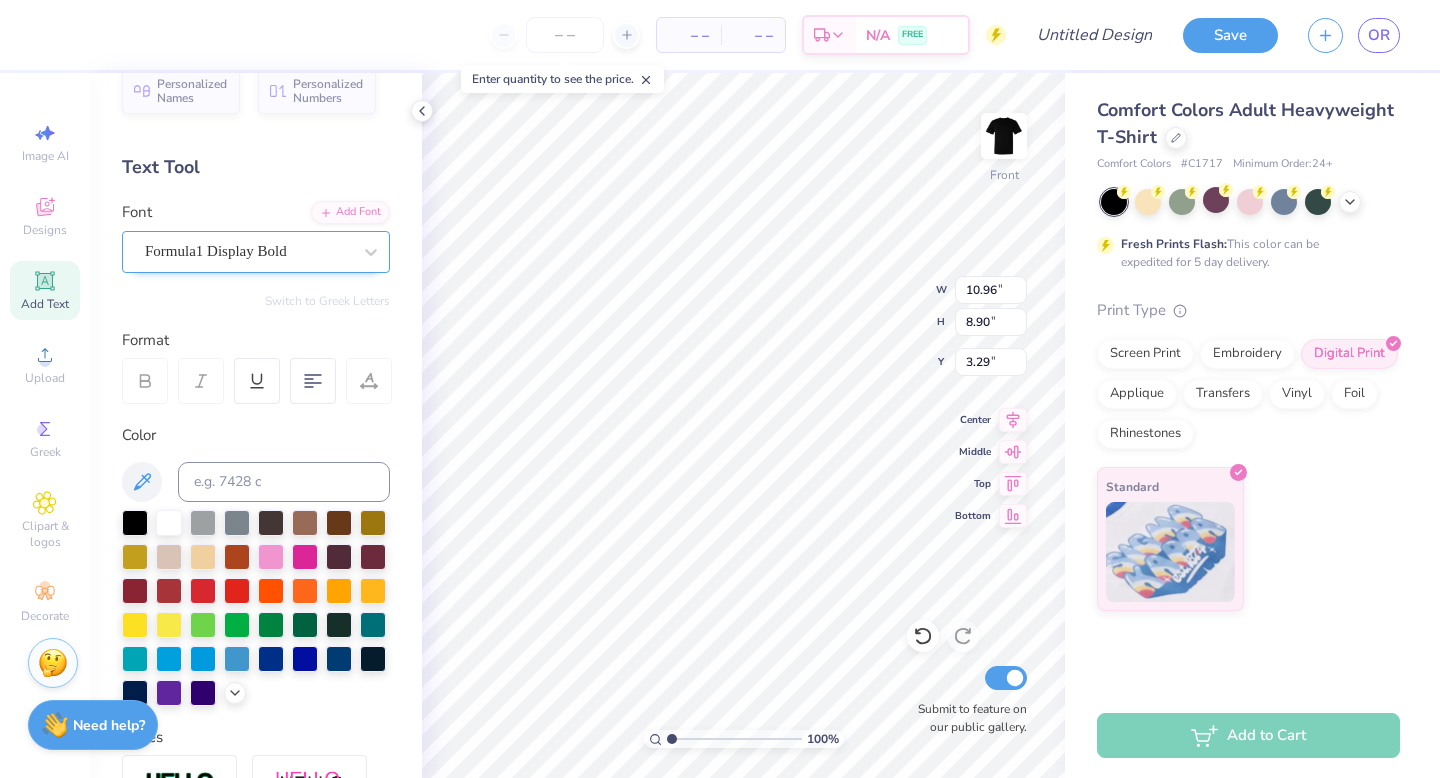 scroll, scrollTop: 0, scrollLeft: 0, axis: both 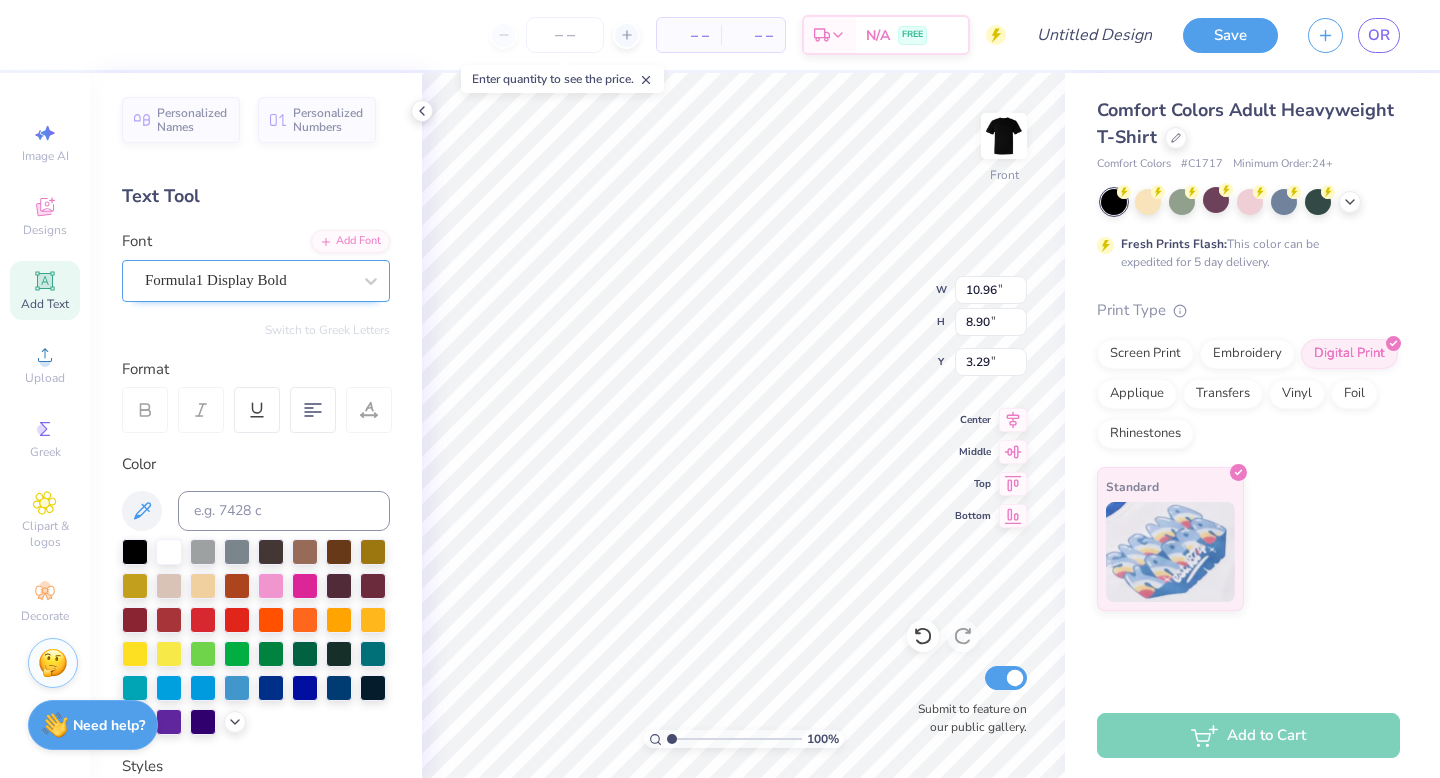 click at bounding box center [248, 280] 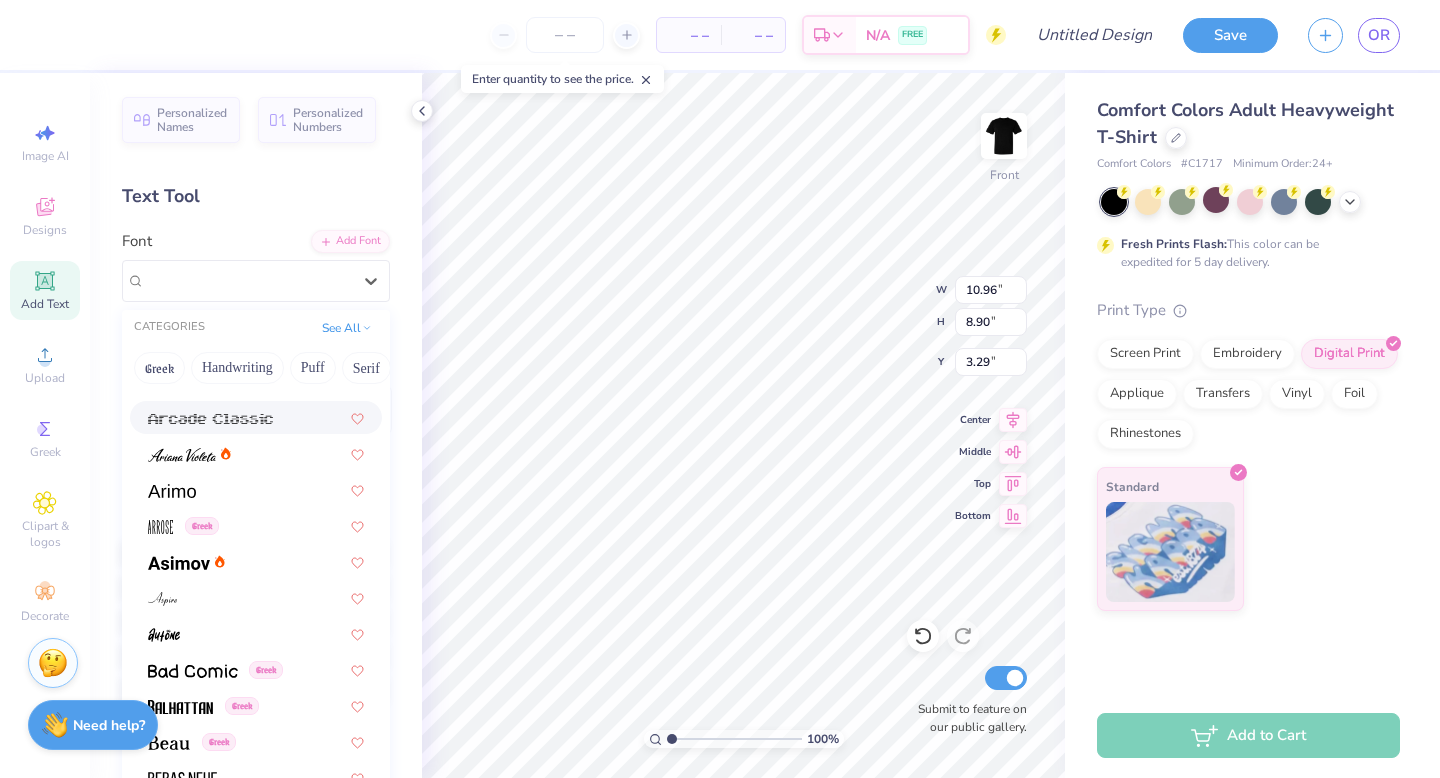 scroll, scrollTop: 670, scrollLeft: 0, axis: vertical 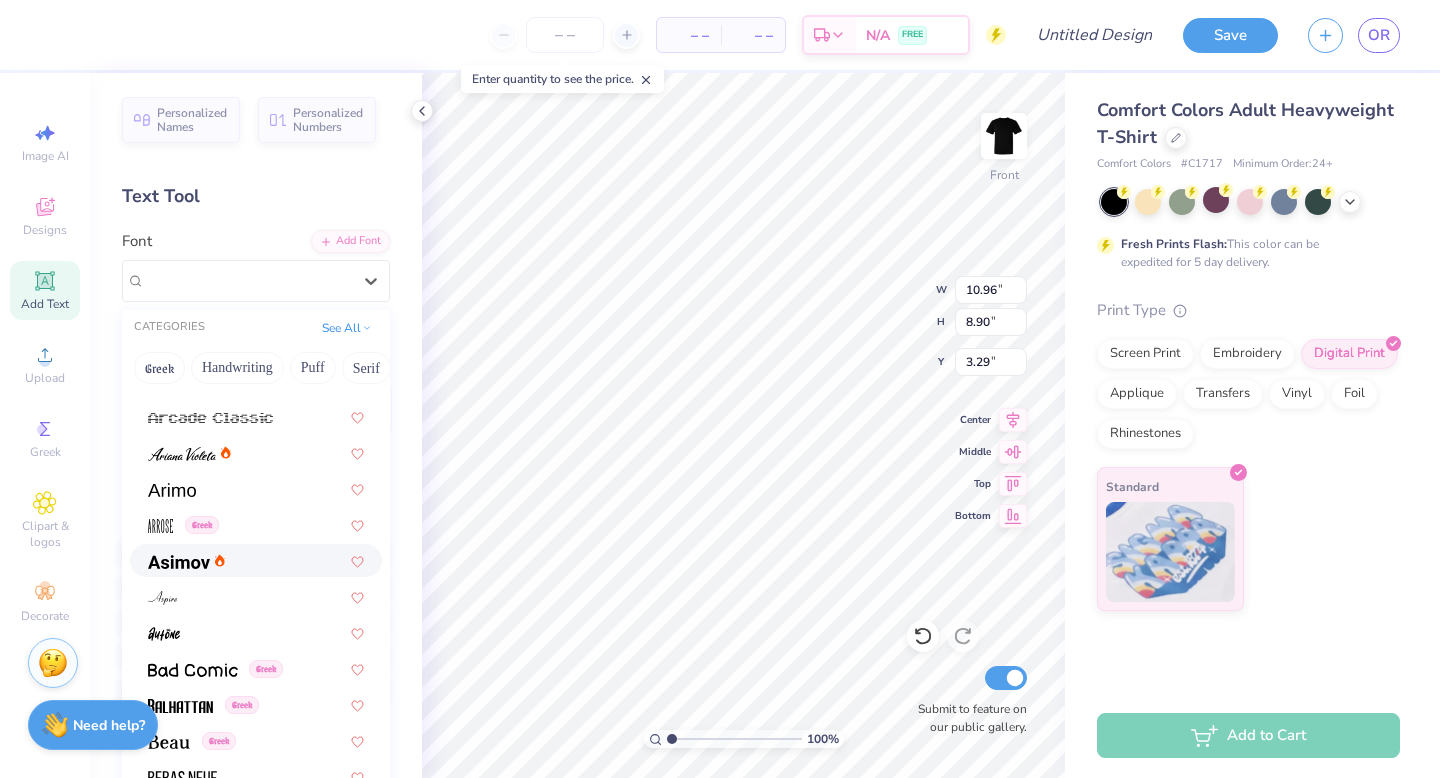 click at bounding box center (256, 560) 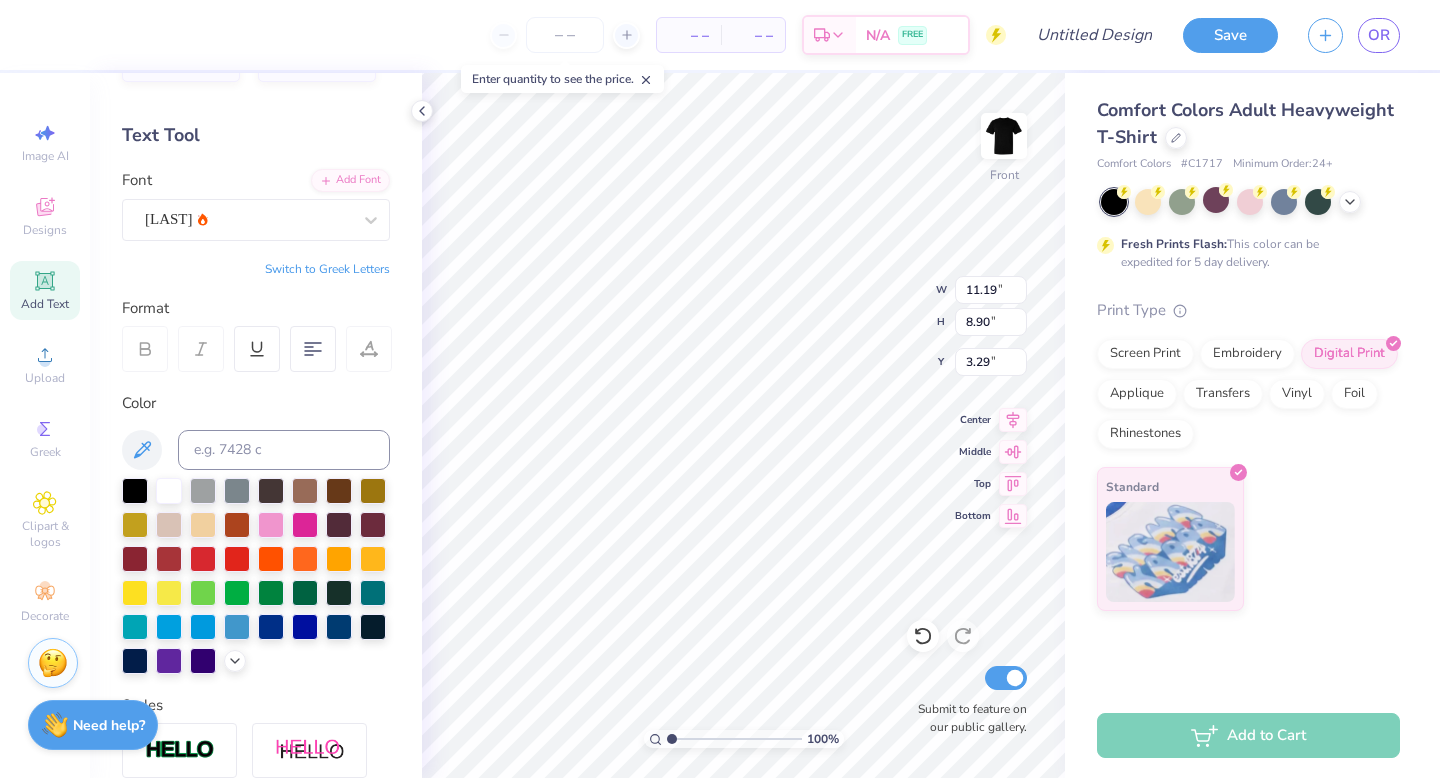 scroll, scrollTop: 0, scrollLeft: 0, axis: both 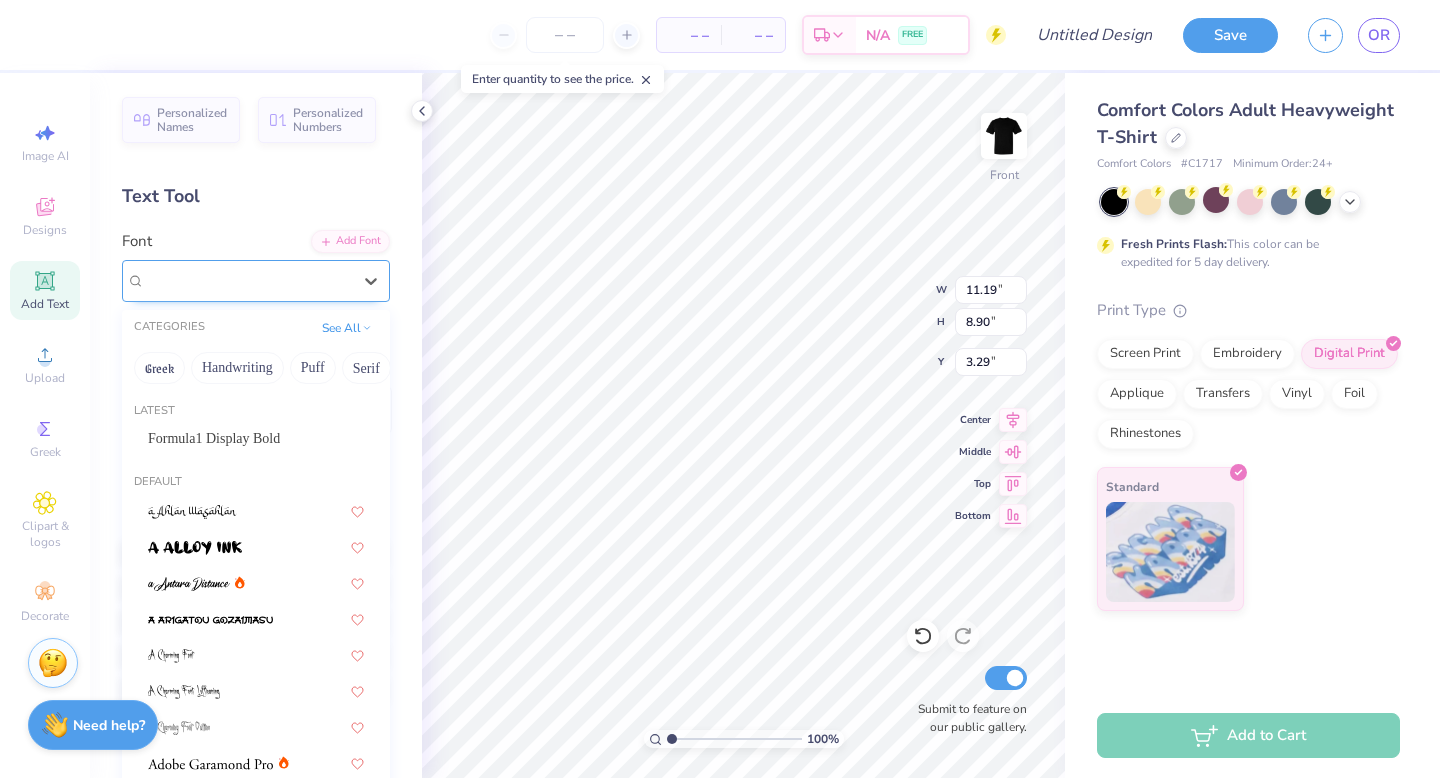 click on "Asimov" at bounding box center [248, 280] 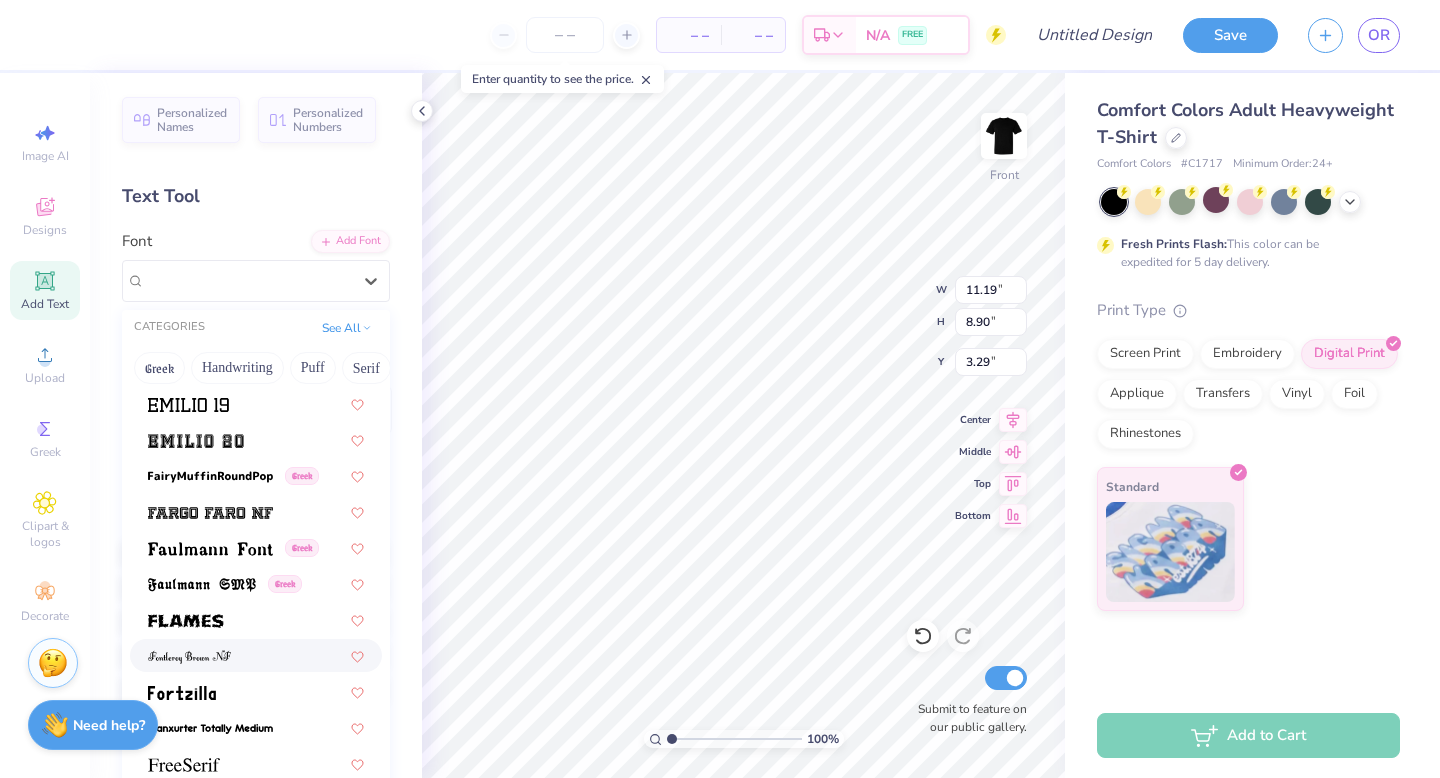 scroll, scrollTop: 4086, scrollLeft: 0, axis: vertical 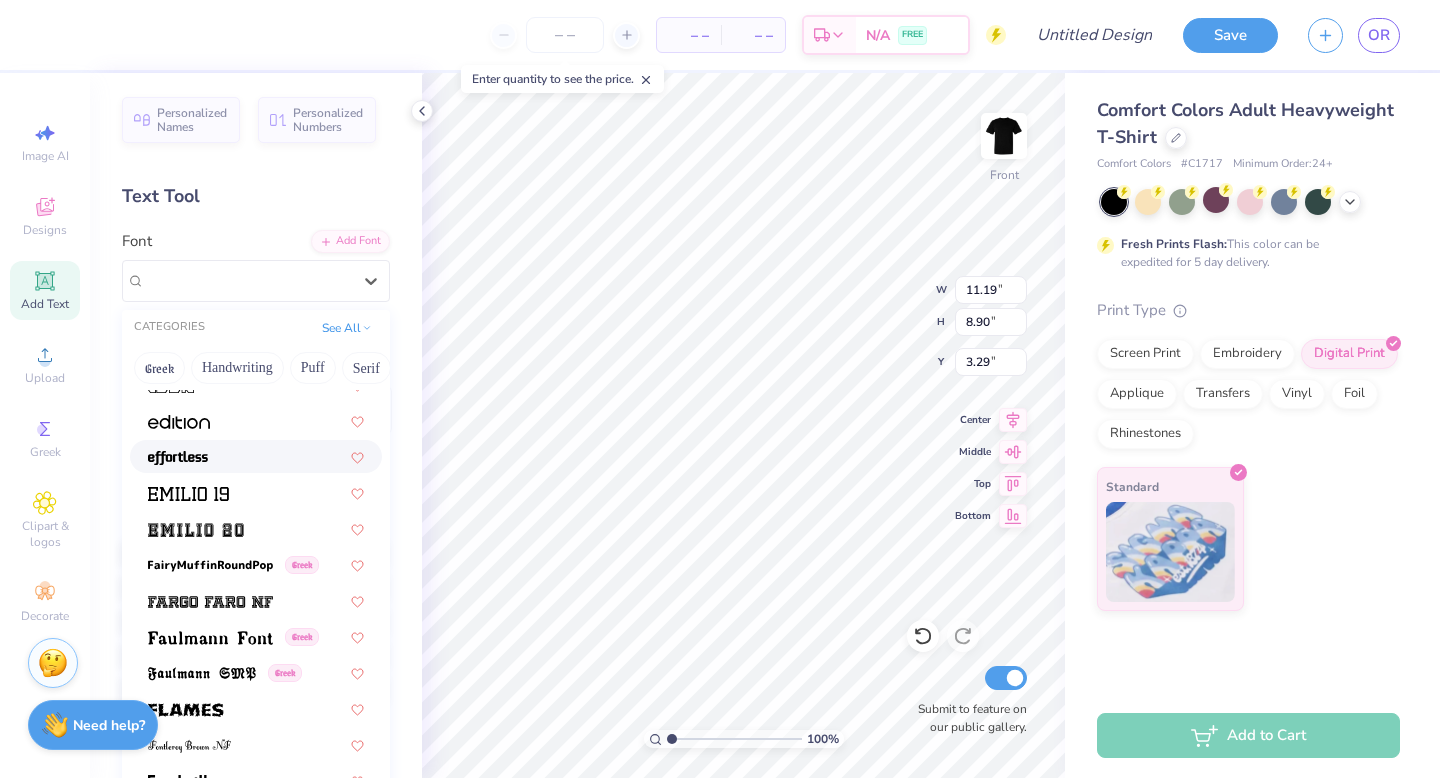 click at bounding box center [256, 456] 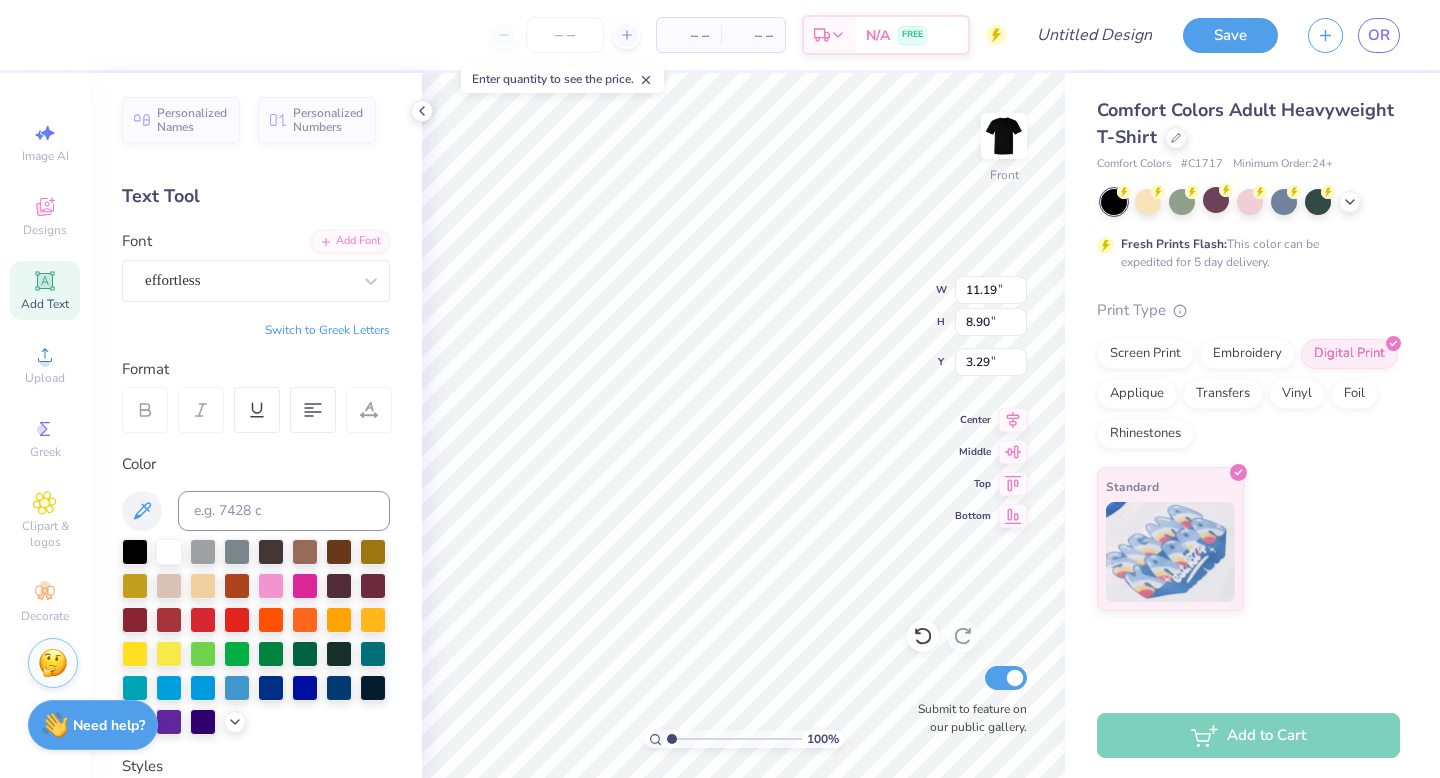 type on "11.26" 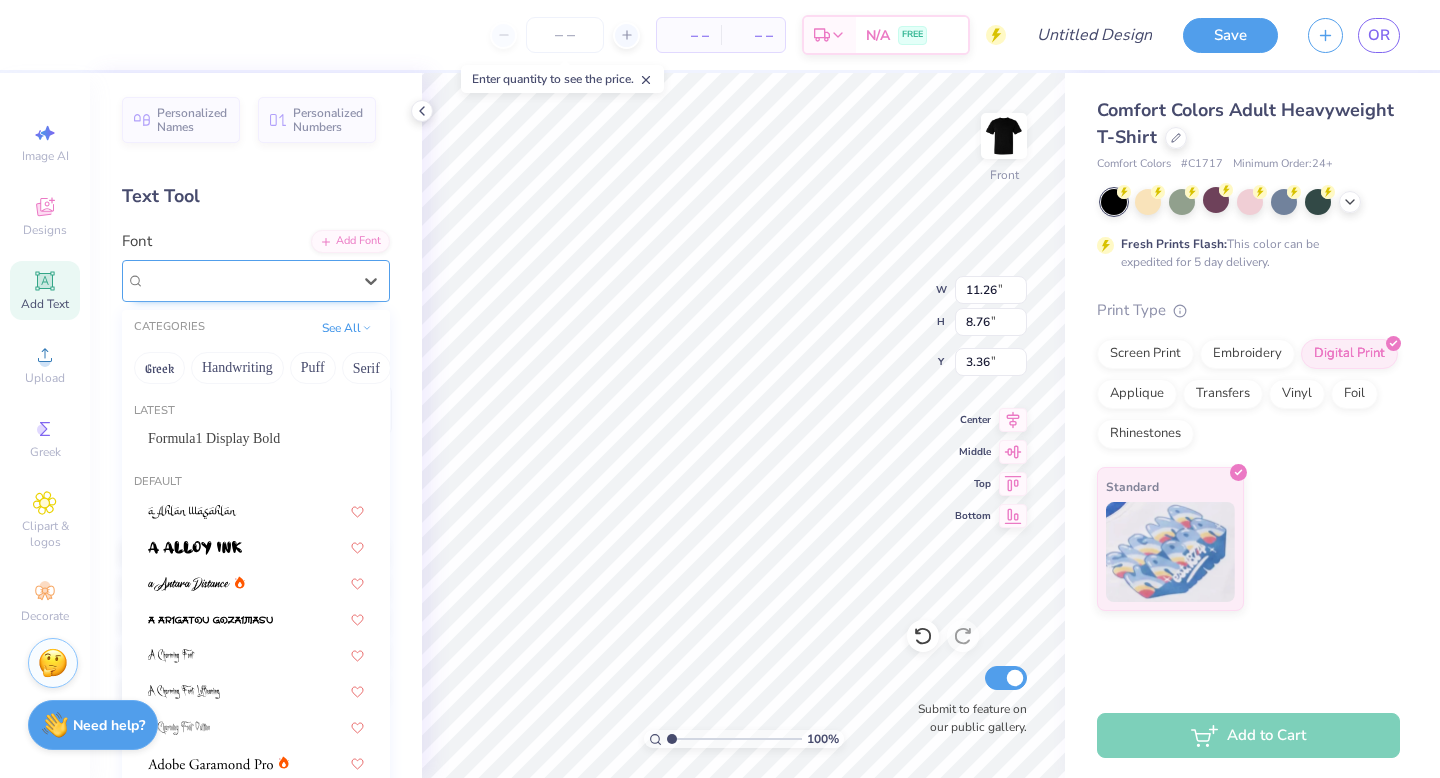 click on "effortless" at bounding box center [248, 280] 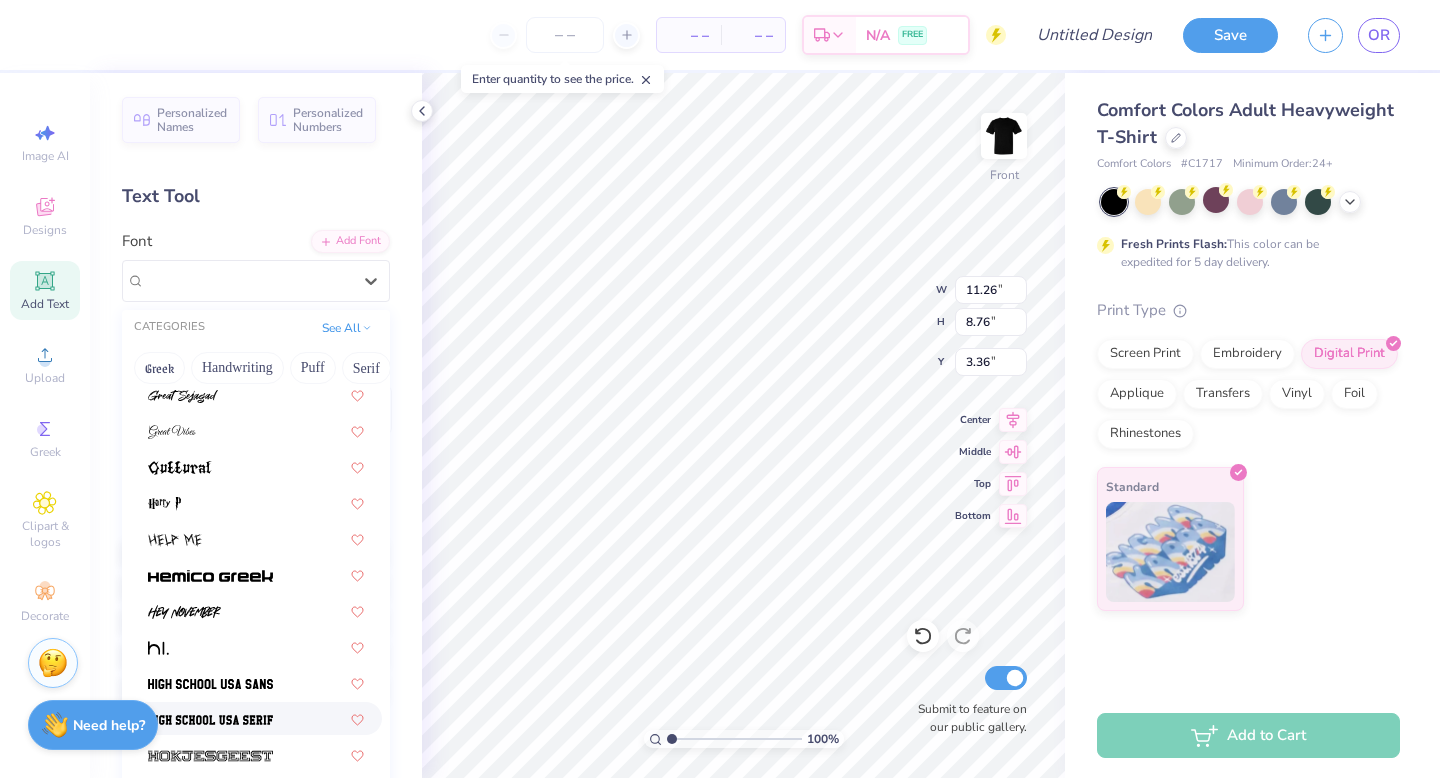 scroll, scrollTop: 4865, scrollLeft: 0, axis: vertical 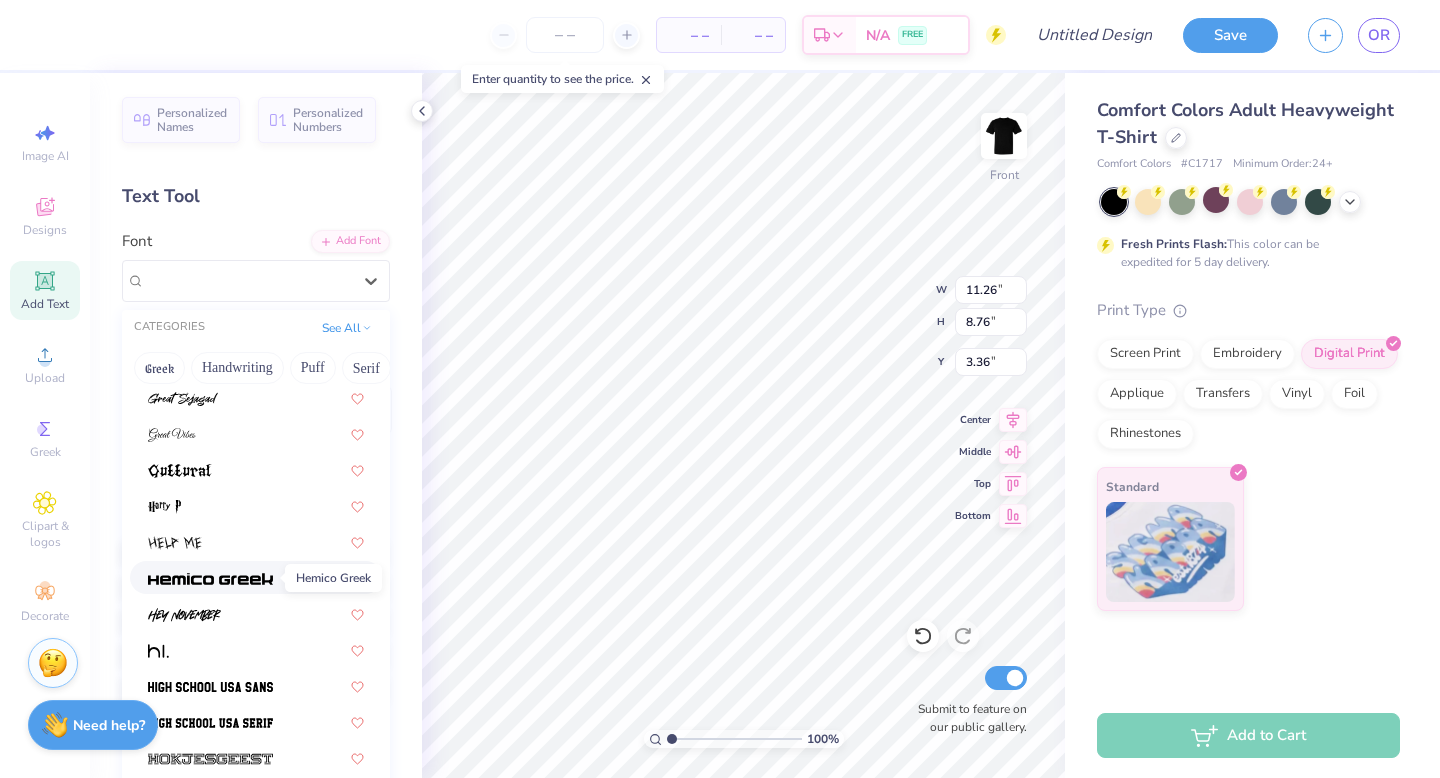click at bounding box center (210, 579) 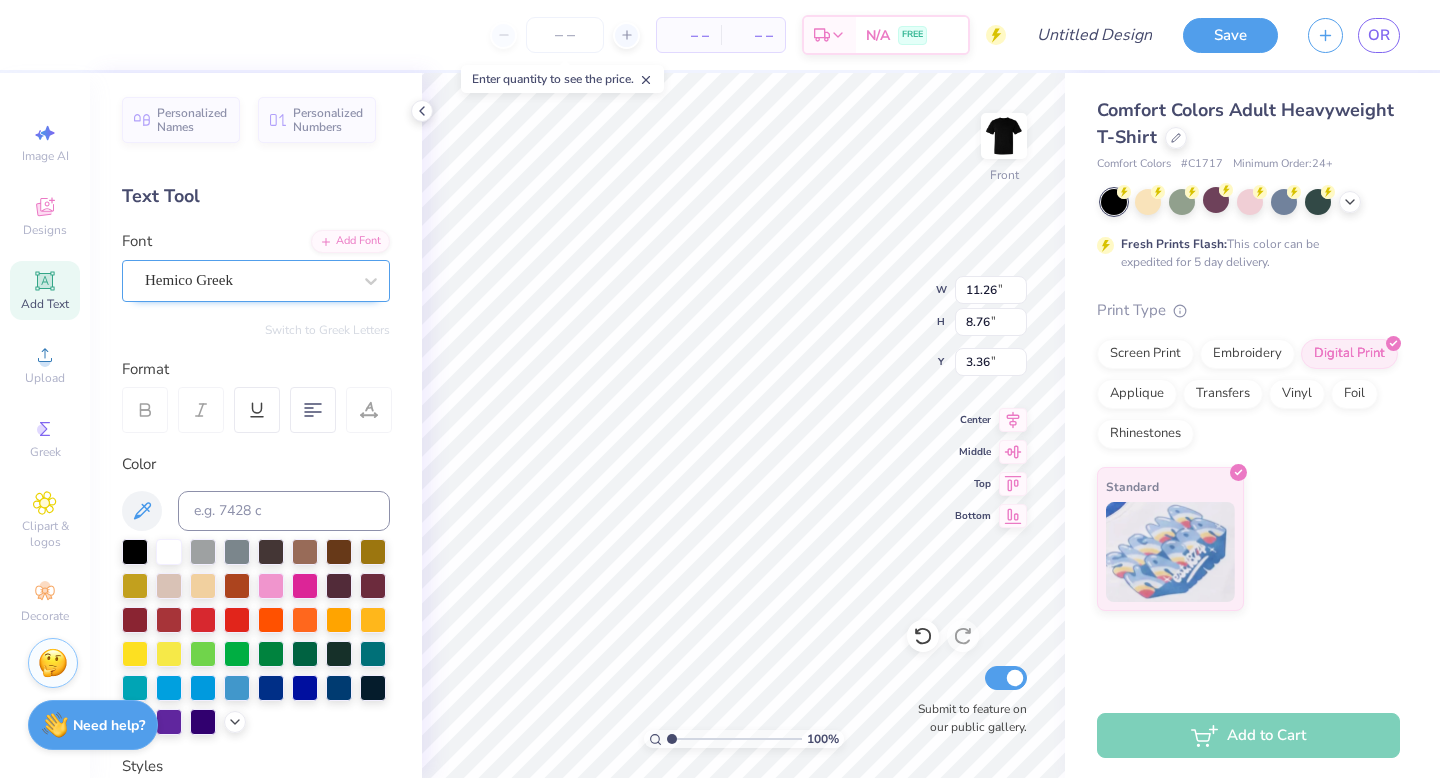 type on "10.97" 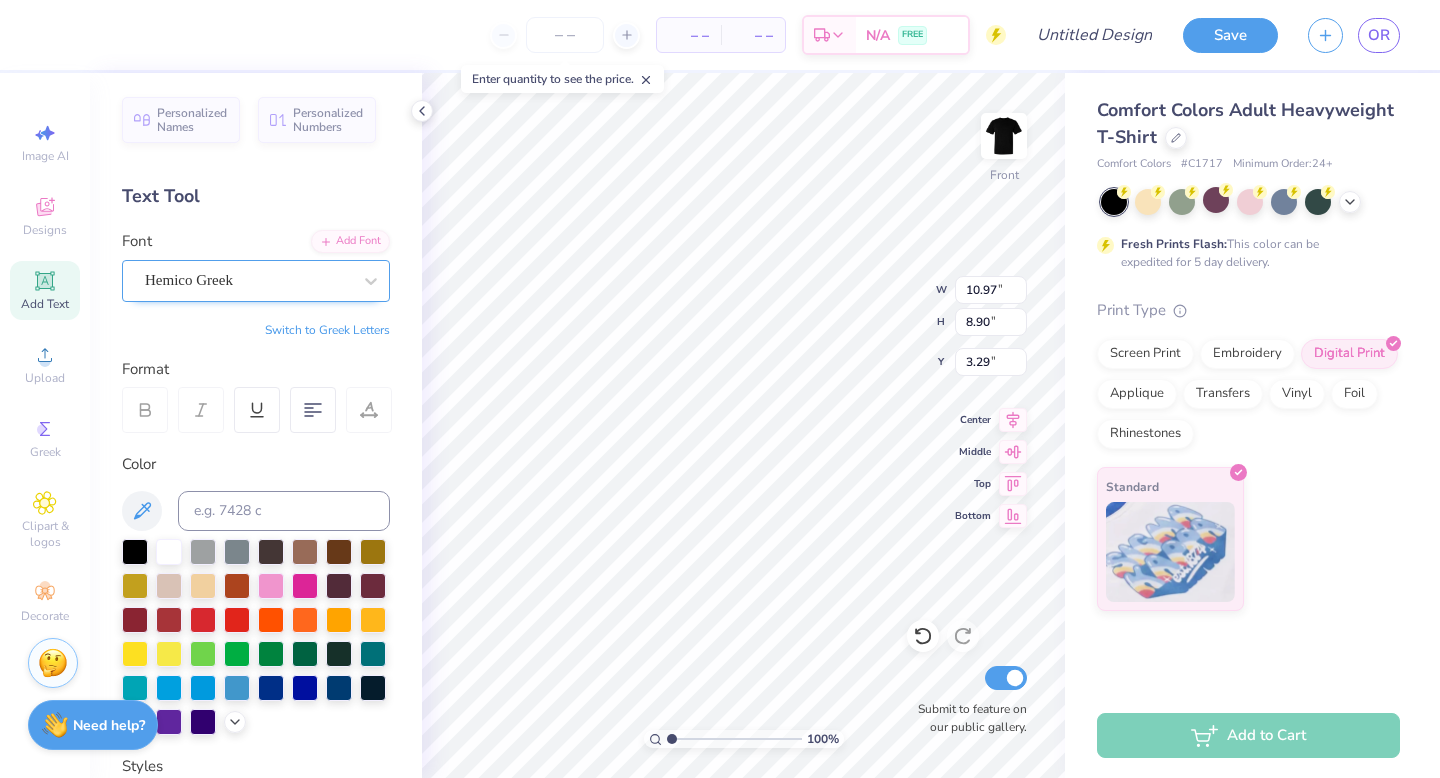 click on "Hemico Greek" at bounding box center [248, 280] 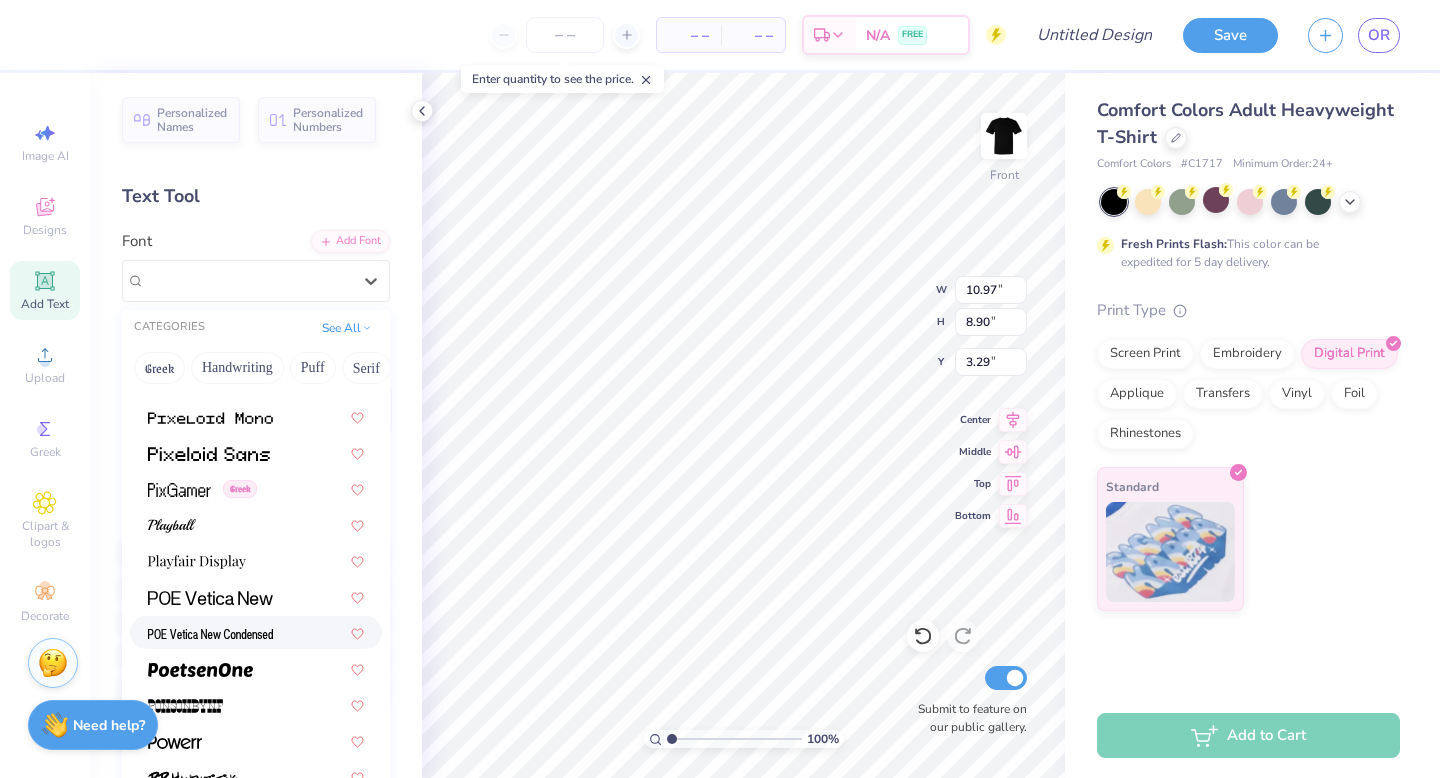 scroll, scrollTop: 8463, scrollLeft: 0, axis: vertical 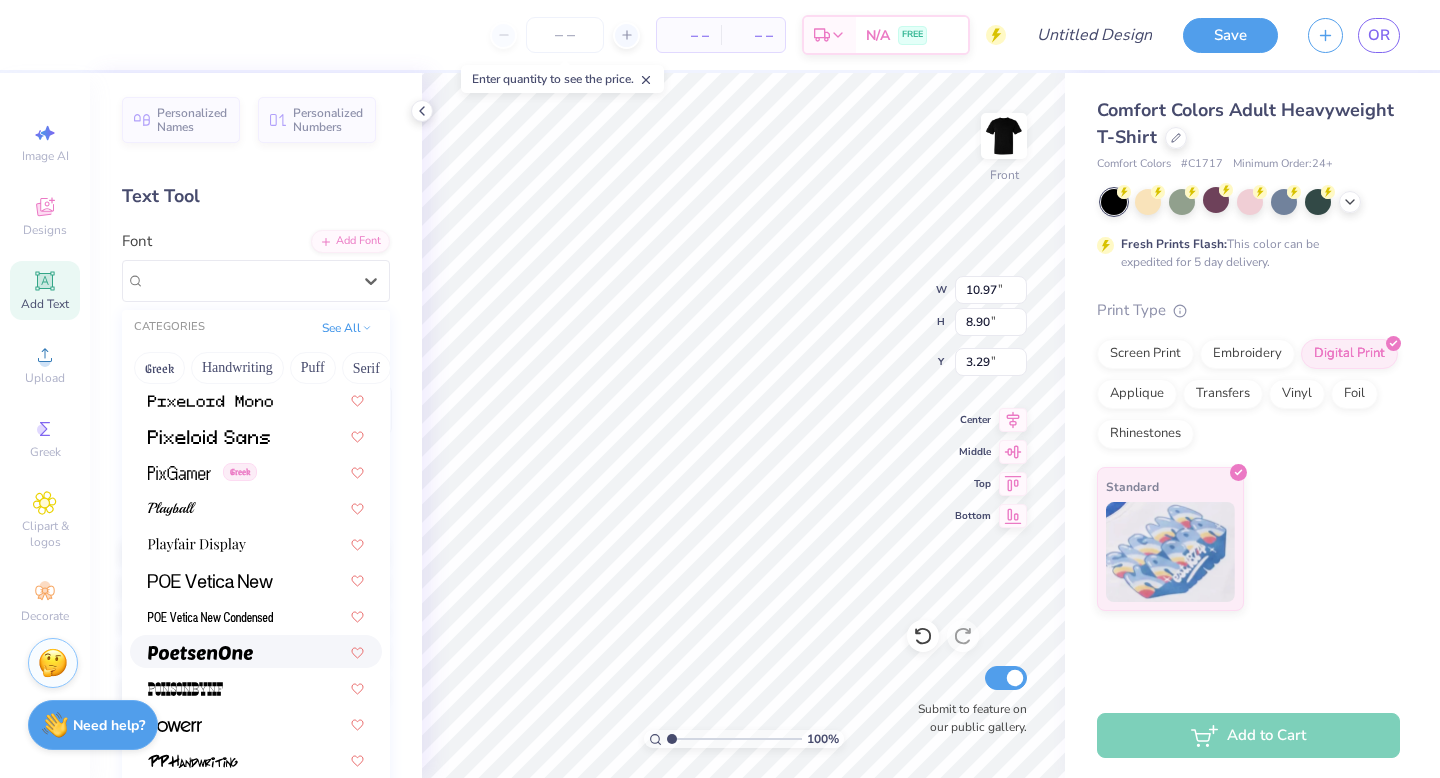 click at bounding box center (256, 651) 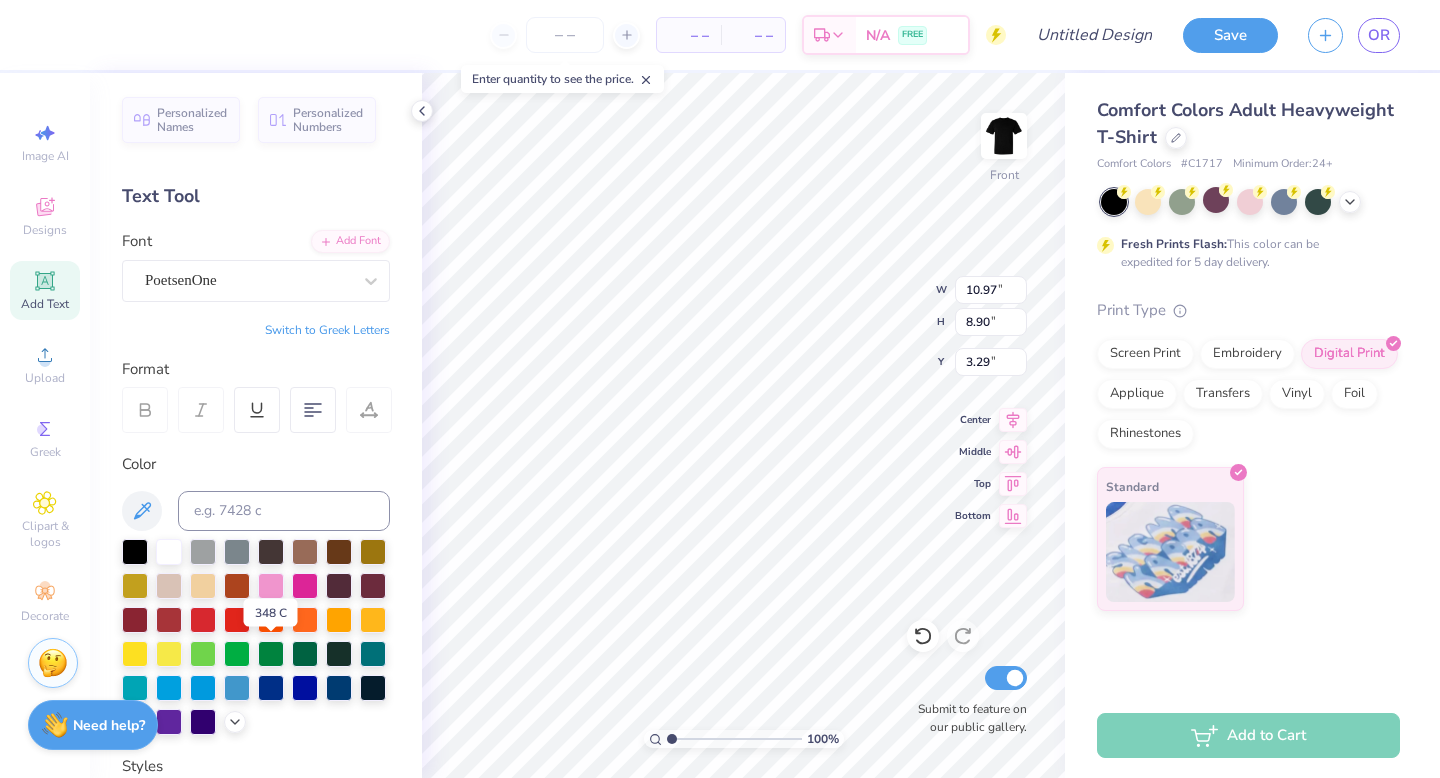 type on "11.13" 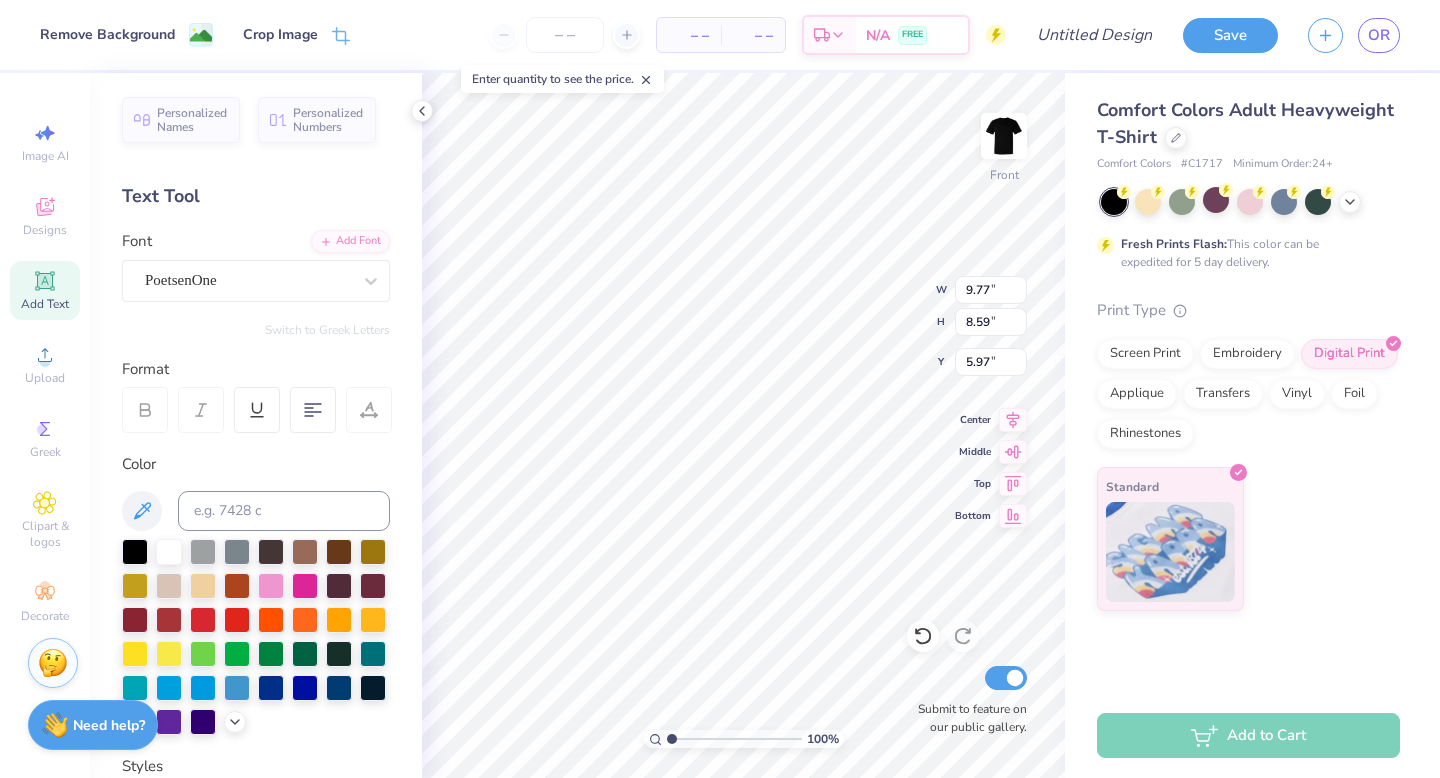 type on "5.92" 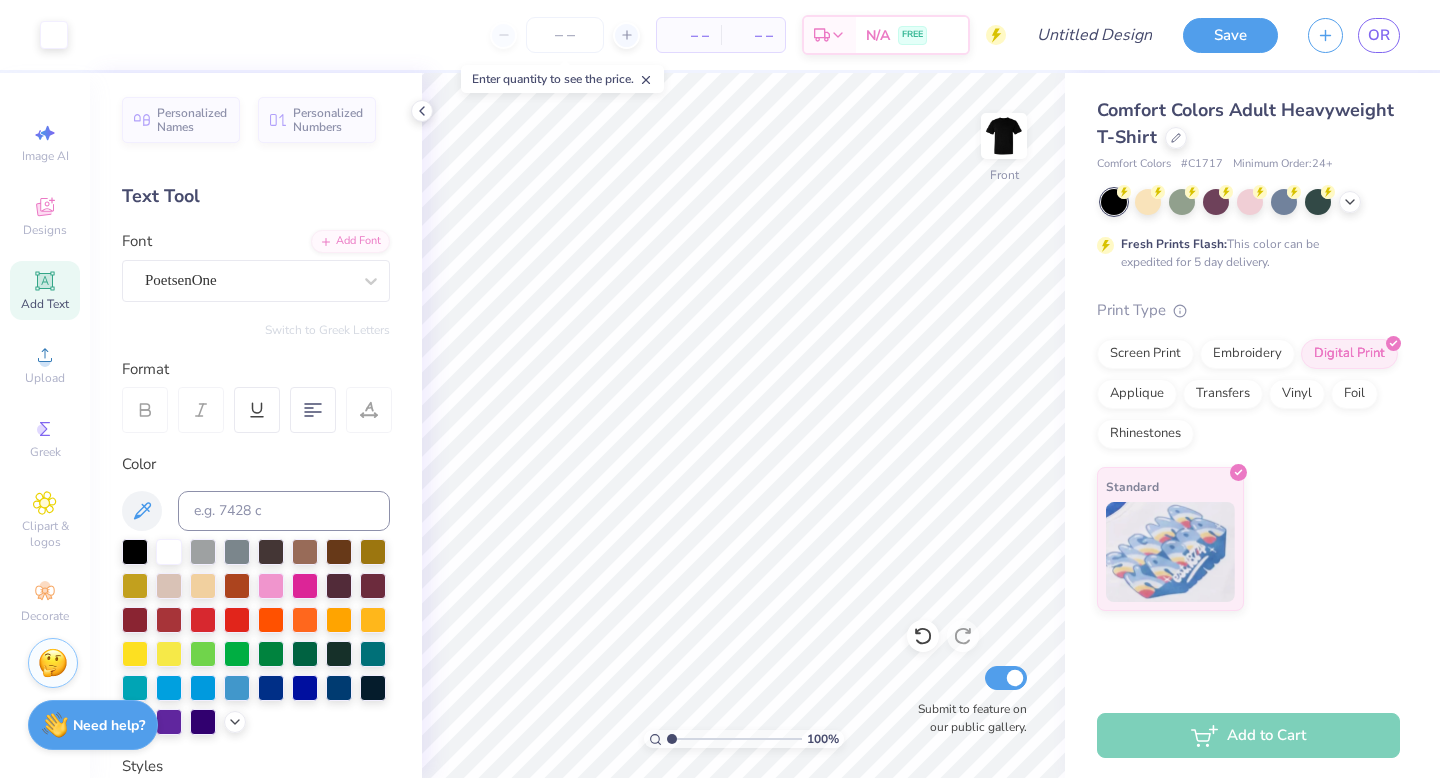 scroll, scrollTop: 0, scrollLeft: 0, axis: both 